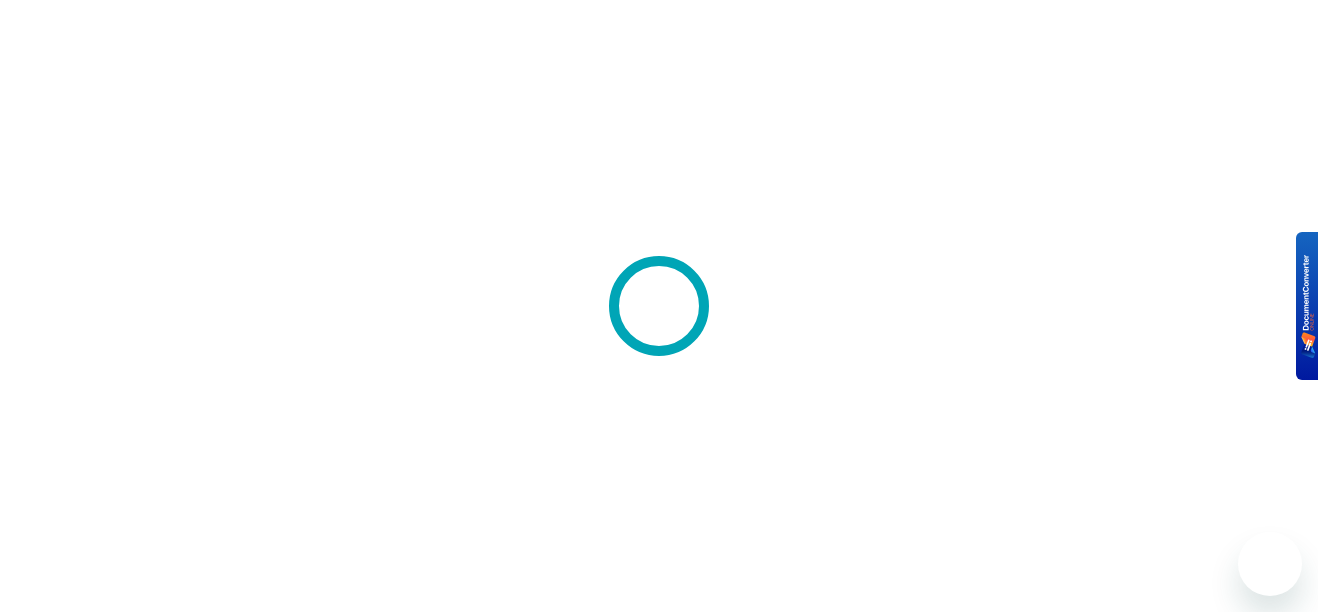 scroll, scrollTop: 0, scrollLeft: 0, axis: both 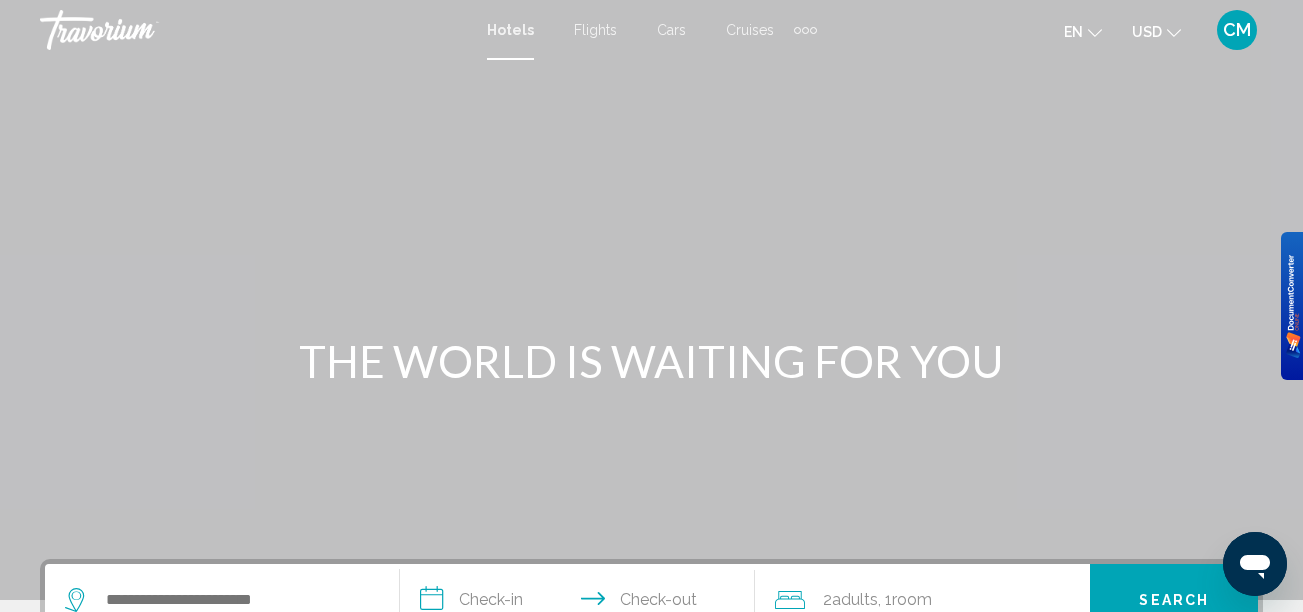 click on "CM" at bounding box center (1237, 30) 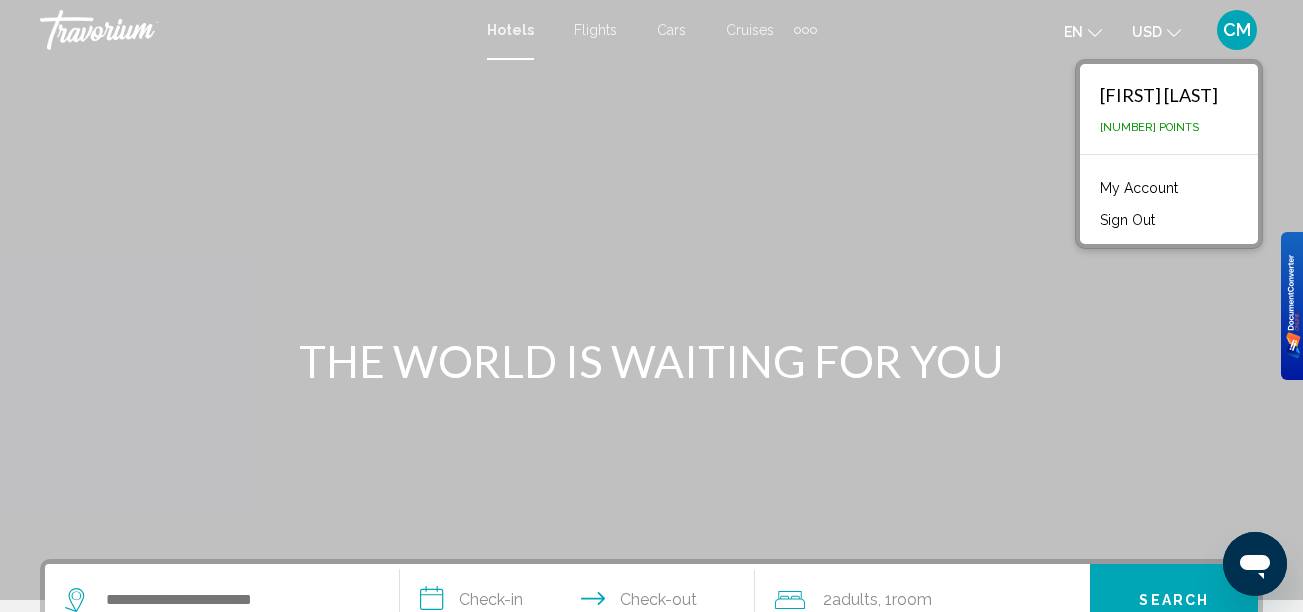 click at bounding box center [651, 300] 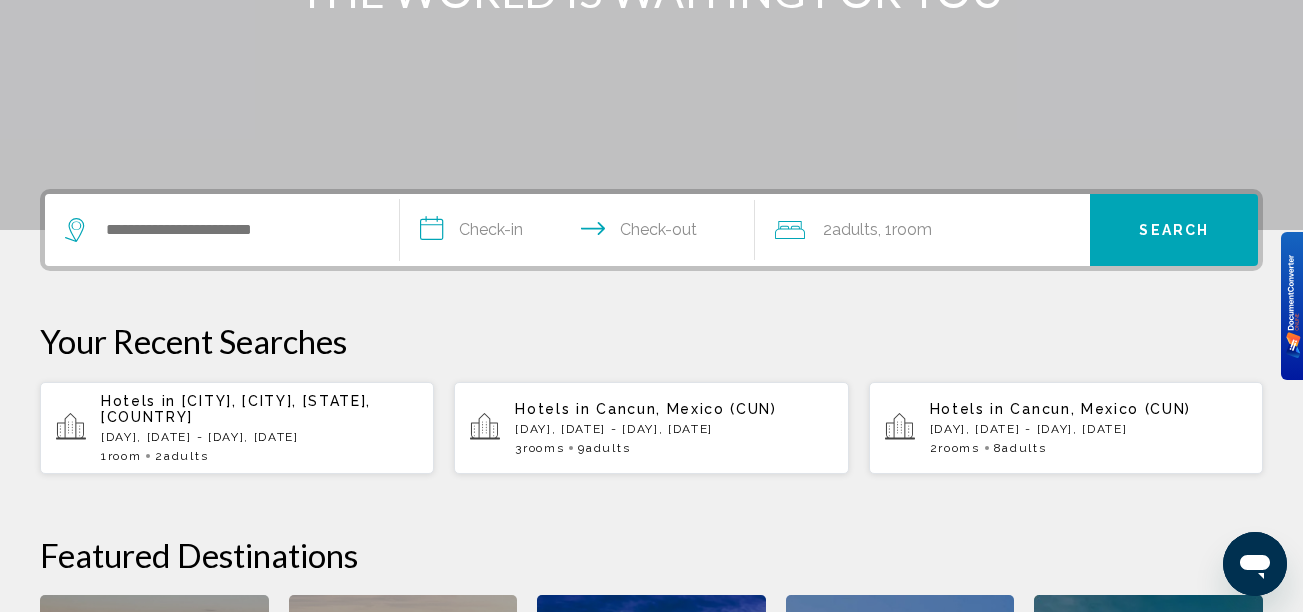 scroll, scrollTop: 399, scrollLeft: 0, axis: vertical 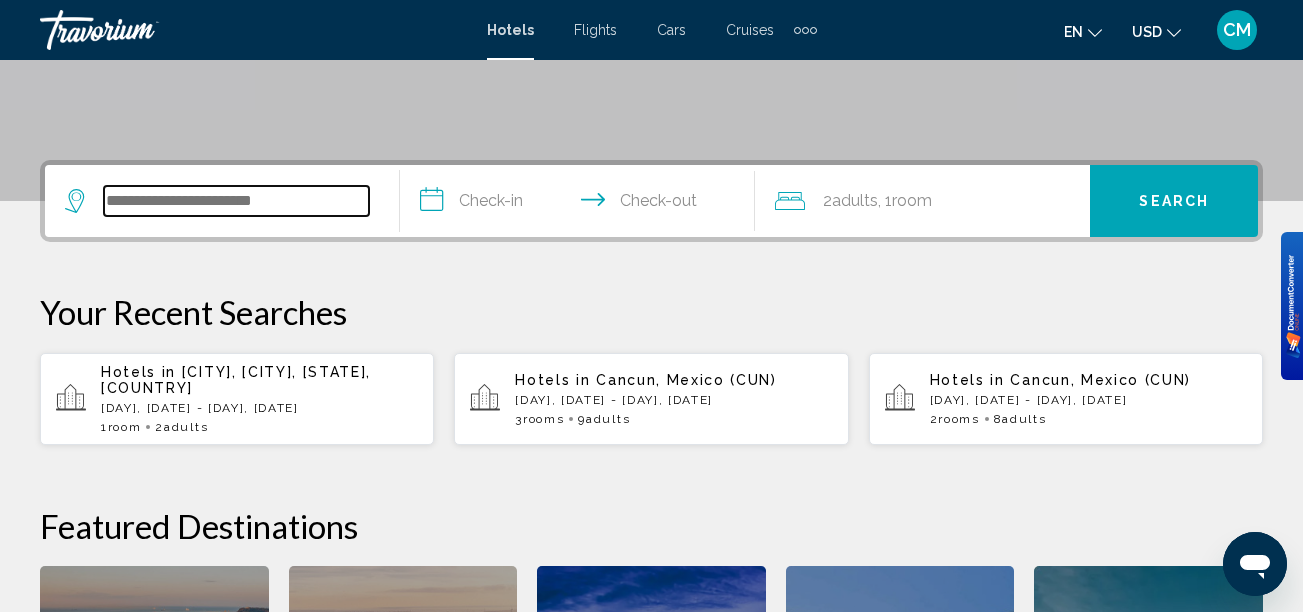 click at bounding box center [236, 201] 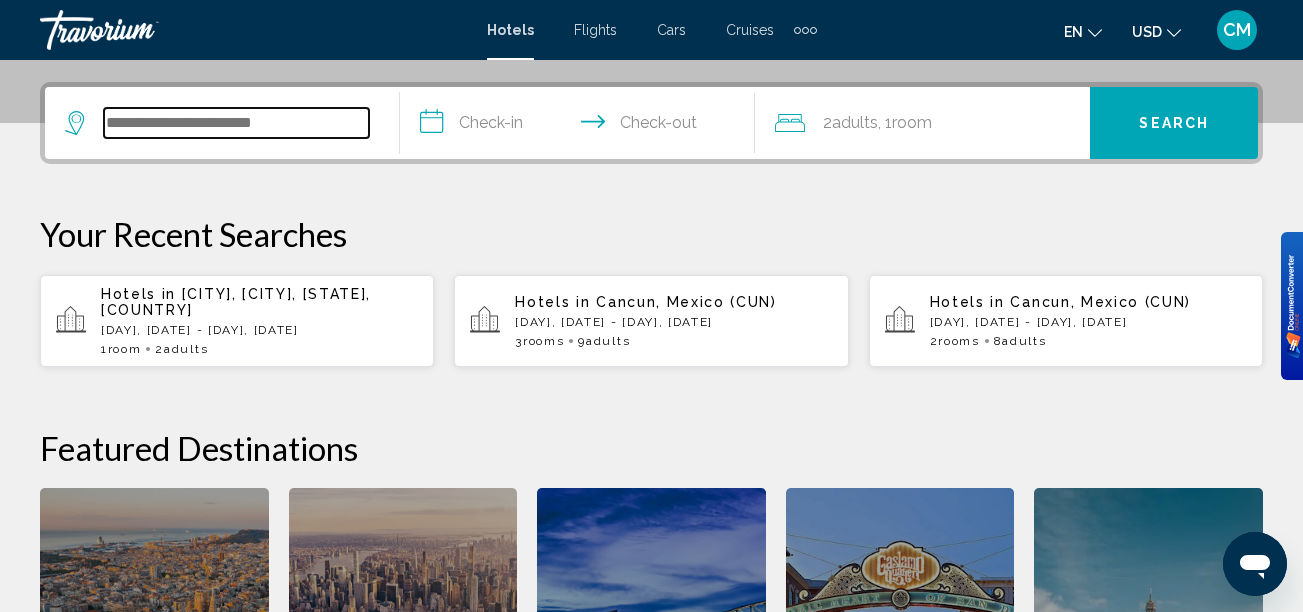 scroll, scrollTop: 494, scrollLeft: 0, axis: vertical 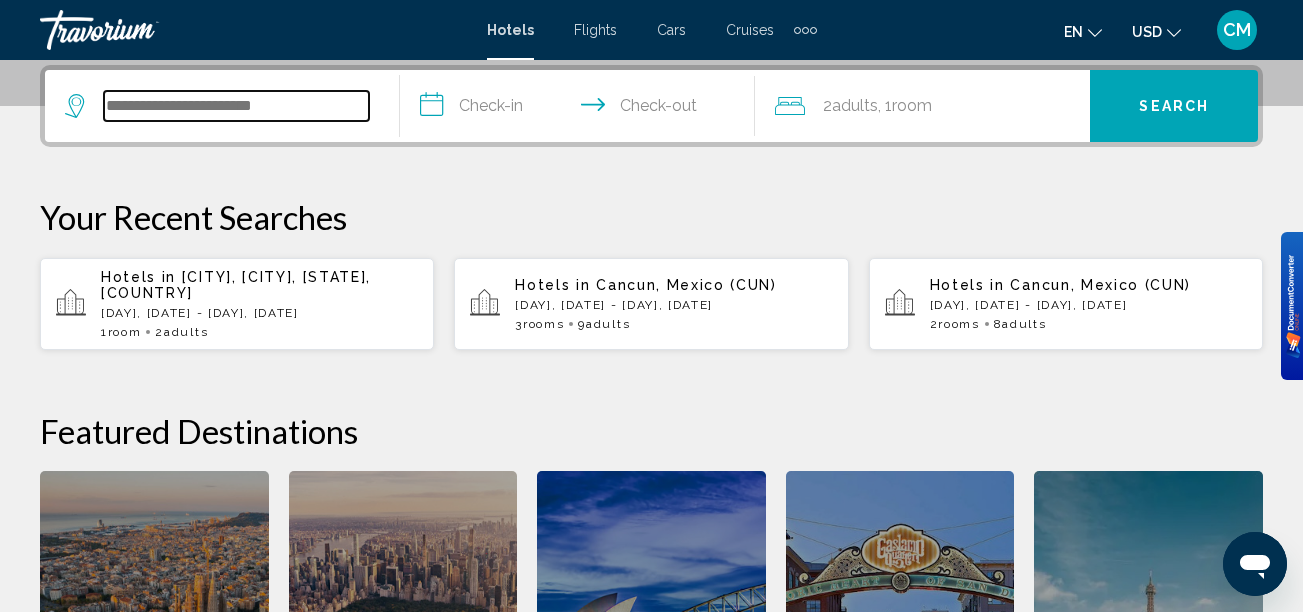 click at bounding box center [236, 106] 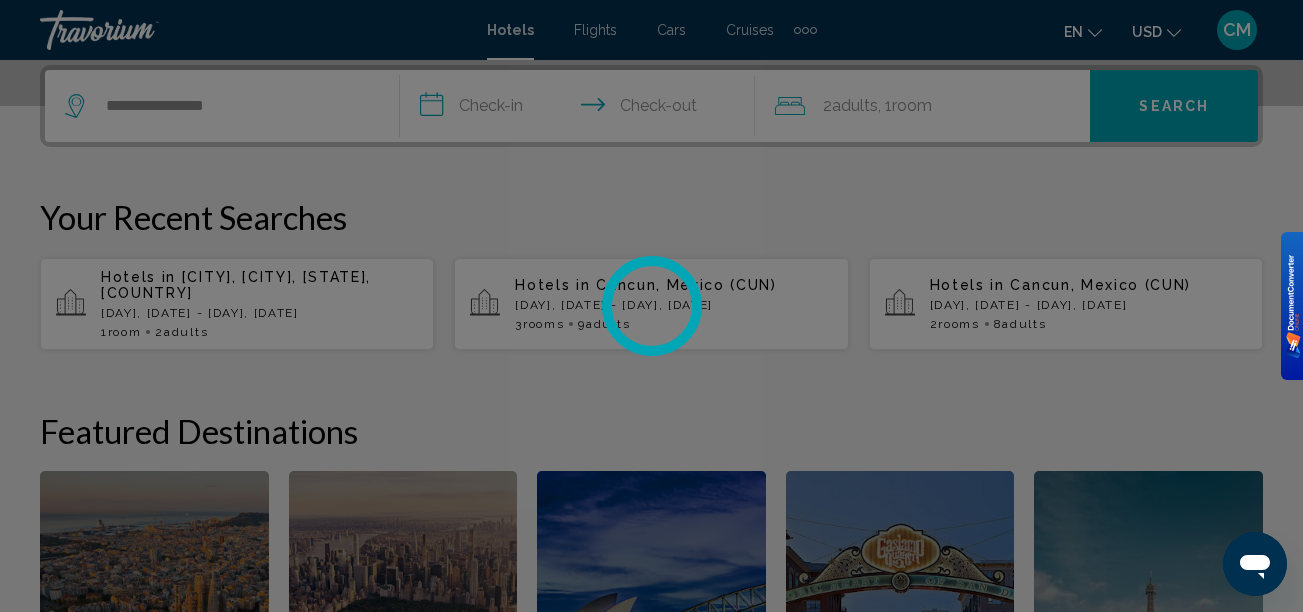 click on "**********" at bounding box center [651, -188] 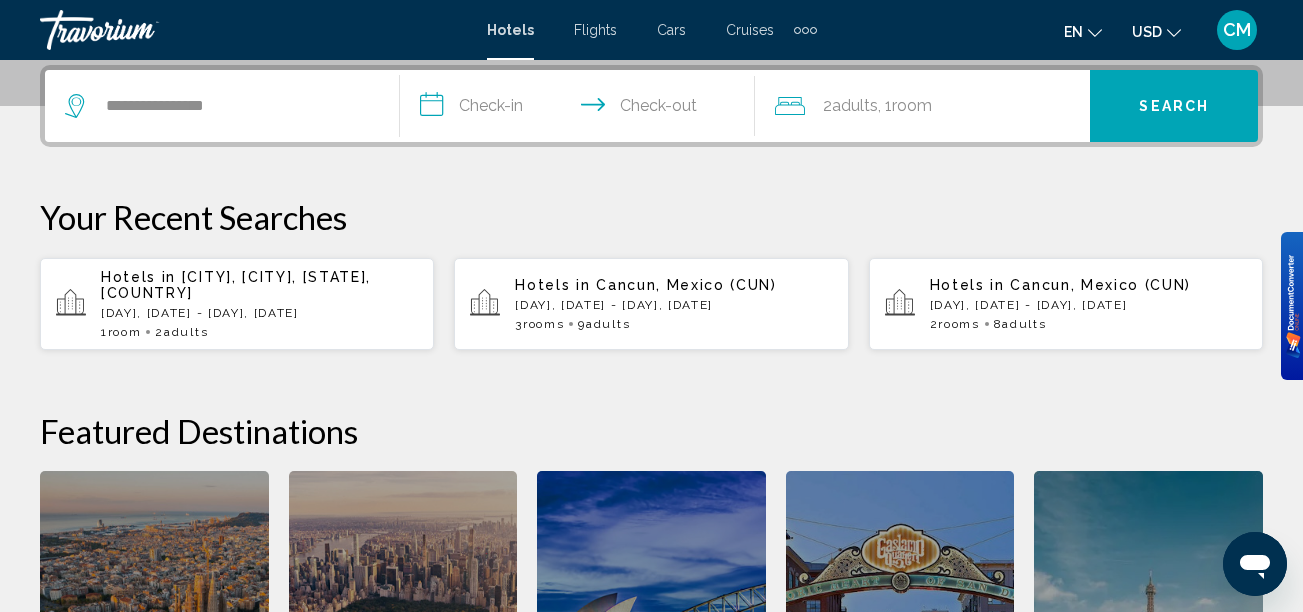 click on "**********" at bounding box center (581, 109) 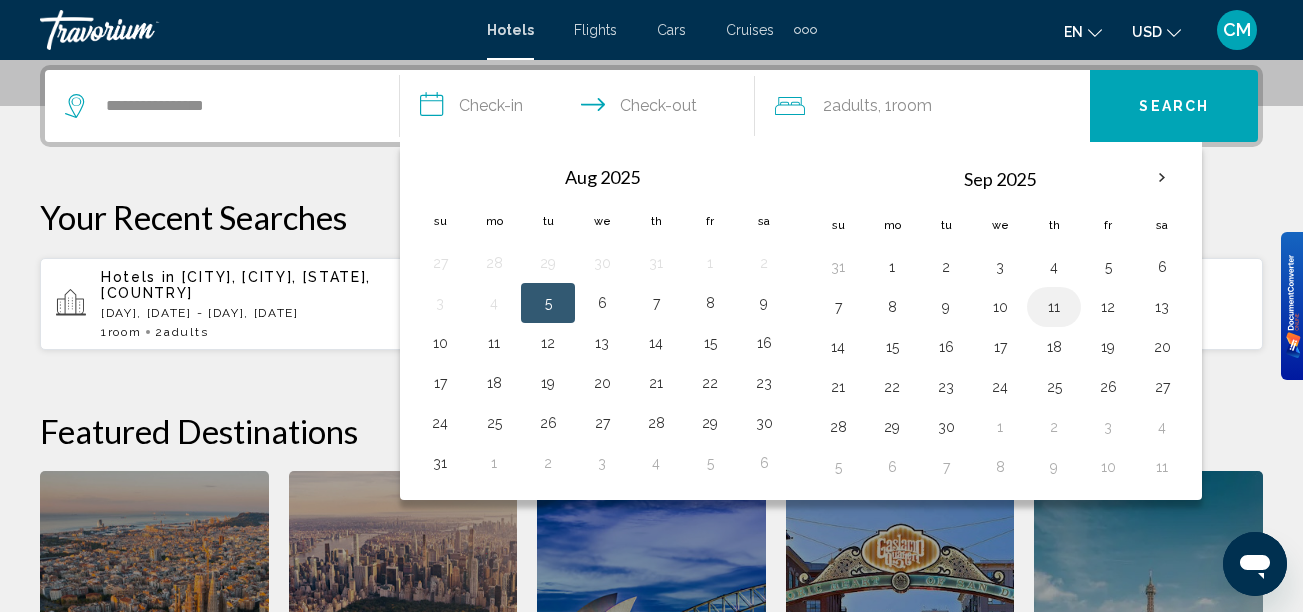 click on "11" at bounding box center (1054, 307) 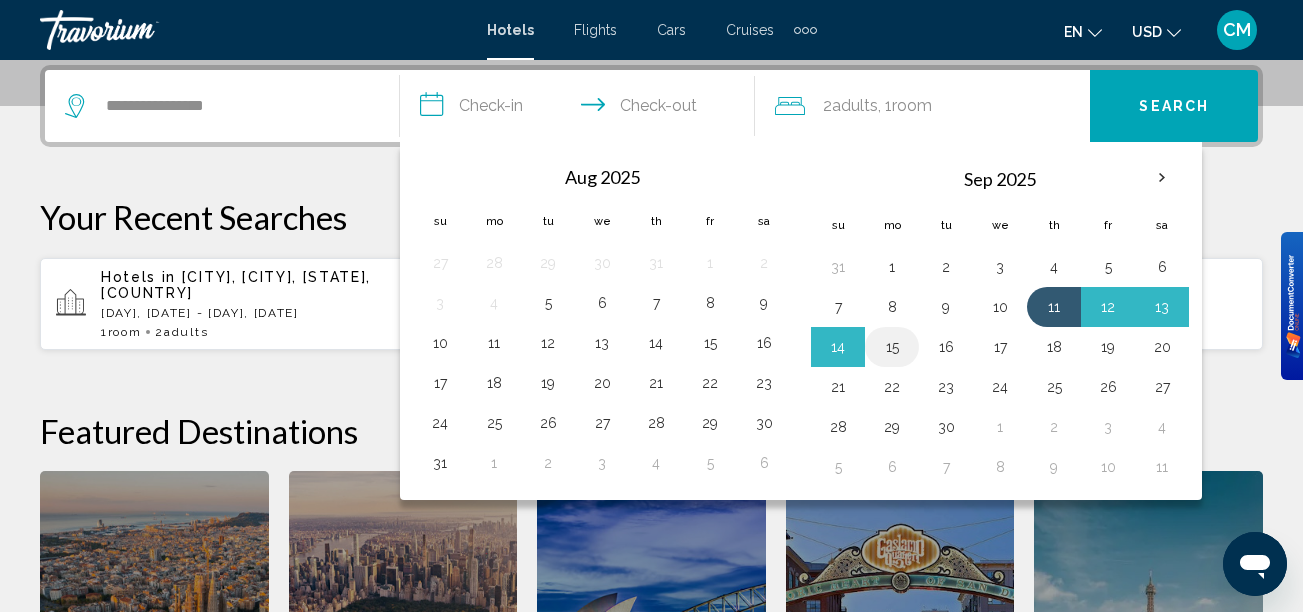 click on "15" at bounding box center [892, 347] 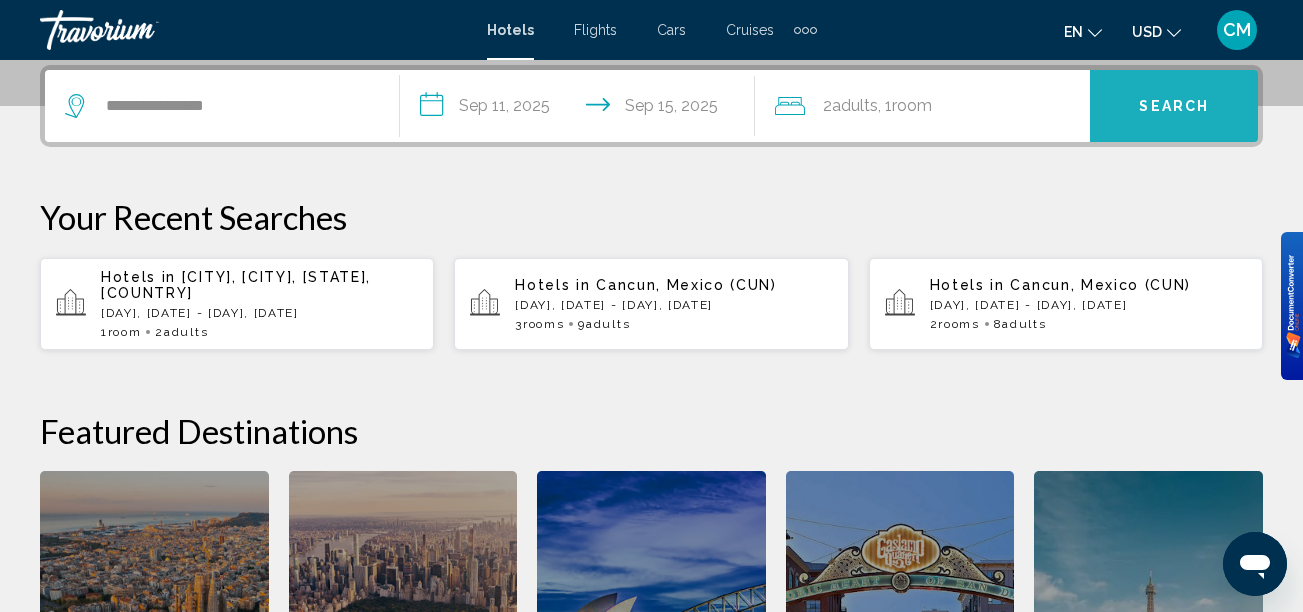 click on "Search" at bounding box center [1174, 107] 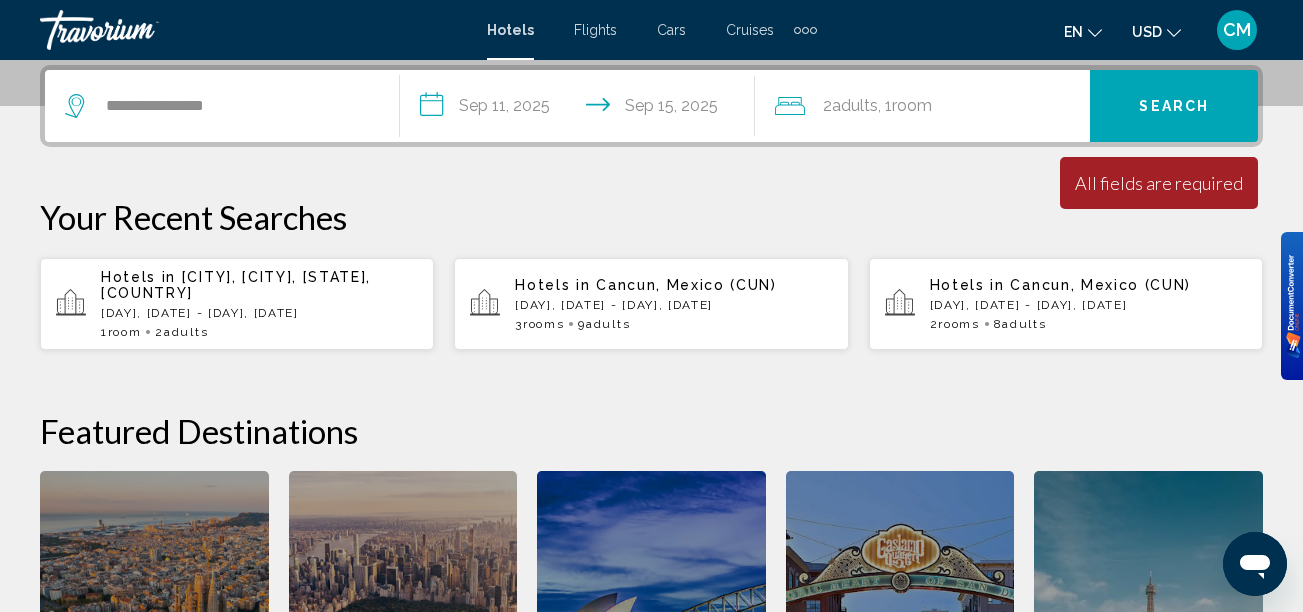 scroll, scrollTop: 300, scrollLeft: 0, axis: vertical 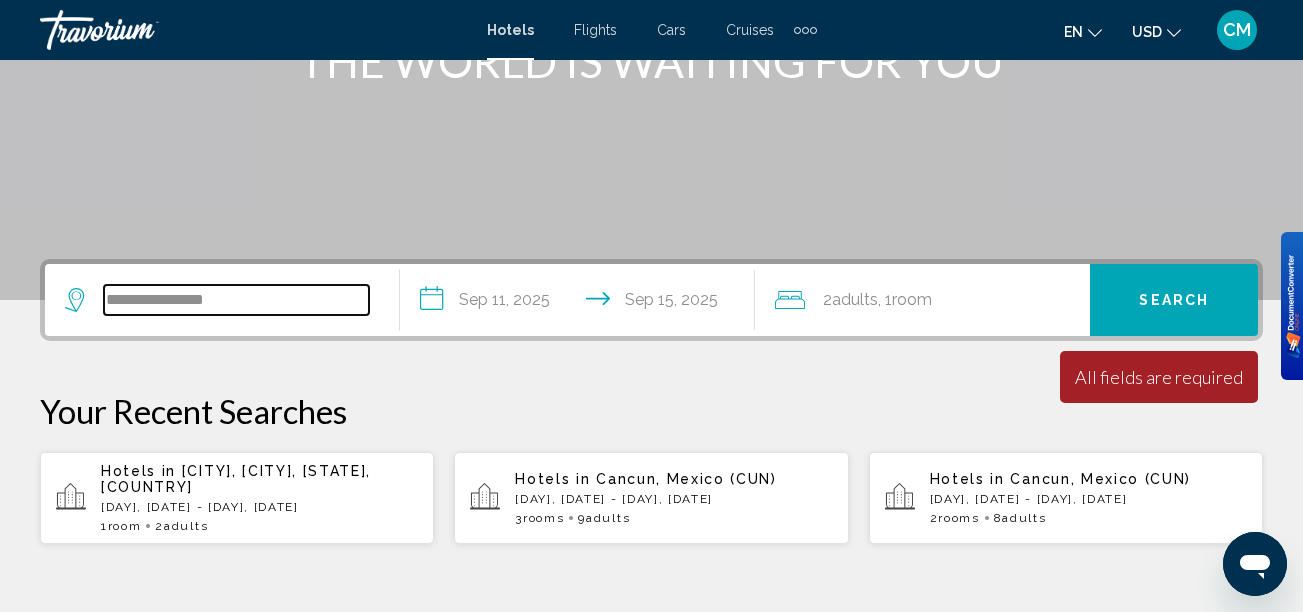 click on "**********" at bounding box center [236, 300] 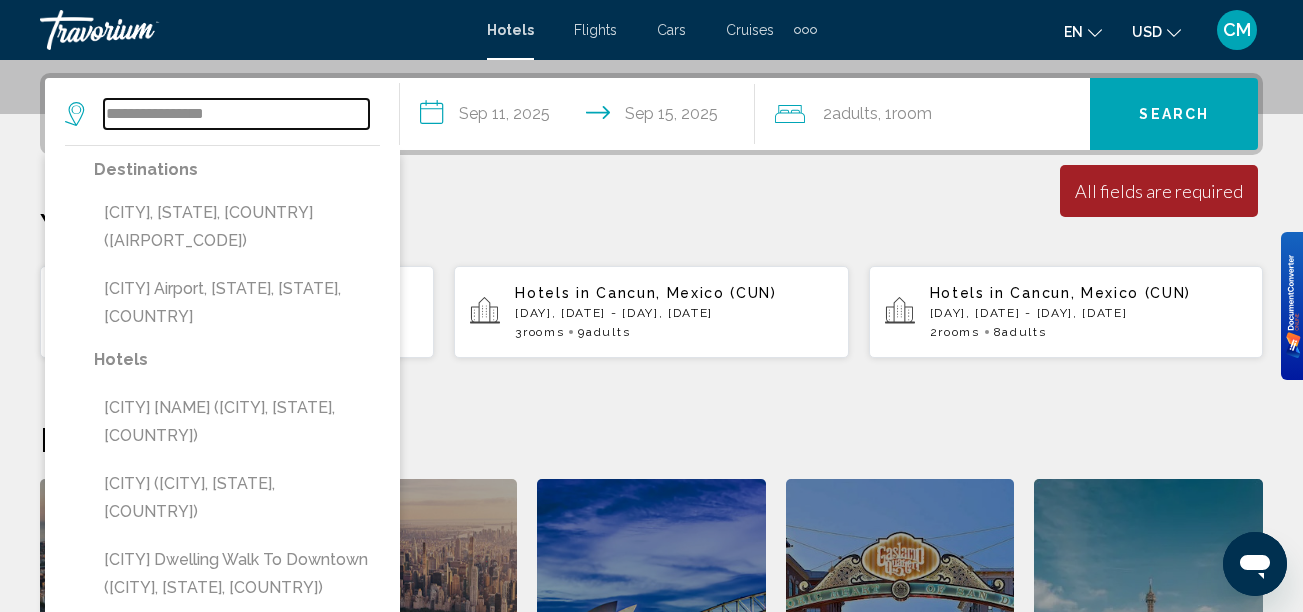 scroll, scrollTop: 494, scrollLeft: 0, axis: vertical 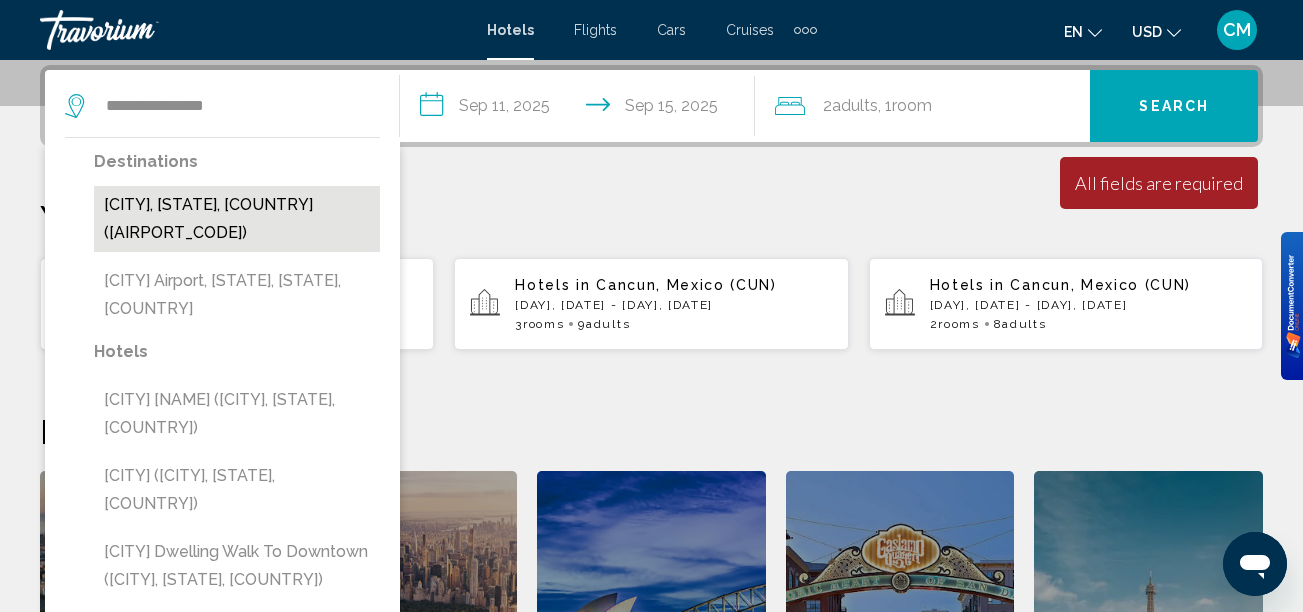 click on "[CITY], [STATE], [COUNTRY] ([AIRPORT_CODE])" at bounding box center (237, 219) 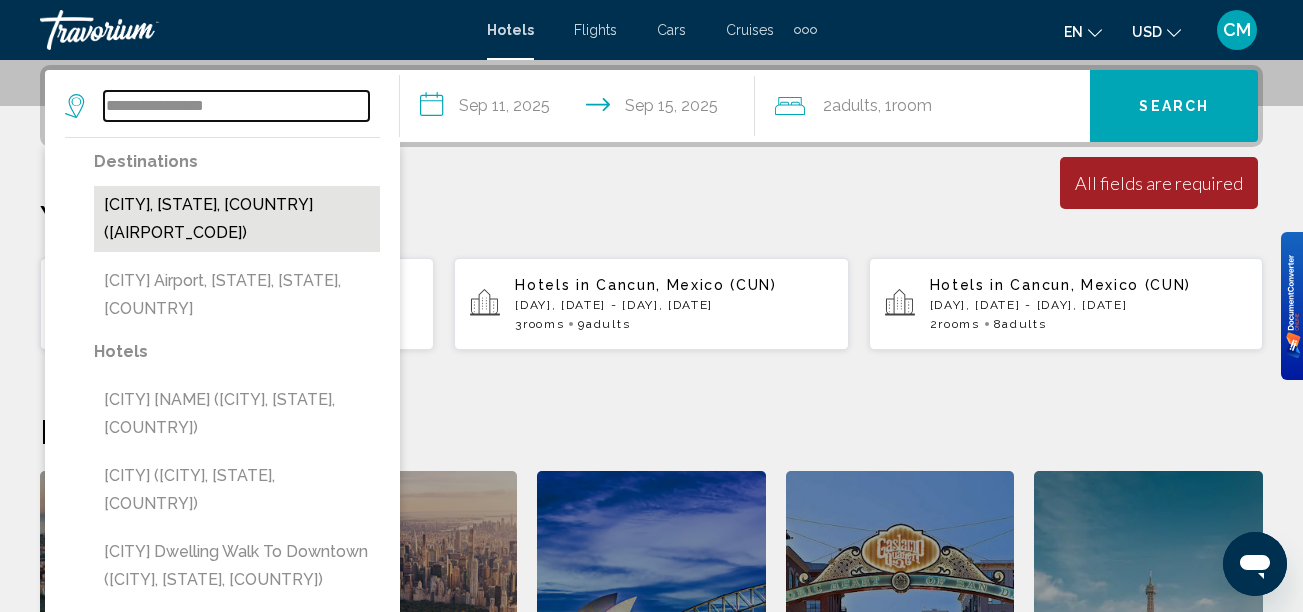 type on "**********" 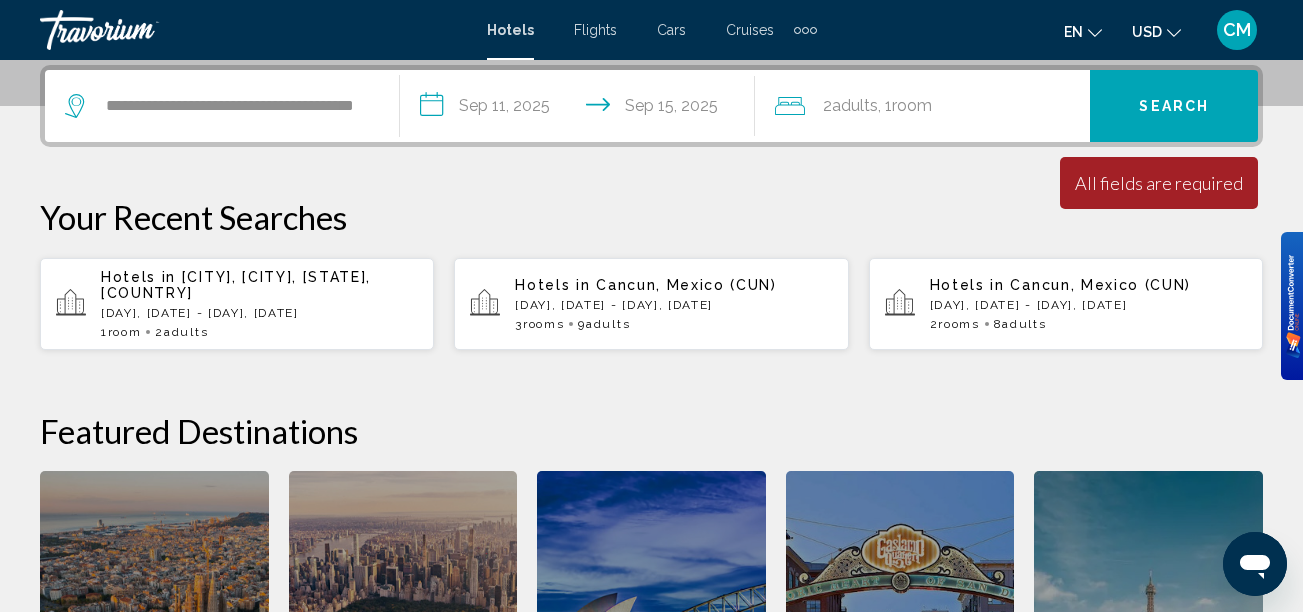 click on "Search" at bounding box center [1174, 106] 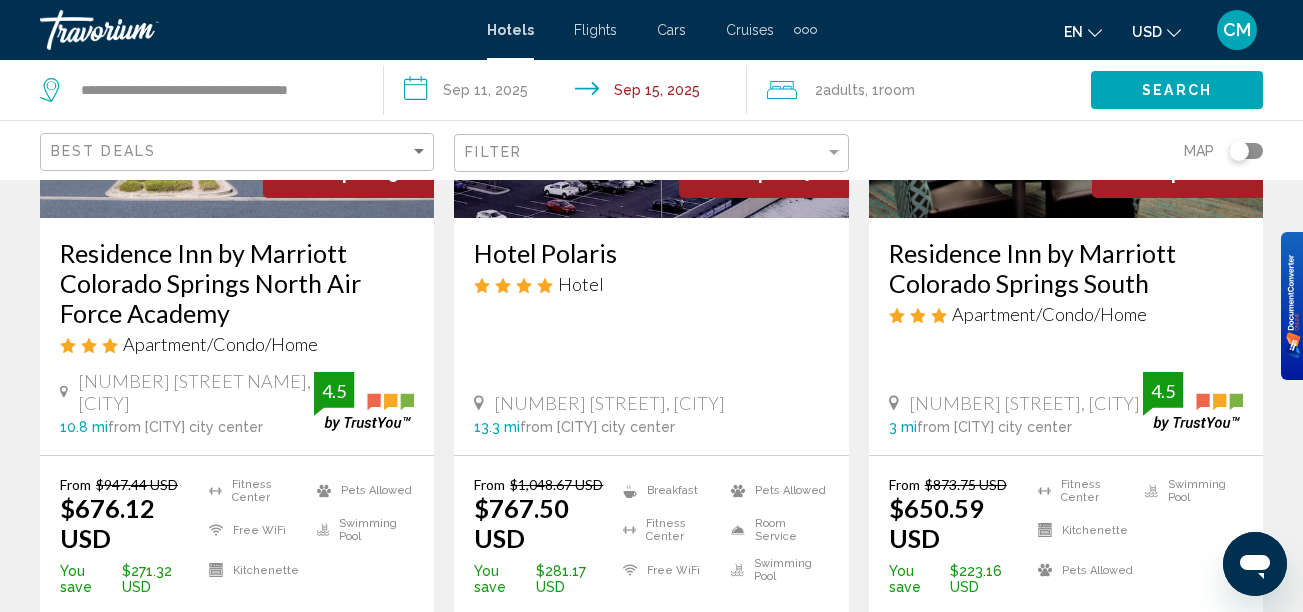 scroll, scrollTop: 350, scrollLeft: 0, axis: vertical 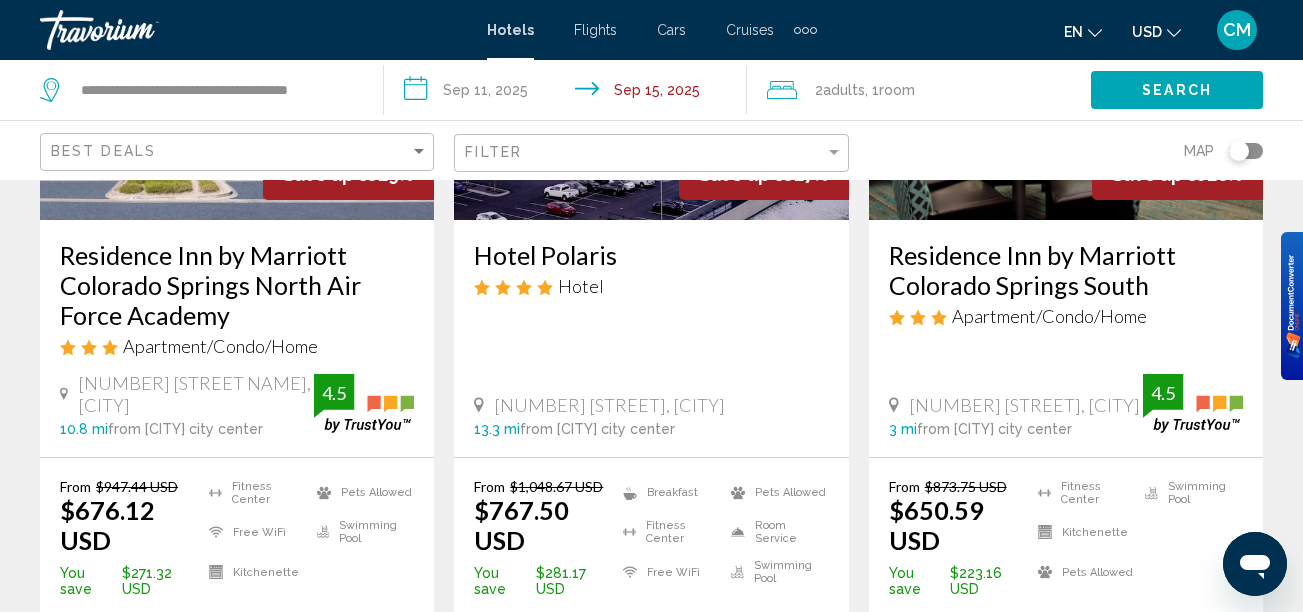 click on "Map" 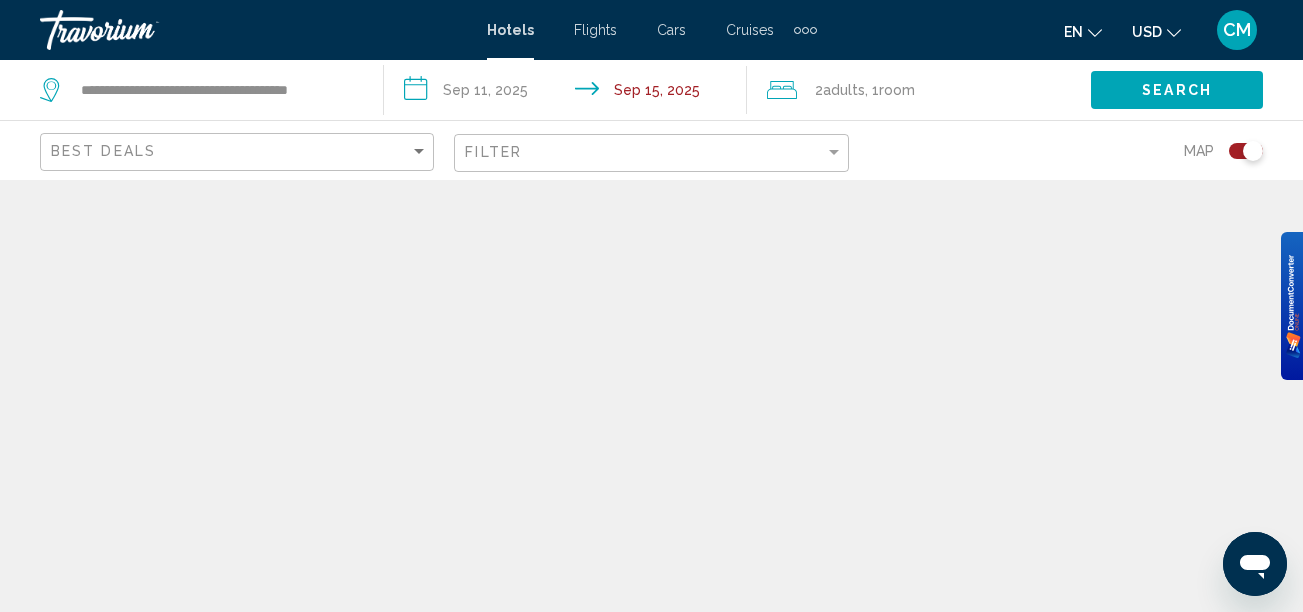 scroll, scrollTop: 0, scrollLeft: 0, axis: both 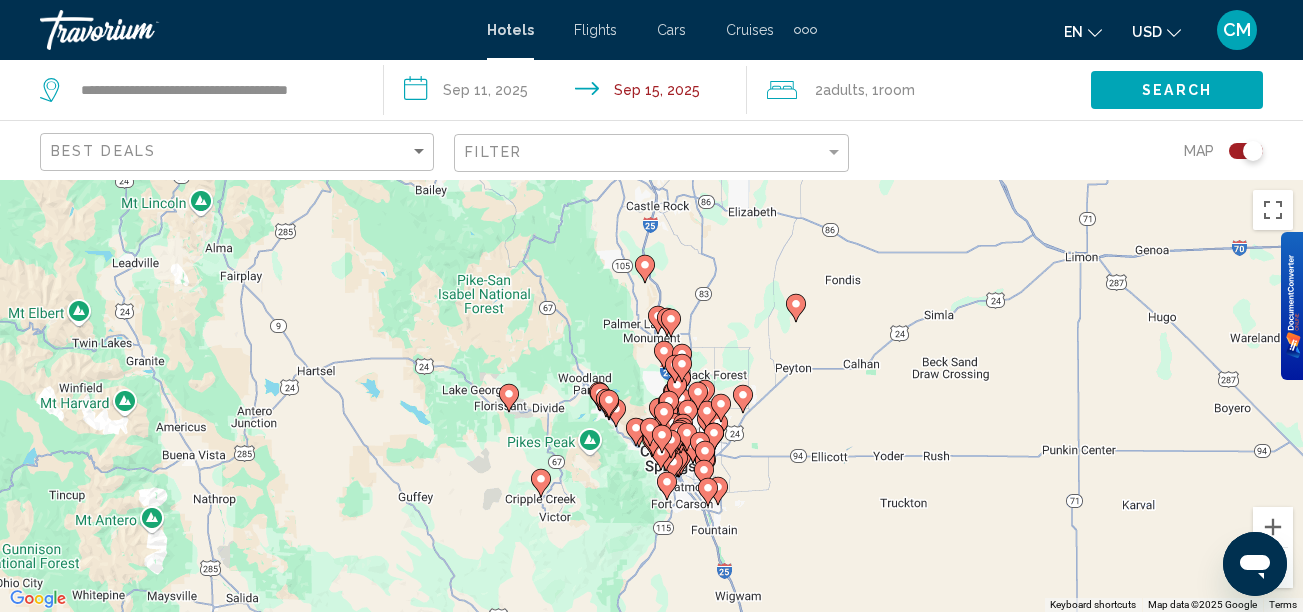type 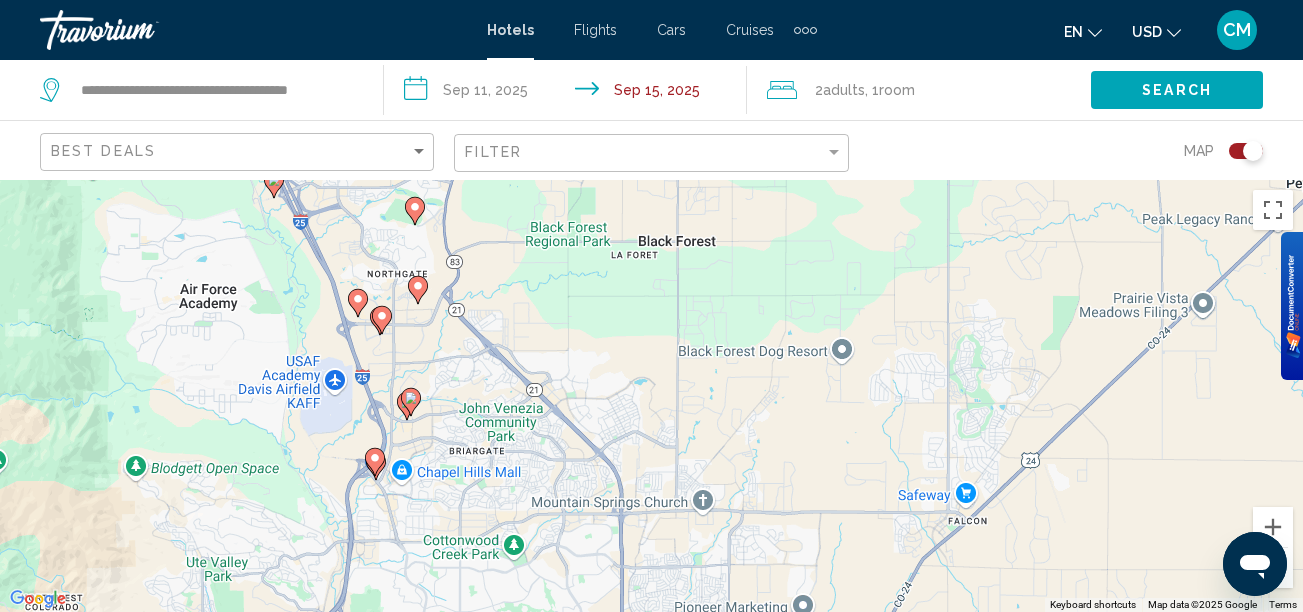 drag, startPoint x: 561, startPoint y: 553, endPoint x: 510, endPoint y: 283, distance: 274.77444 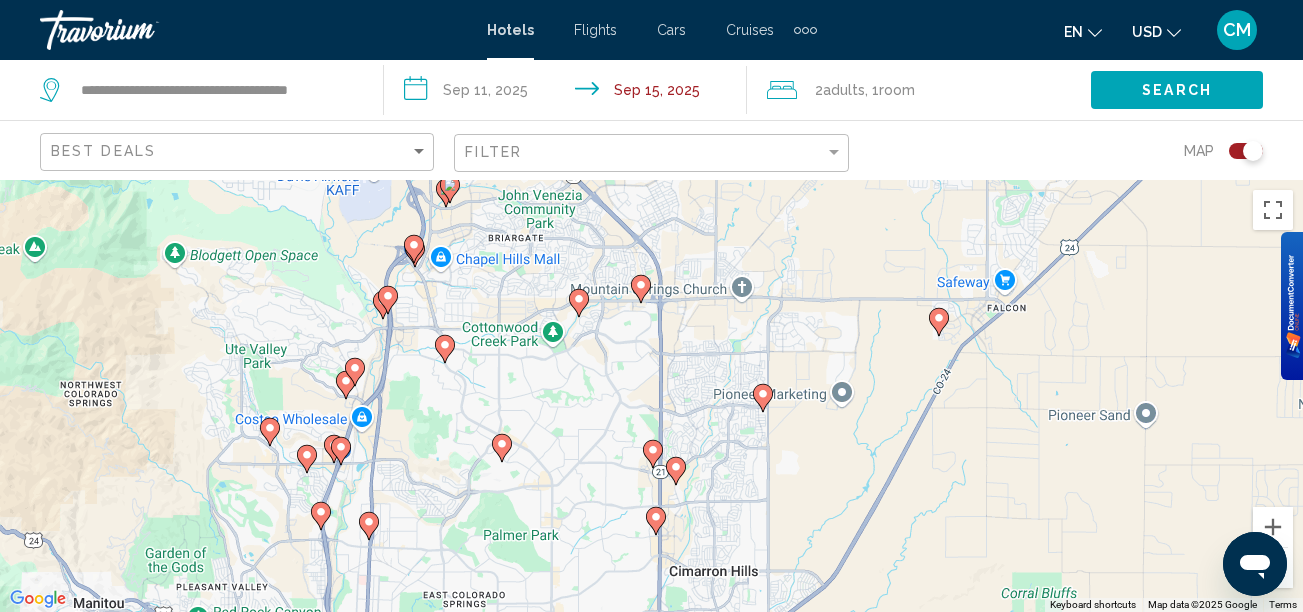 drag, startPoint x: 608, startPoint y: 350, endPoint x: 652, endPoint y: 162, distance: 193.08029 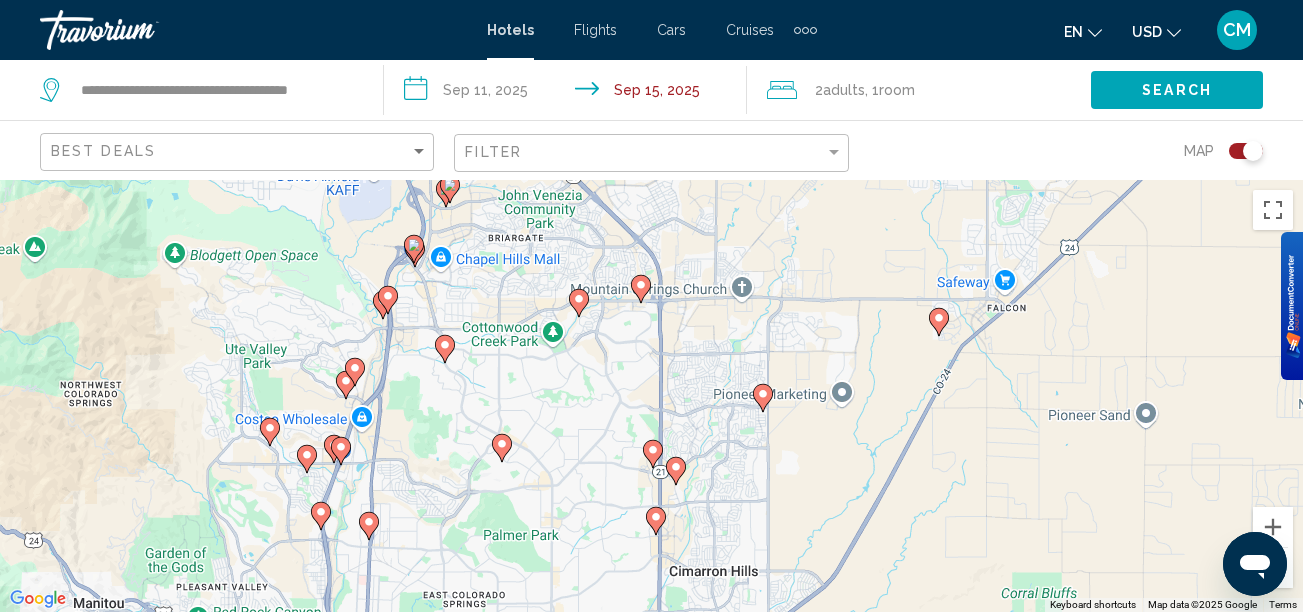click on "**********" 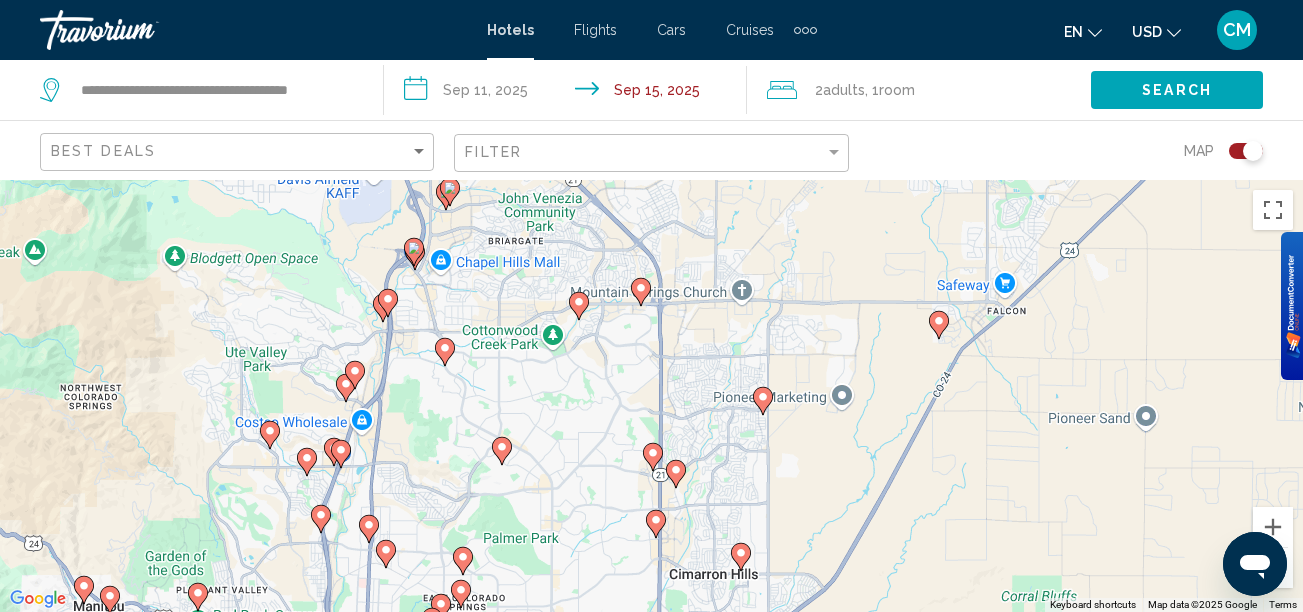 click 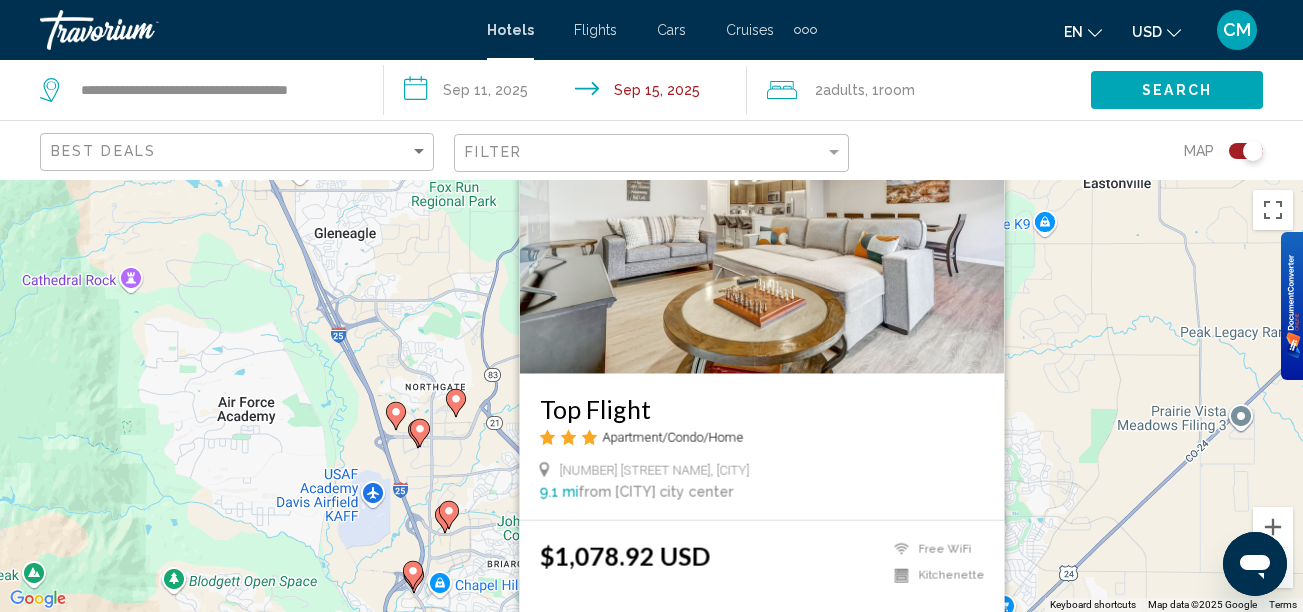 click on "To activate drag with keyboard, press Alt + Enter. Once in keyboard drag state, use the arrow keys to move the marker. To complete the drag, press the Enter key. To cancel, press Escape.  Top Flight
Apartment/Condo/Home
[NUMBER] [STREET], [CITY] 9.1 mi  from Colorado Springs city center from hotel $1,078.92 USD
Free WiFi
Kitchenette  Select Room" at bounding box center (651, 396) 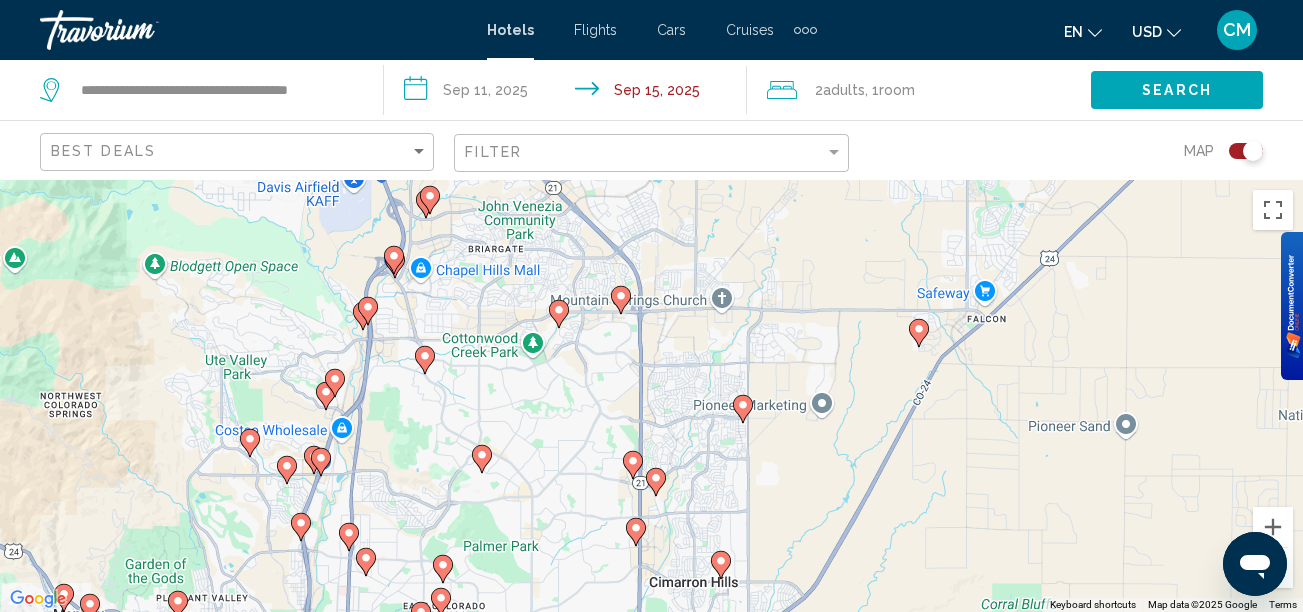 drag, startPoint x: 696, startPoint y: 507, endPoint x: 678, endPoint y: 183, distance: 324.4996 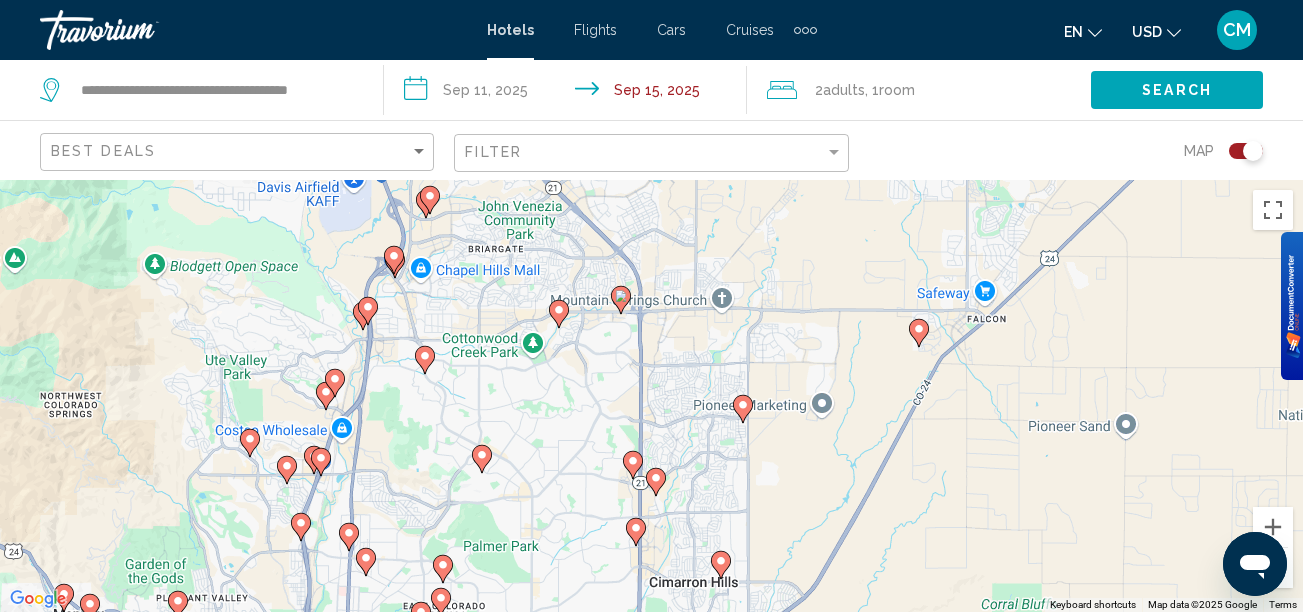 click 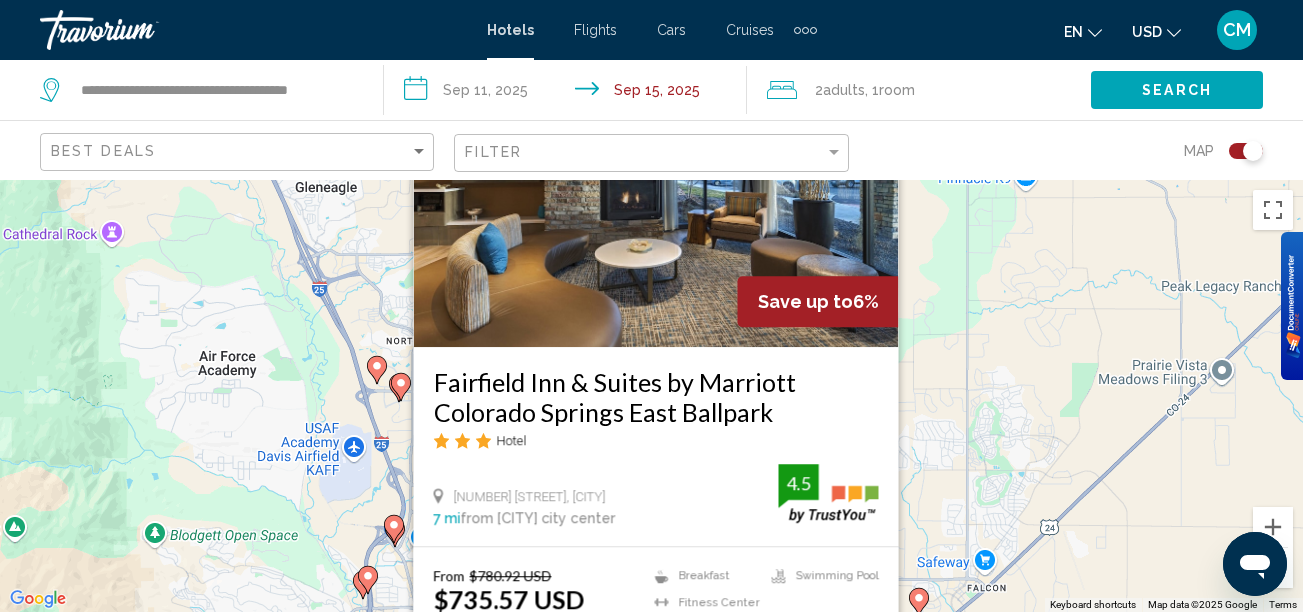 click on "Save up to  6%   Fairfield Inn & Suites by Marriott Colorado Springs East Ballpark
Hotel
[NUMBER] [STREET], [CITY] [DISTANCE]  from [CITY] city center from hotel 4.5 From $[PRICE] USD $[PRICE] USD  You save  $[PRICE] USD
Breakfast
Fitness Center
Free WiFi
Swimming Pool  4.5 Select Room" at bounding box center (651, 396) 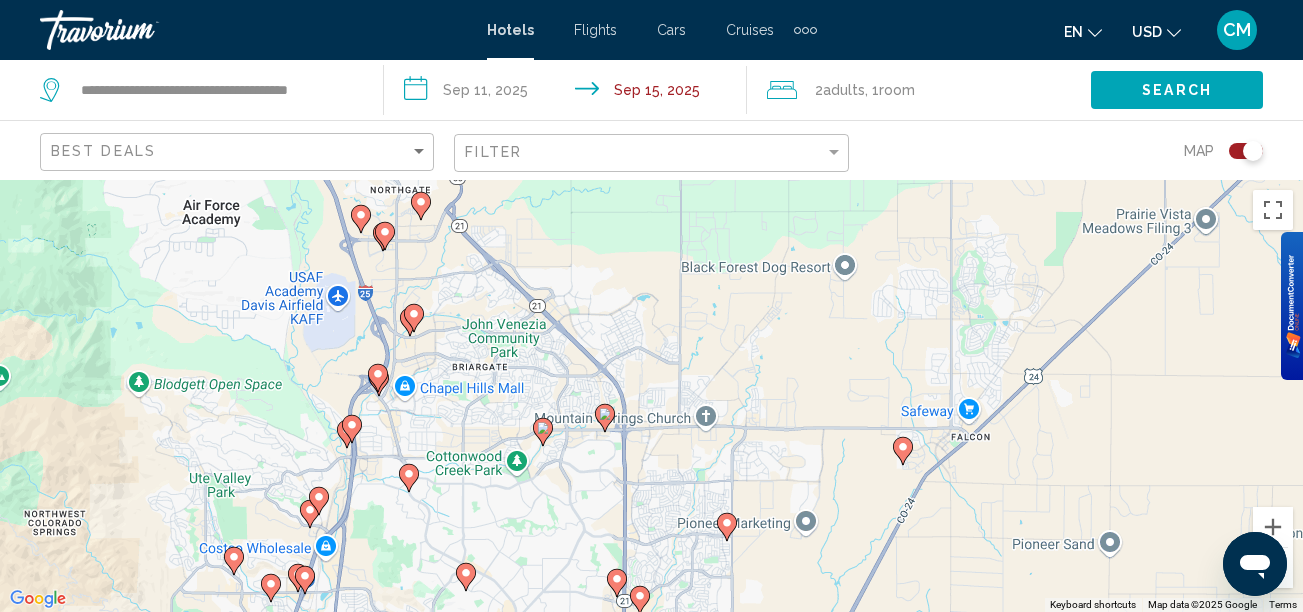 drag, startPoint x: 705, startPoint y: 569, endPoint x: 687, endPoint y: 409, distance: 161.00932 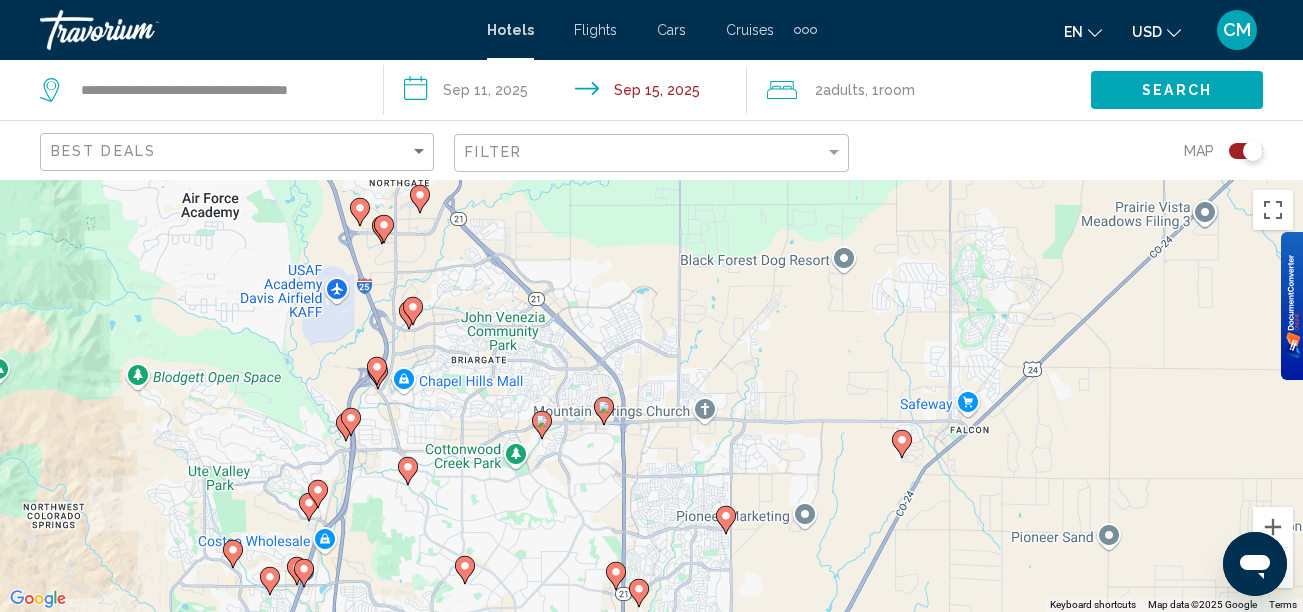 click 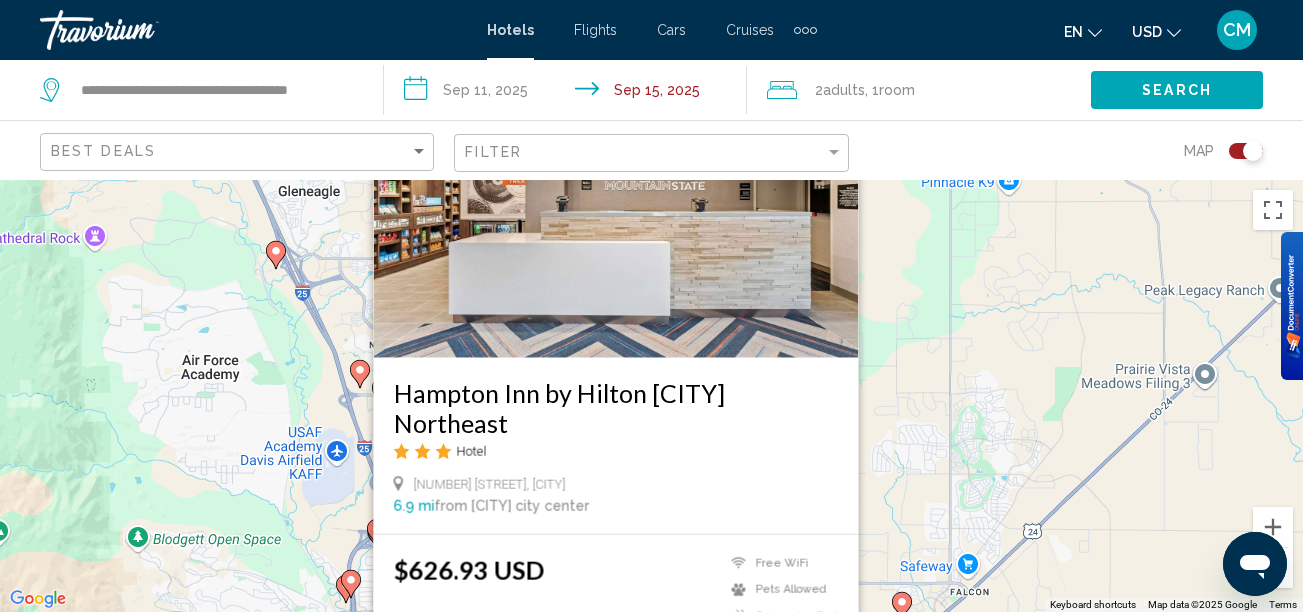 click on "To activate drag with keyboard, press Alt + Enter. Once in keyboard drag state, use the arrow keys to move the marker. To complete the drag, press the Enter key. To cancel, press Escape.  Hampton Inn by Hilton [CITY] Northeast
Hotel
[NUMBER] [STREET NAME], [CITY] [DISTANCE]  from [CITY] city center from hotel $[PRICE] USD
Free WiFi
Pets Allowed
Swimming Pool  Select Room" at bounding box center [651, 396] 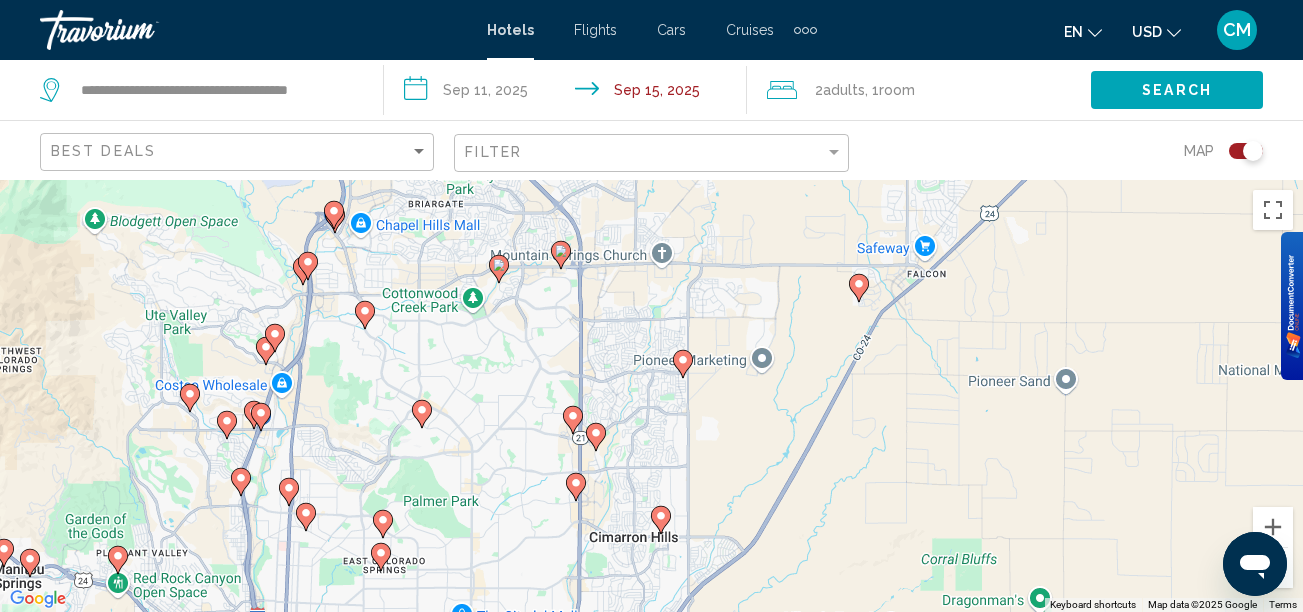 drag, startPoint x: 695, startPoint y: 484, endPoint x: 652, endPoint y: 160, distance: 326.84094 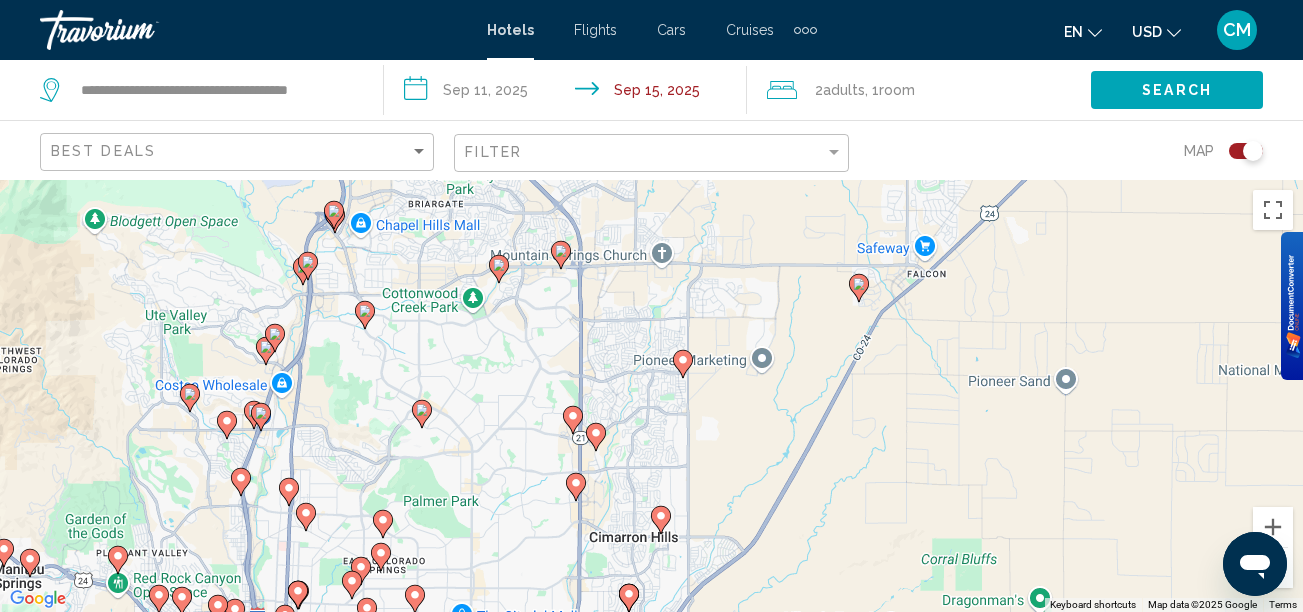 click 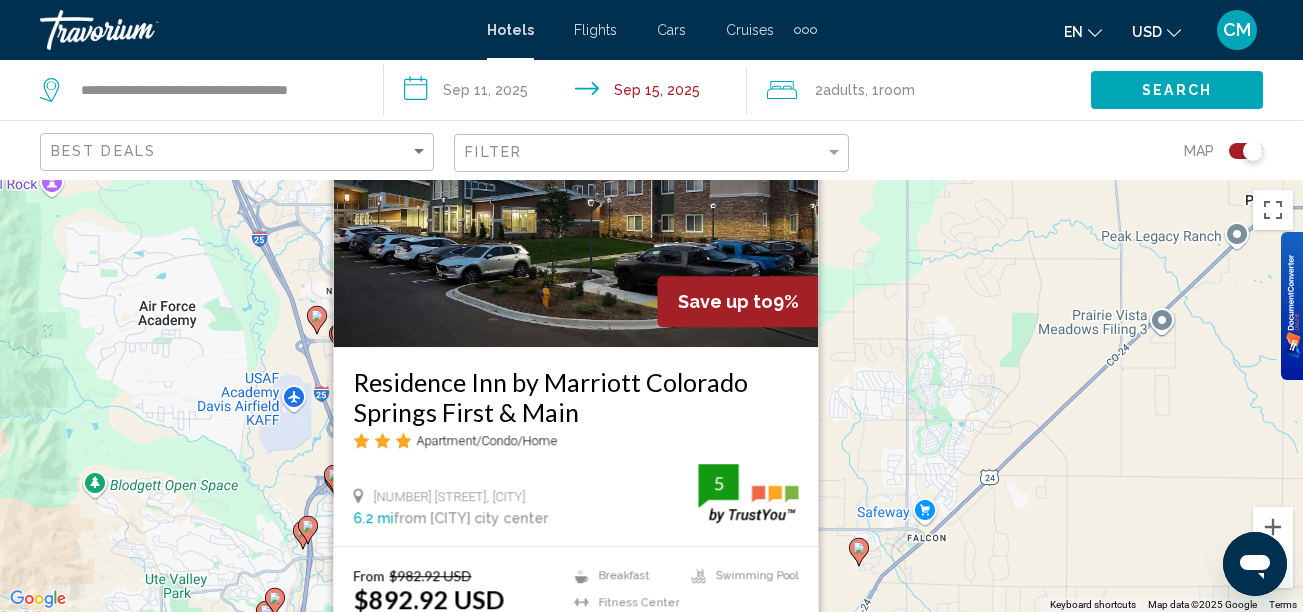 click on "To activate drag with keyboard, press Alt + Enter. Once in keyboard drag state, use the arrow keys to move the marker. To complete the drag, press the Enter key. To cancel, press Escape. Save up to  9%   Residence Inn by Marriott Colorado Springs First & Main
Apartment/Condo/Home
[NUMBER] [STREET], [CITY] 6.2 mi  from Colorado Springs city center from hotel 5 From $982.92 USD $892.92 USD  You save  $90.00 USD
Breakfast
Fitness Center
Free WiFi
Swimming Pool  5 Select Room" at bounding box center [651, 396] 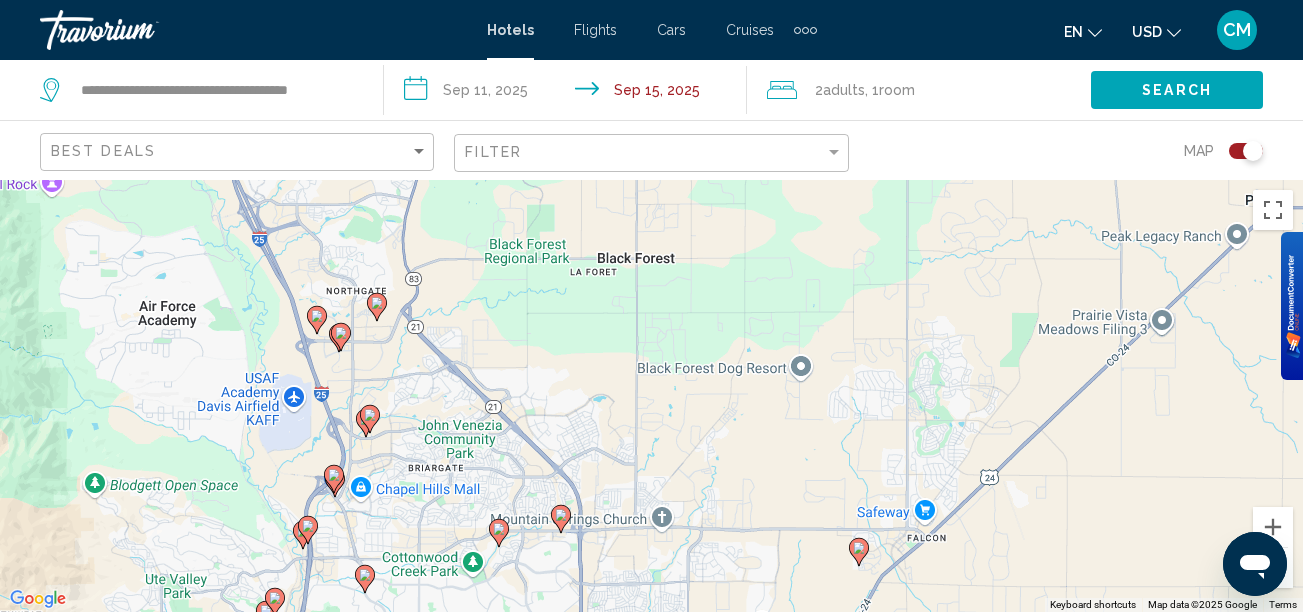 click 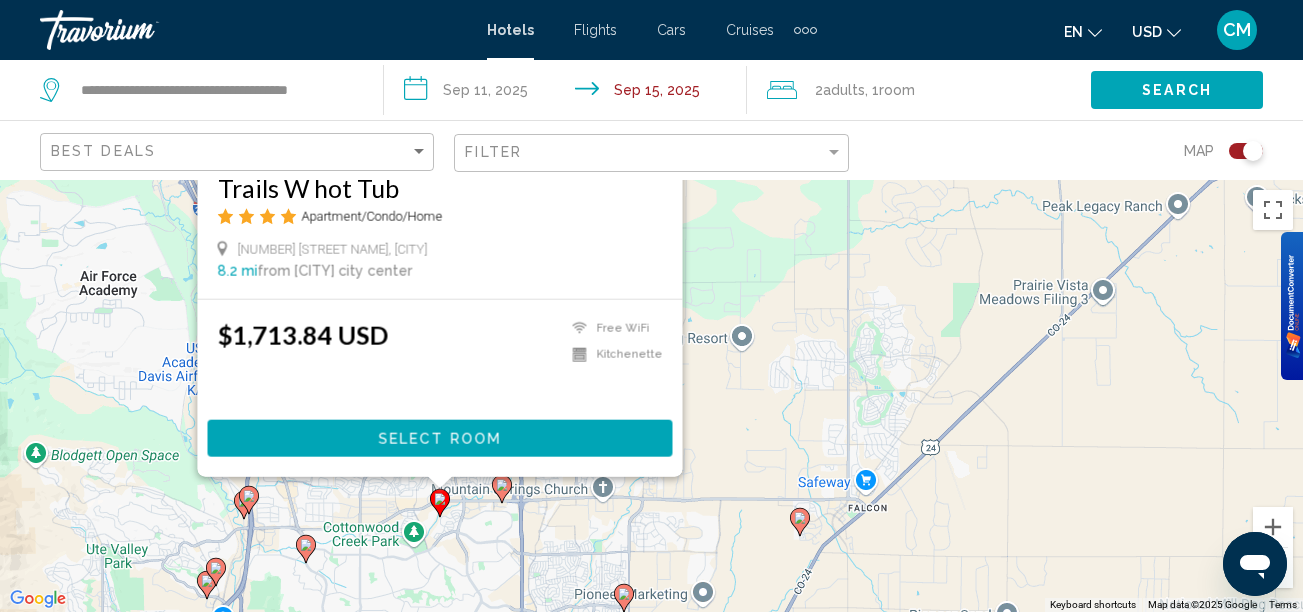 drag, startPoint x: 805, startPoint y: 479, endPoint x: 745, endPoint y: 248, distance: 238.66504 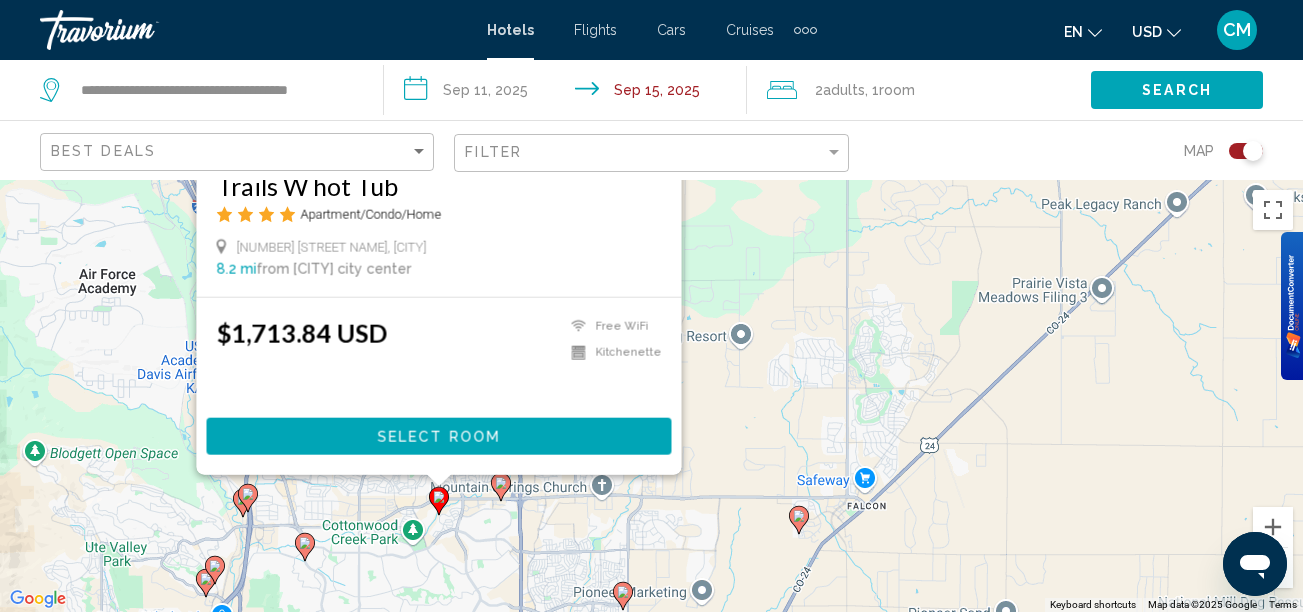 click on "To activate drag with keyboard, press Alt + Enter. Once in keyboard drag state, use the arrow keys to move the marker. To complete the drag, press the Enter key. To cancel, press Escape.  5BR Theatre & Arcade AF Academy Trails W hot Tub
Apartment/Condo/Home
[NUMBER] [STREET], [CITY] 8.2 mi  from Colorado Springs city center from hotel $1,713.84 USD
Free WiFi
Kitchenette  Select Room" at bounding box center [651, 396] 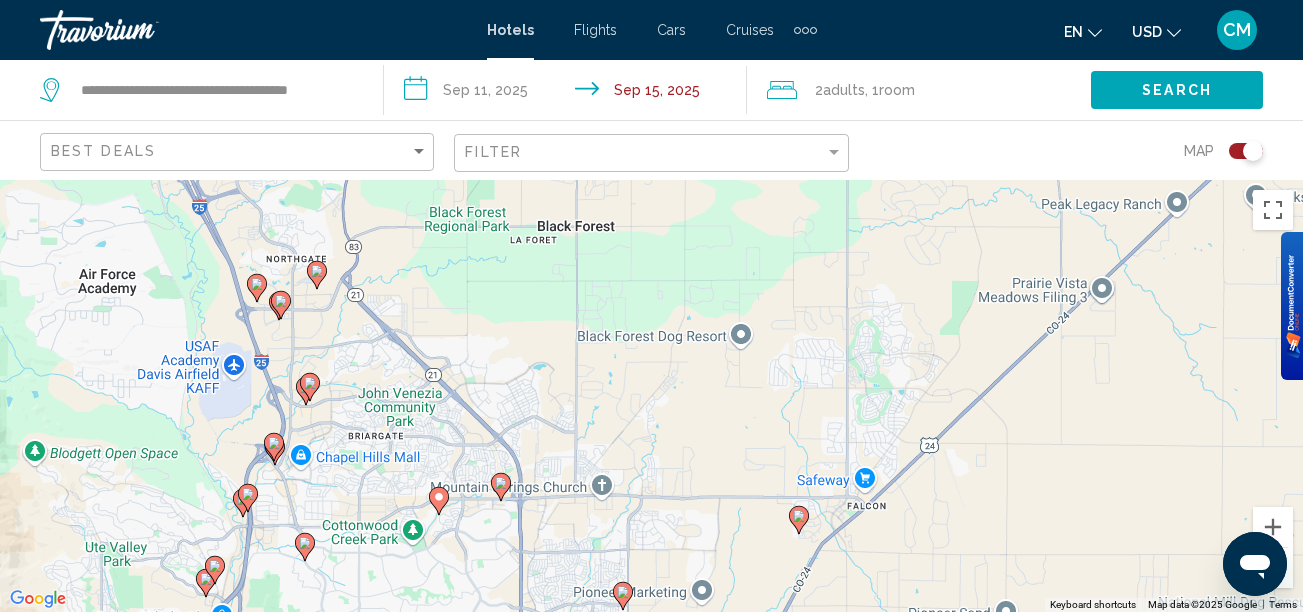 click 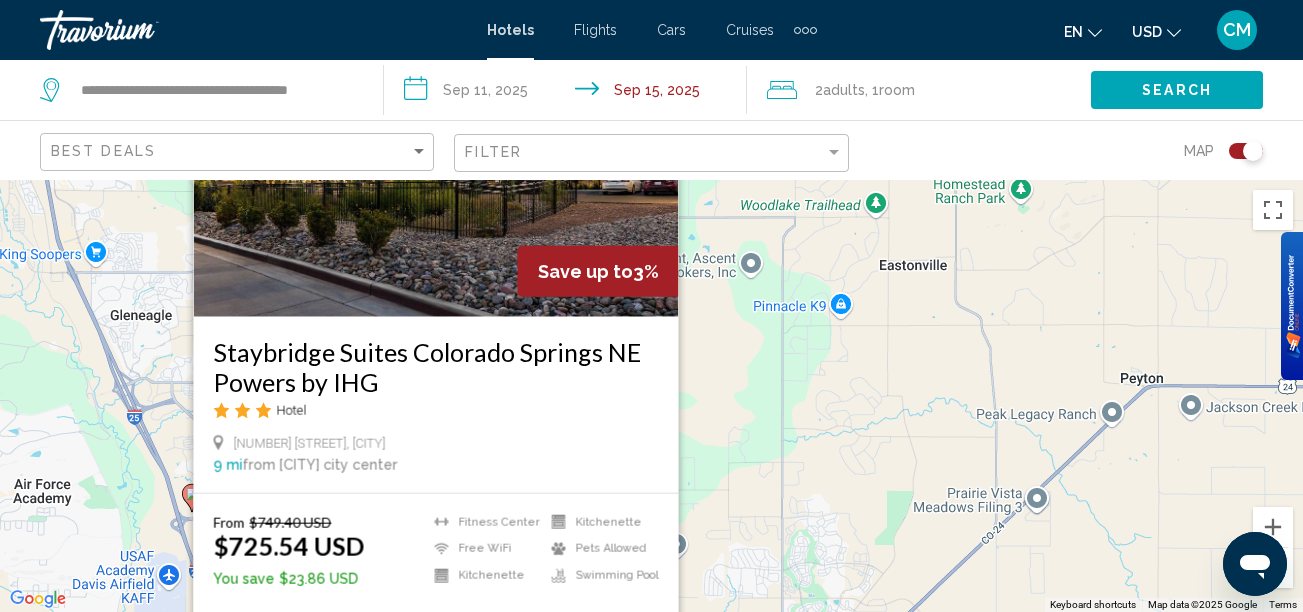 drag, startPoint x: 766, startPoint y: 516, endPoint x: 699, endPoint y: 479, distance: 76.537575 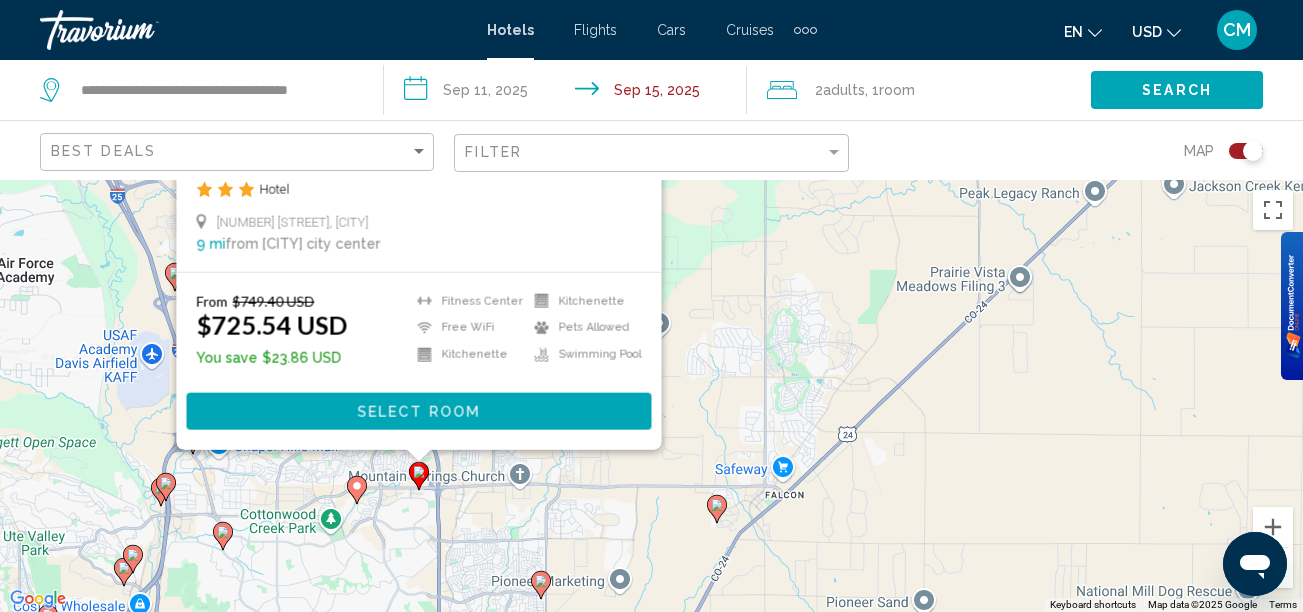 drag, startPoint x: 699, startPoint y: 479, endPoint x: 677, endPoint y: 239, distance: 241.00623 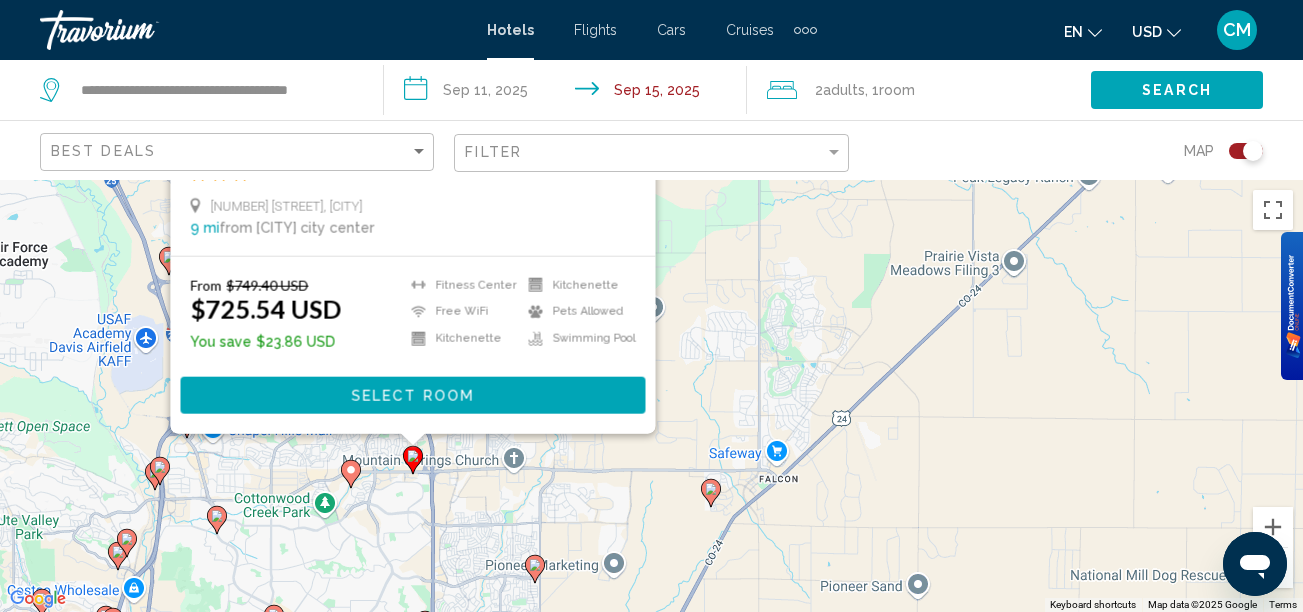 click on "Filter" 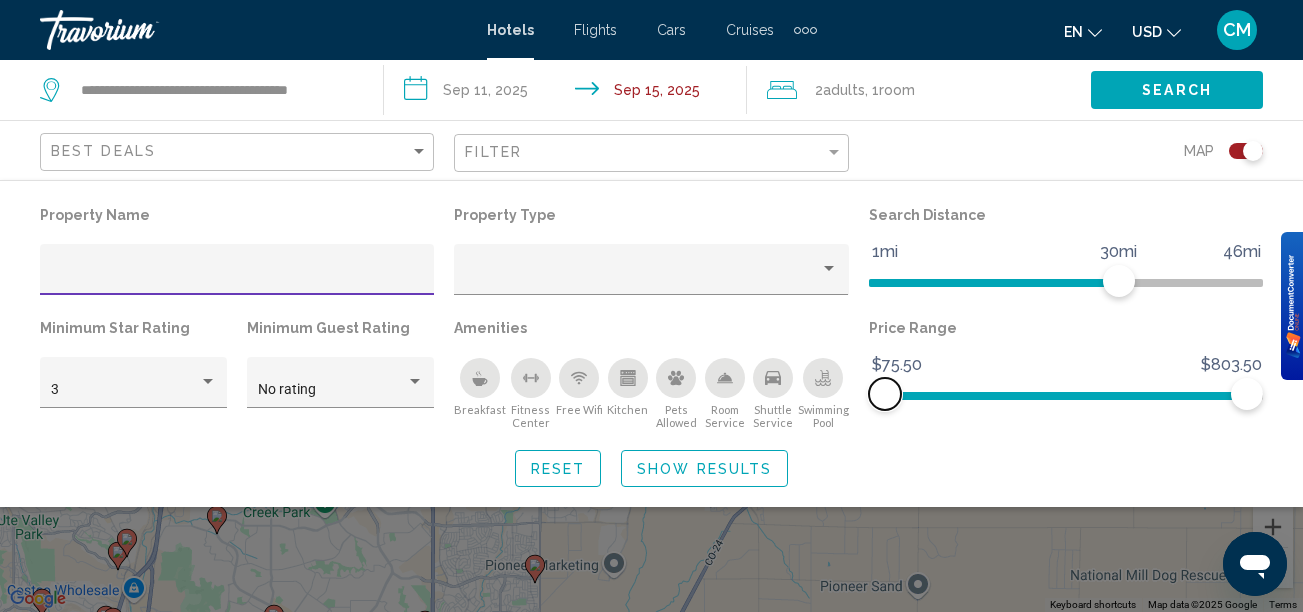 click 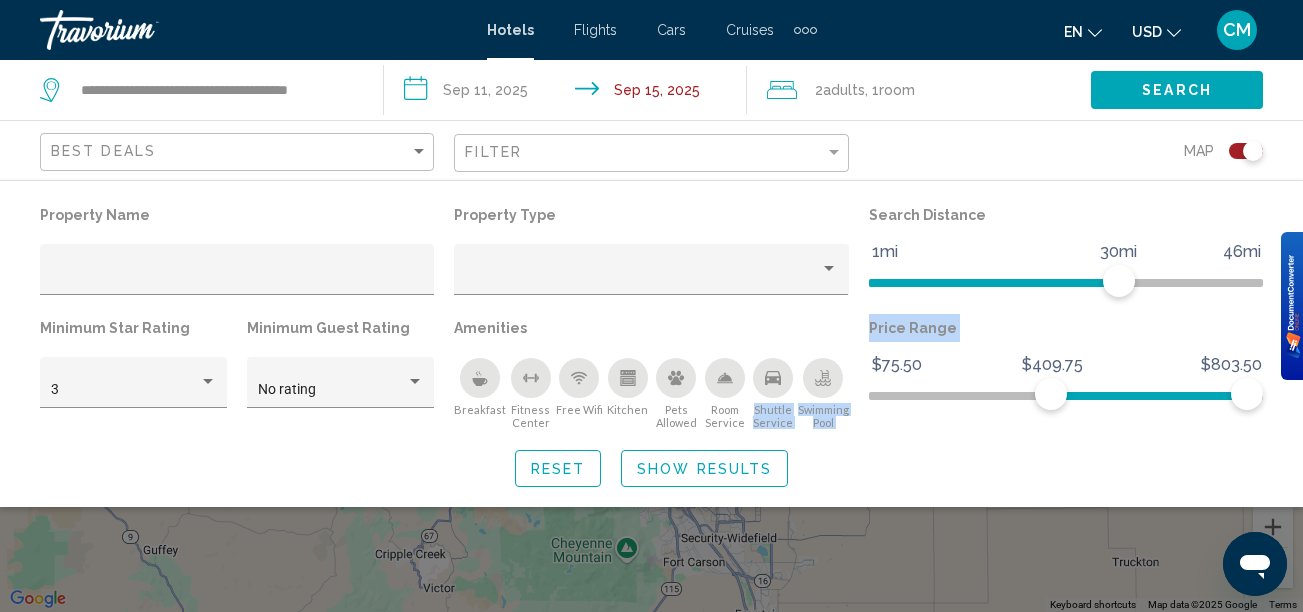 drag, startPoint x: 1048, startPoint y: 411, endPoint x: 744, endPoint y: 401, distance: 304.16443 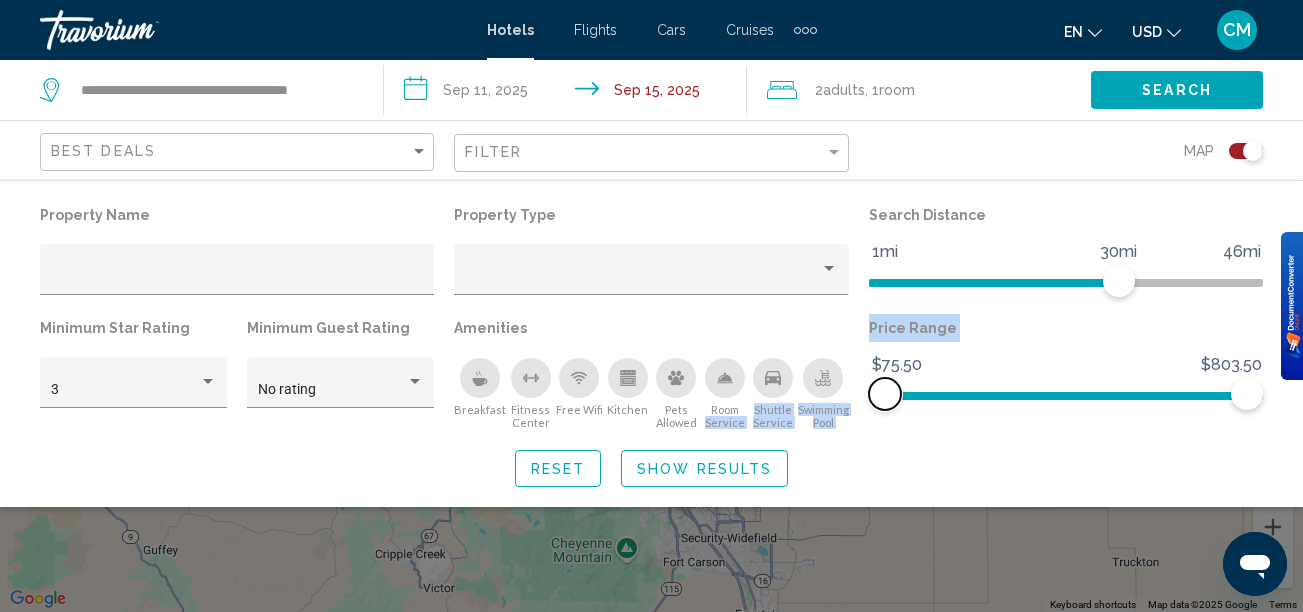drag, startPoint x: 1058, startPoint y: 403, endPoint x: 826, endPoint y: 380, distance: 233.1373 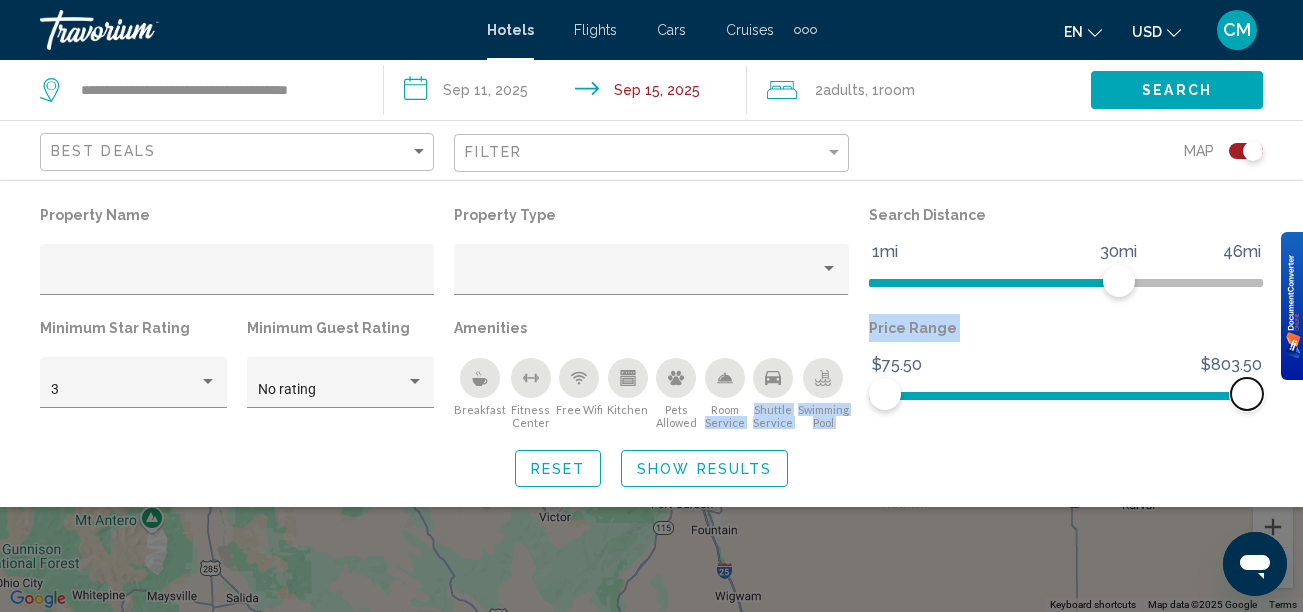 drag, startPoint x: 826, startPoint y: 380, endPoint x: 1256, endPoint y: 406, distance: 430.78534 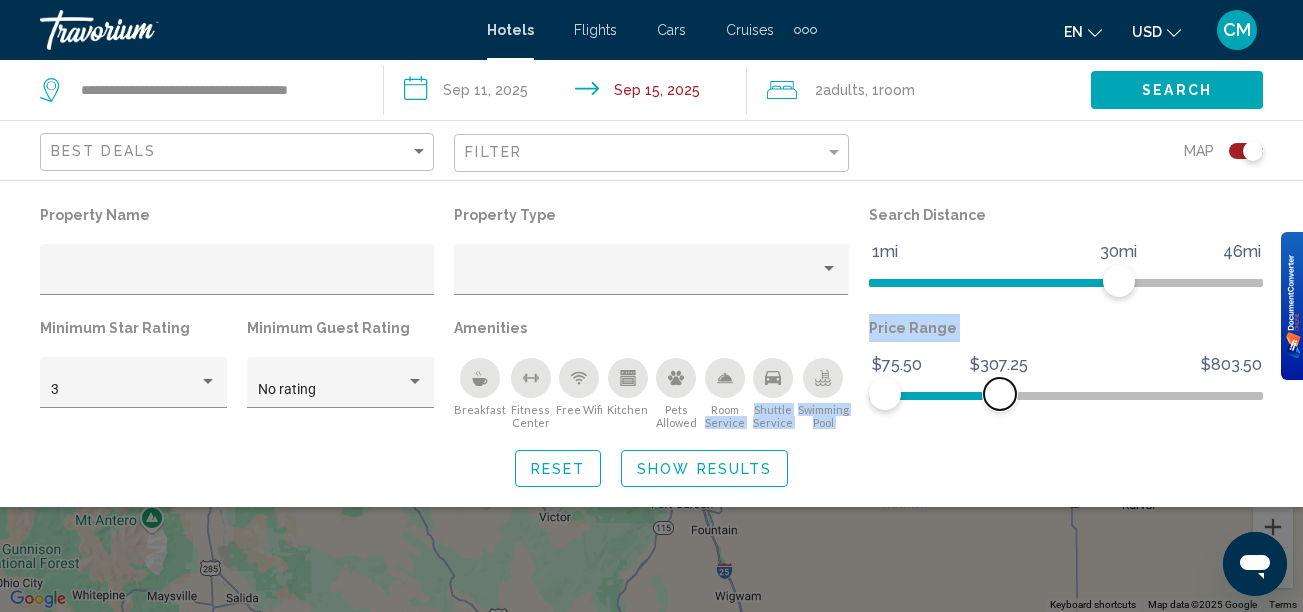 drag, startPoint x: 1256, startPoint y: 406, endPoint x: 1001, endPoint y: 413, distance: 255.09605 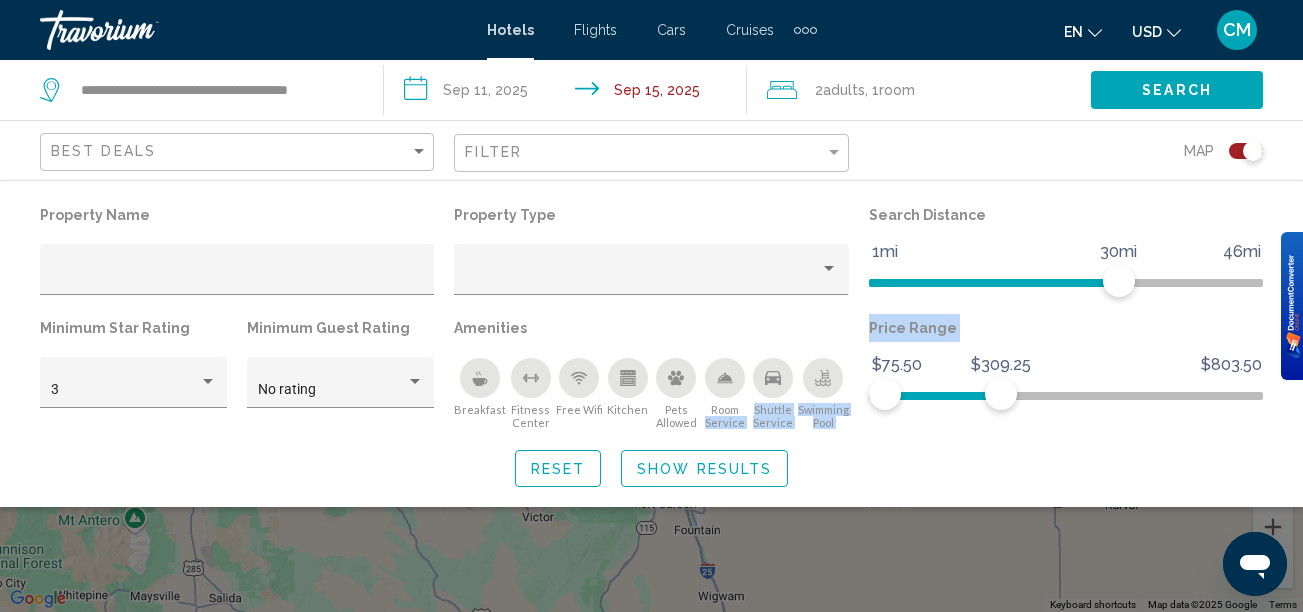 drag, startPoint x: 1001, startPoint y: 413, endPoint x: 1269, endPoint y: 492, distance: 279.40115 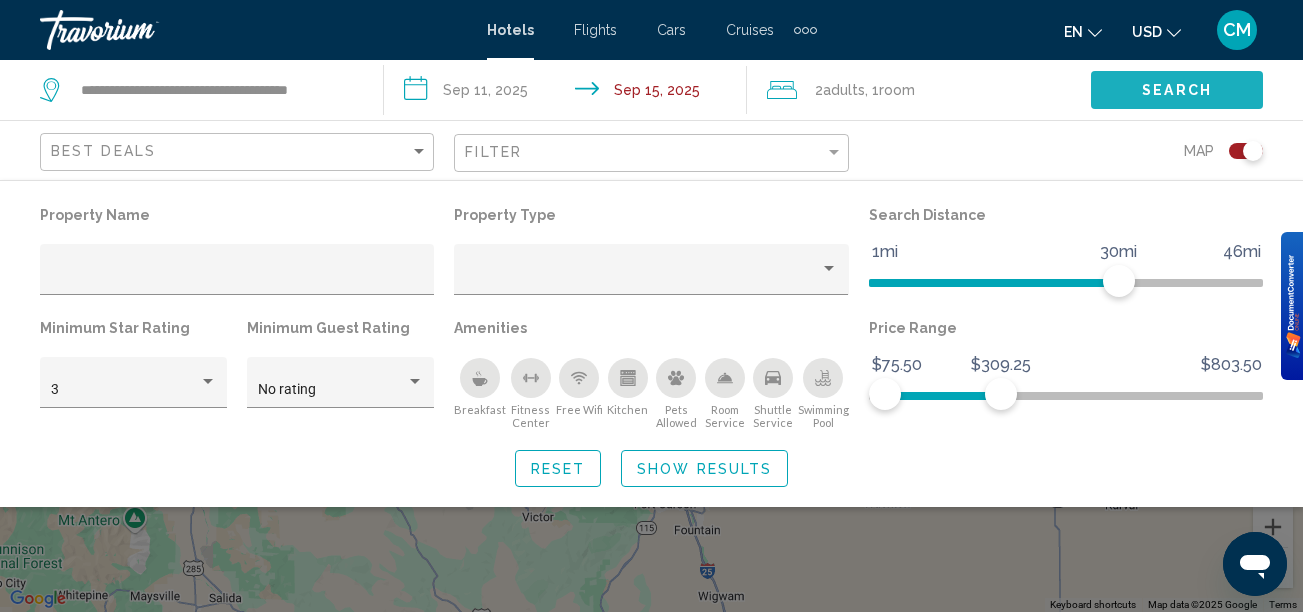 click on "Search" 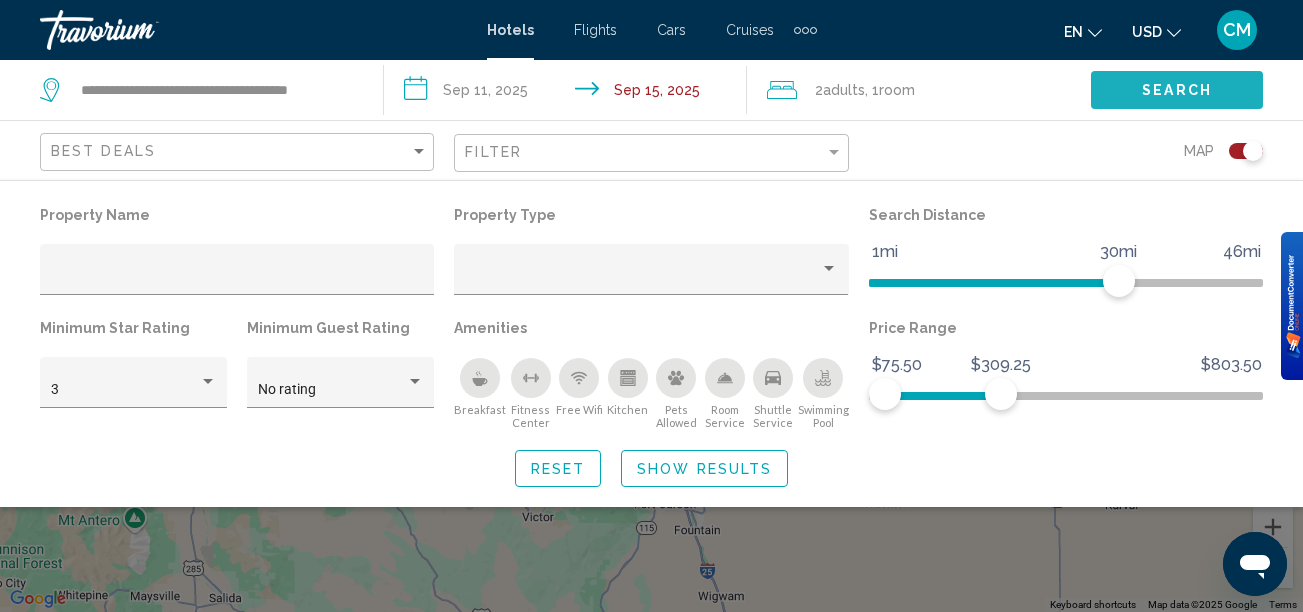 click on "Search" 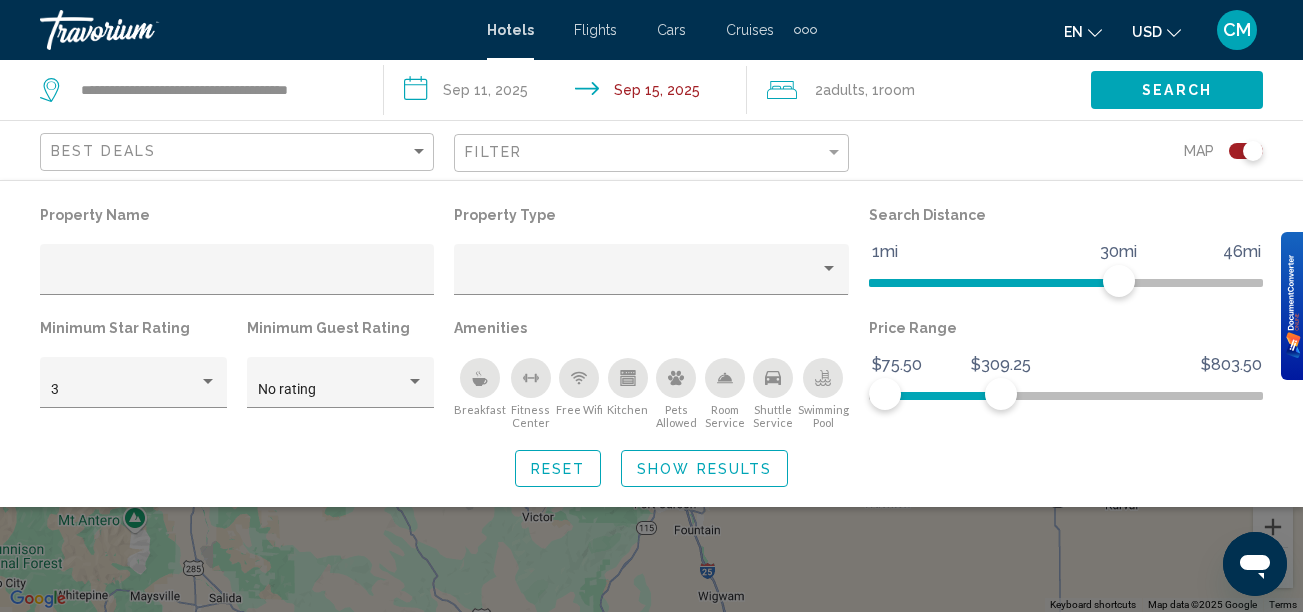 click 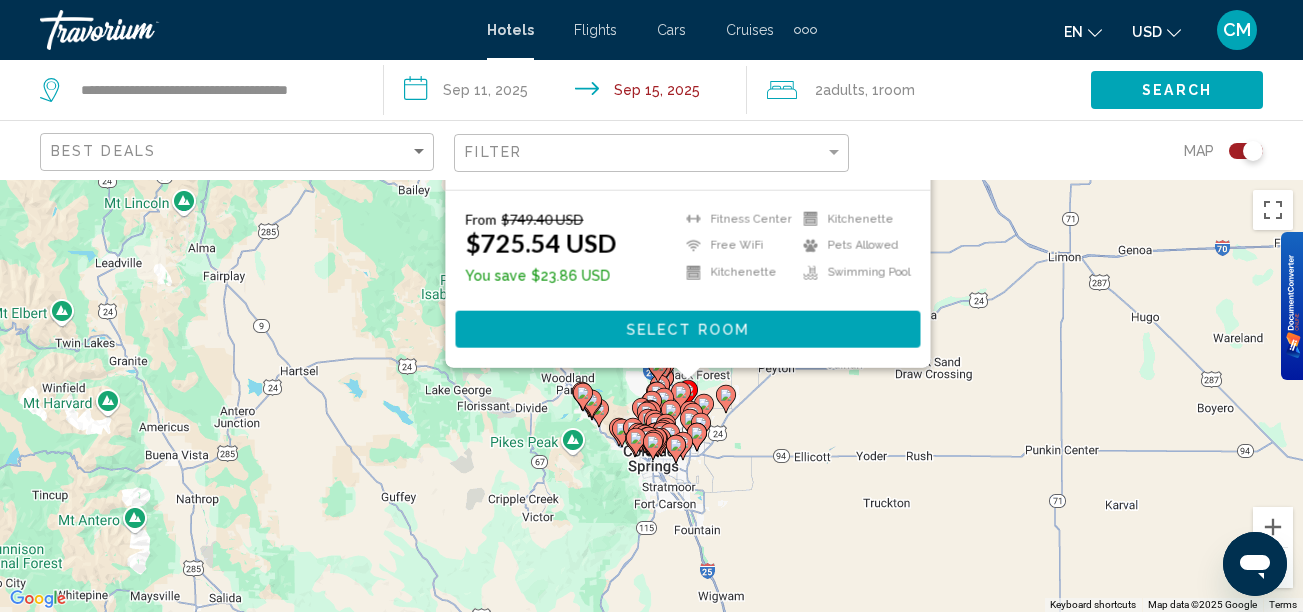 click on "To activate drag with keyboard, press Alt + Enter. Once in keyboard drag state, use the arrow keys to move the marker. To complete the drag, press the Enter key. To cancel, press Escape. Save up to  3%   Staybridge Suites Colorado Springs NE Powers by IHG
Hotel
[NUMBER] [STREET], [CITY] 9 mi  from Colorado Springs city center from hotel From $749.40 USD $725.54 USD  You save  $23.86 USD
Fitness Center
Free WiFi
Kitchenette
Kitchenette
Pets Allowed
Swimming Pool  Select Room" at bounding box center [651, 396] 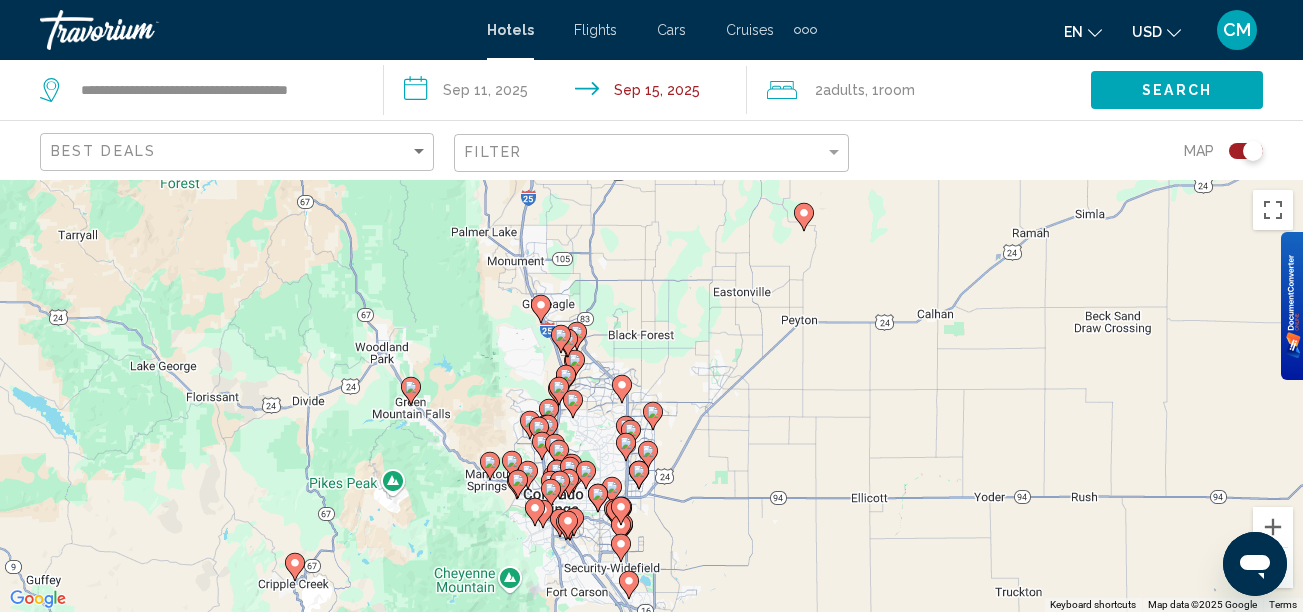 click on "Filter" 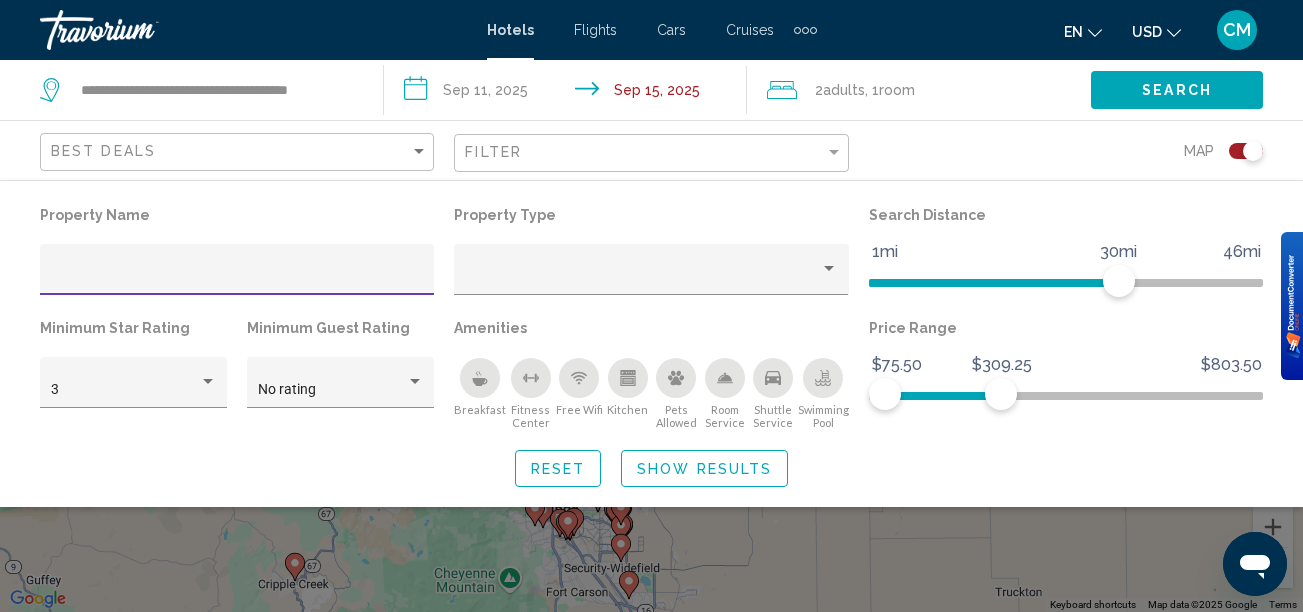 click on "**********" at bounding box center (570, 93) 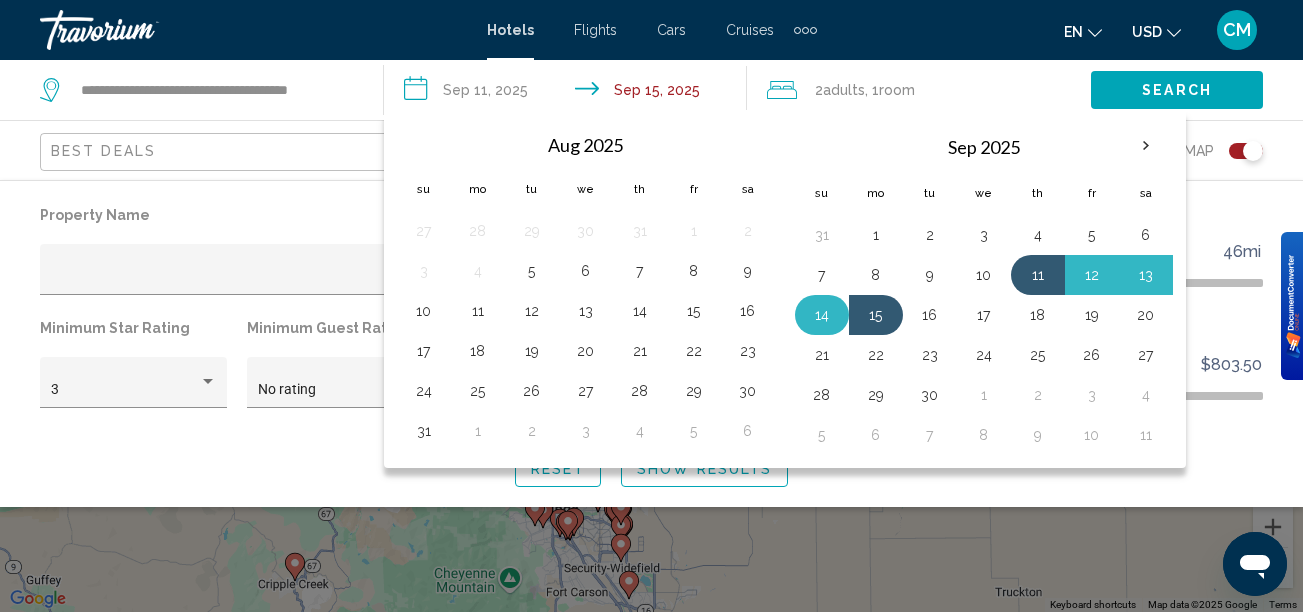click on "14" at bounding box center [822, 315] 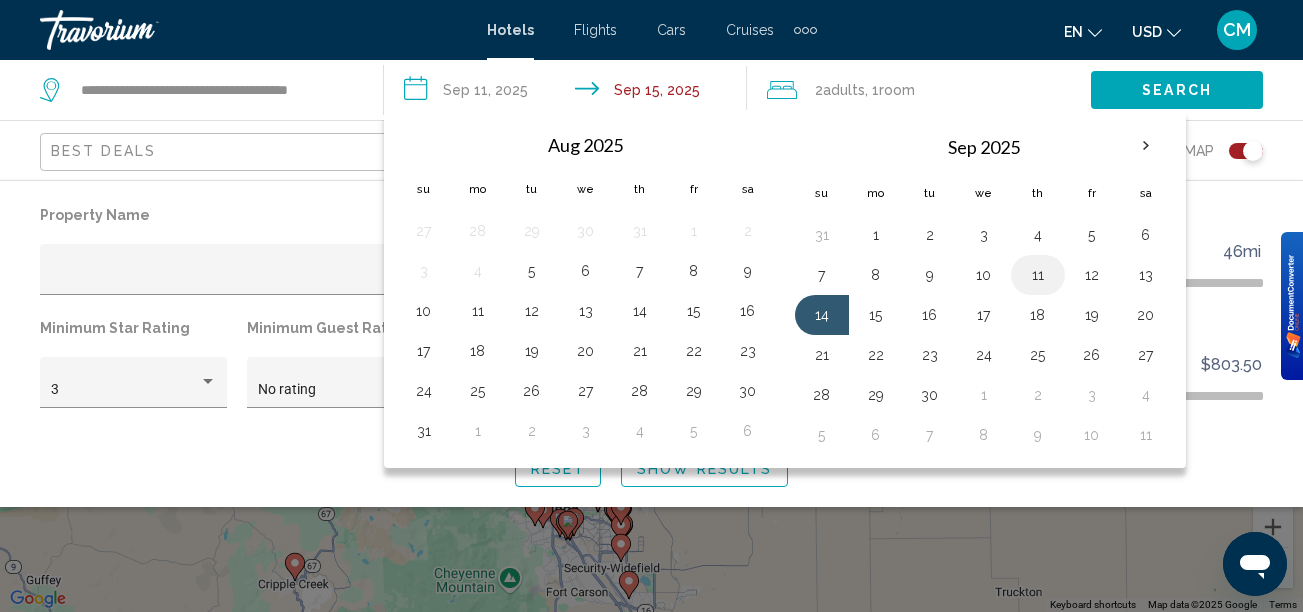 click on "11" at bounding box center (1038, 275) 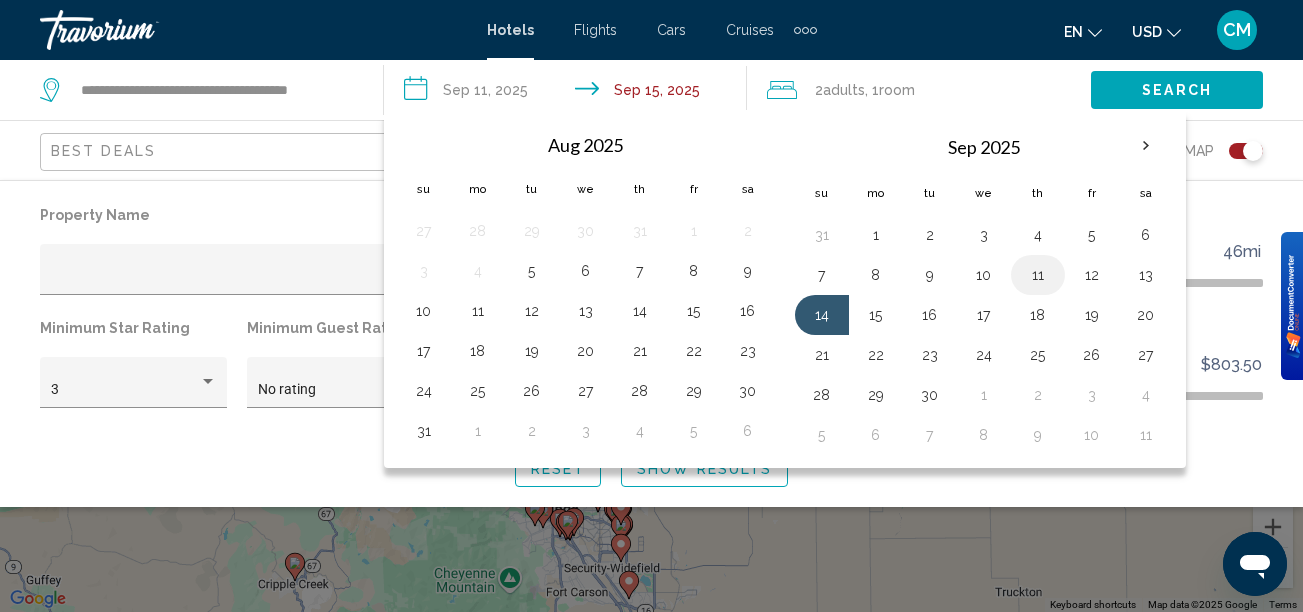 type on "**********" 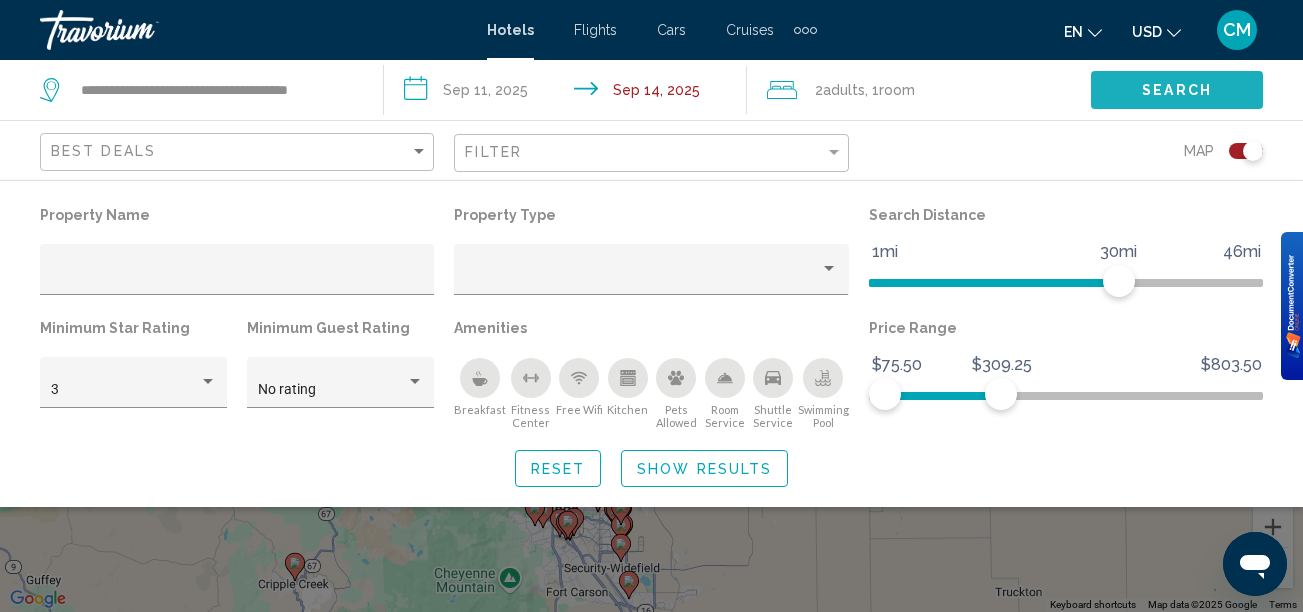 click on "Search" 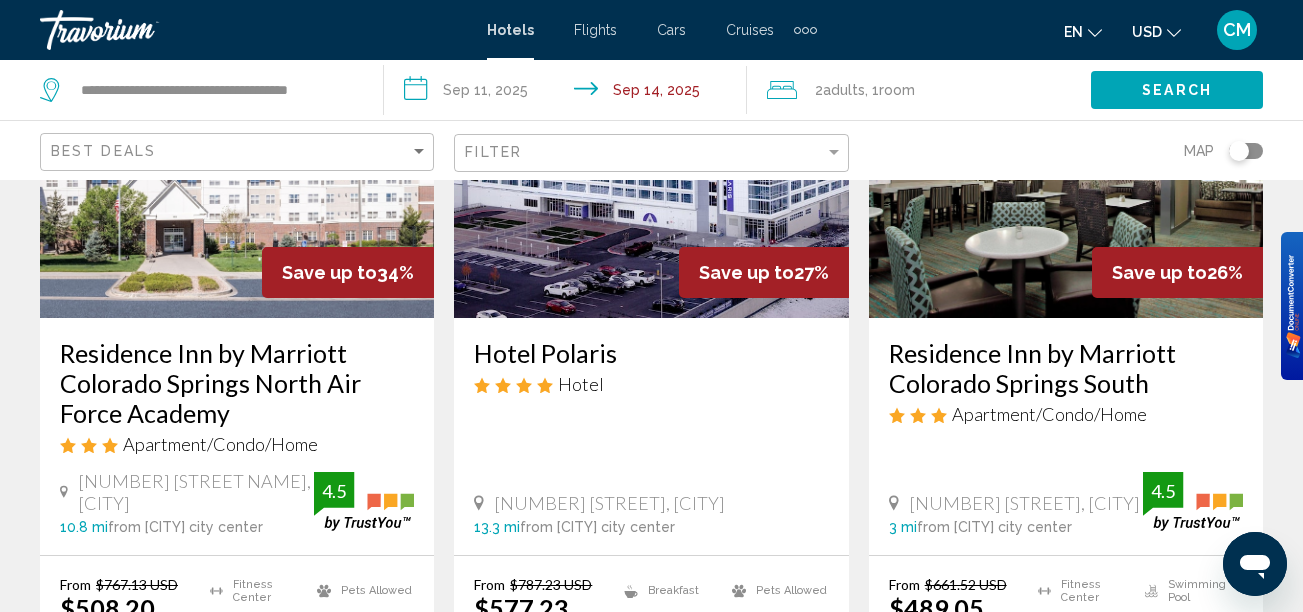 scroll, scrollTop: 253, scrollLeft: 0, axis: vertical 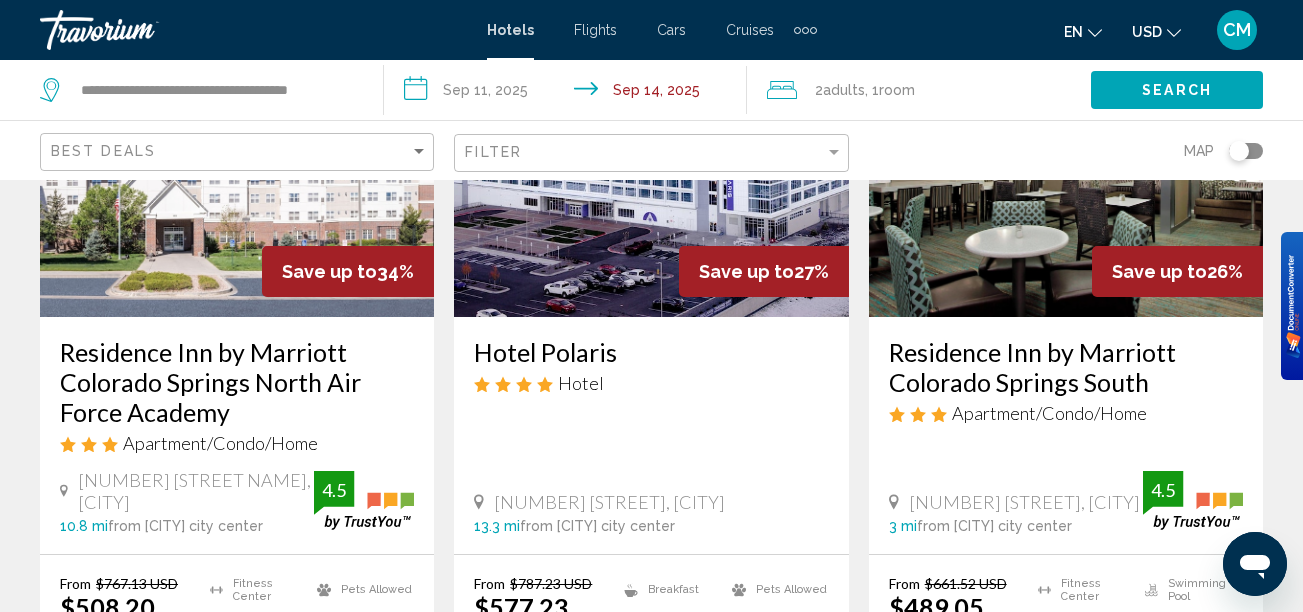 click 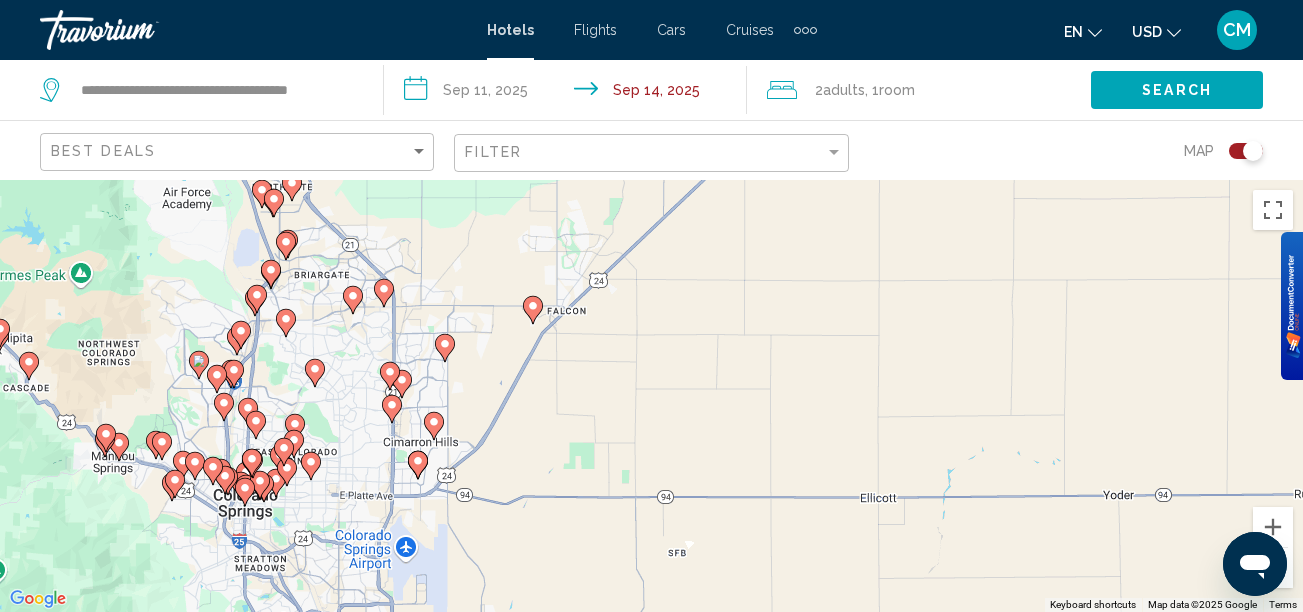 drag, startPoint x: 353, startPoint y: 463, endPoint x: 540, endPoint y: 219, distance: 307.41666 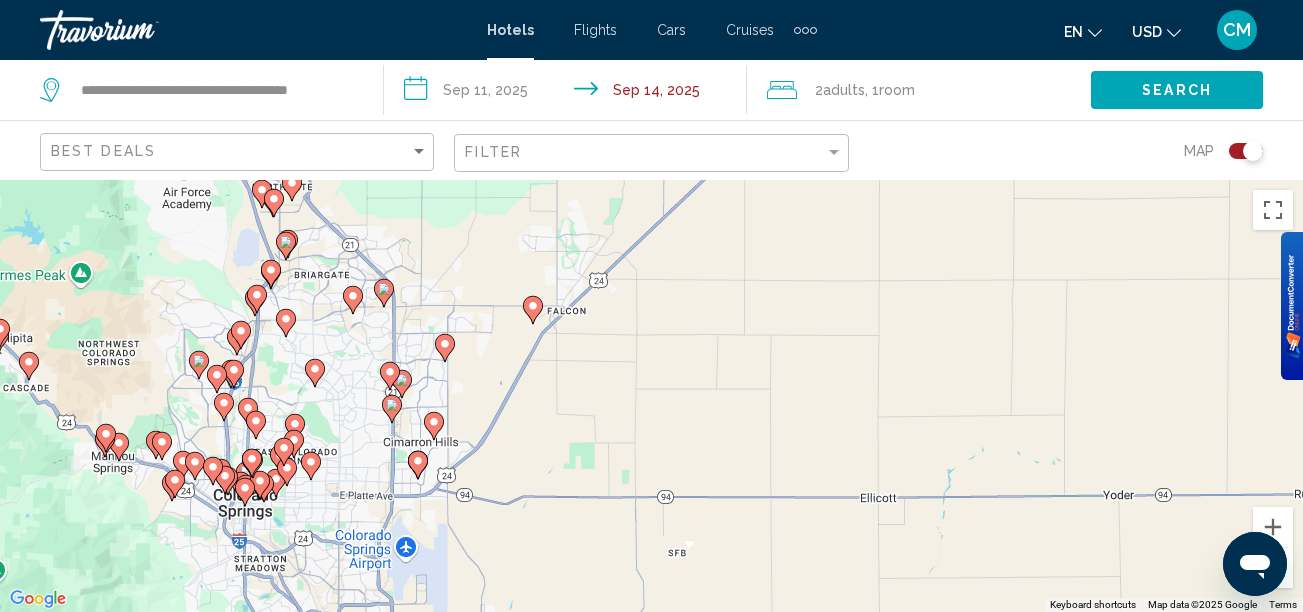 click on "To activate drag with keyboard, press Alt + Enter. Once in keyboard drag state, use the arrow keys to move the marker. To complete the drag, press the Enter key. To cancel, press Escape." at bounding box center [651, 396] 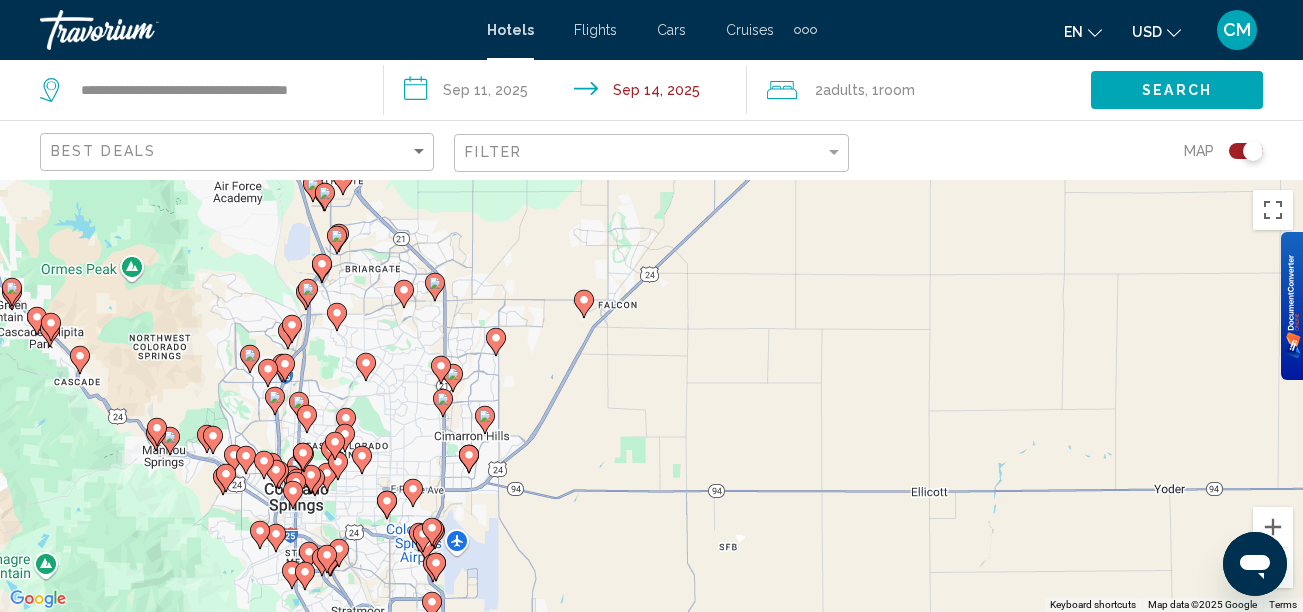 drag, startPoint x: 400, startPoint y: 355, endPoint x: 449, endPoint y: 349, distance: 49.365982 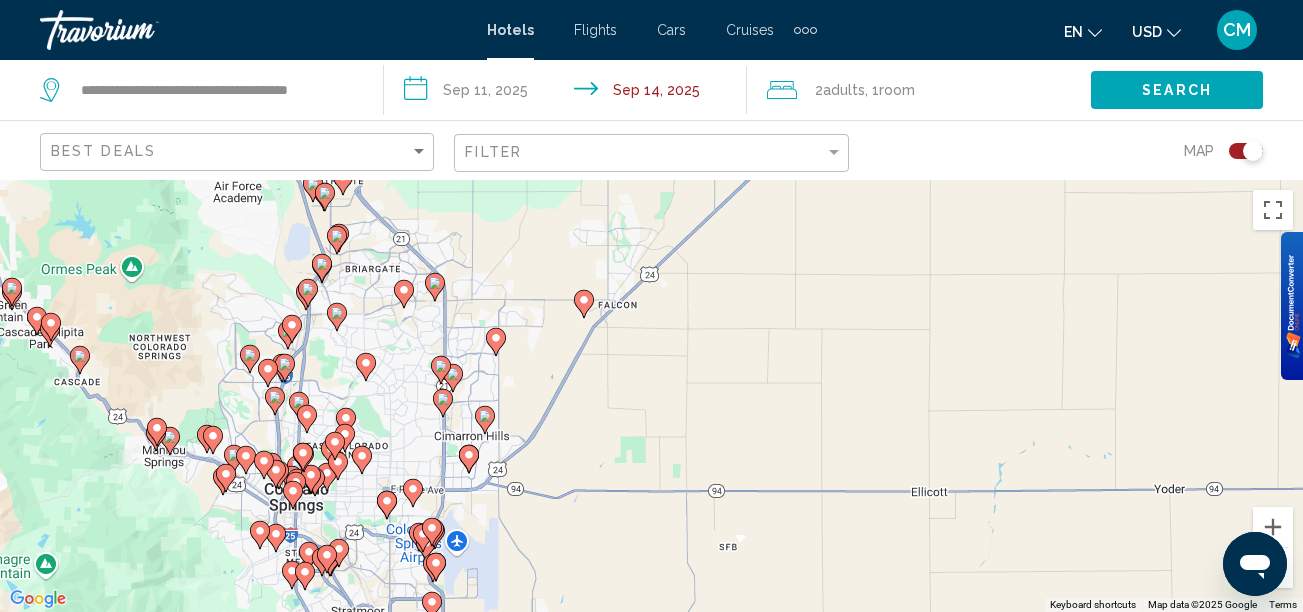 click on "To activate drag with keyboard, press Alt + Enter. Once in keyboard drag state, use the arrow keys to move the marker. To complete the drag, press the Enter key. To cancel, press Escape." at bounding box center (651, 396) 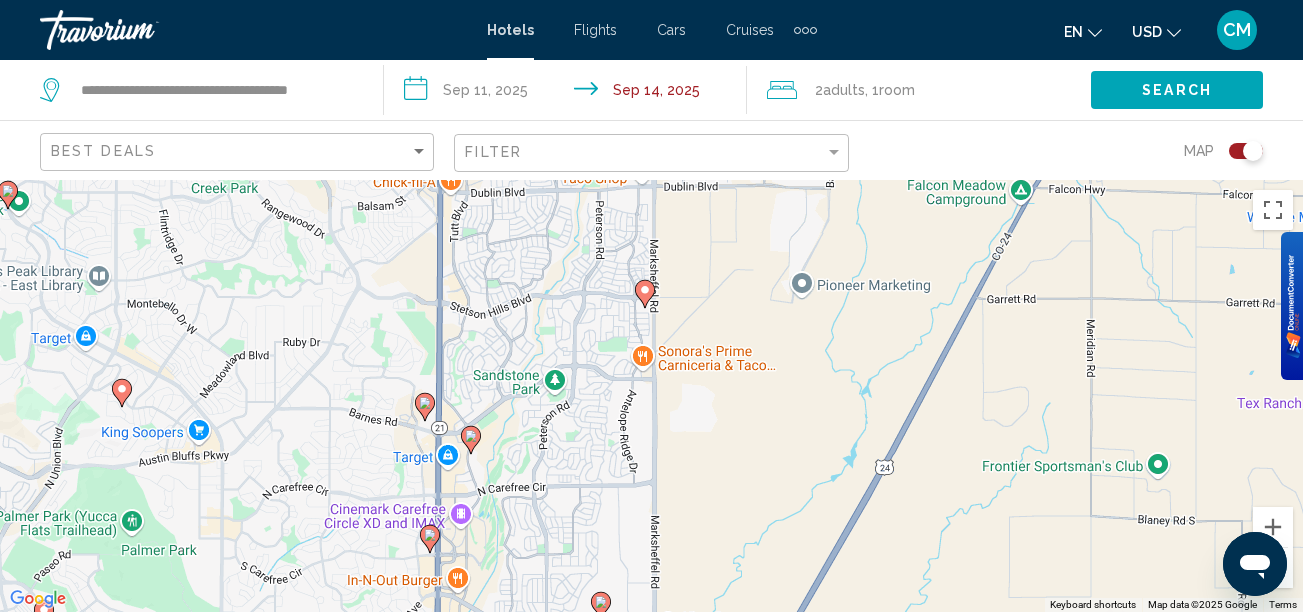 drag, startPoint x: 449, startPoint y: 349, endPoint x: 459, endPoint y: 274, distance: 75.66373 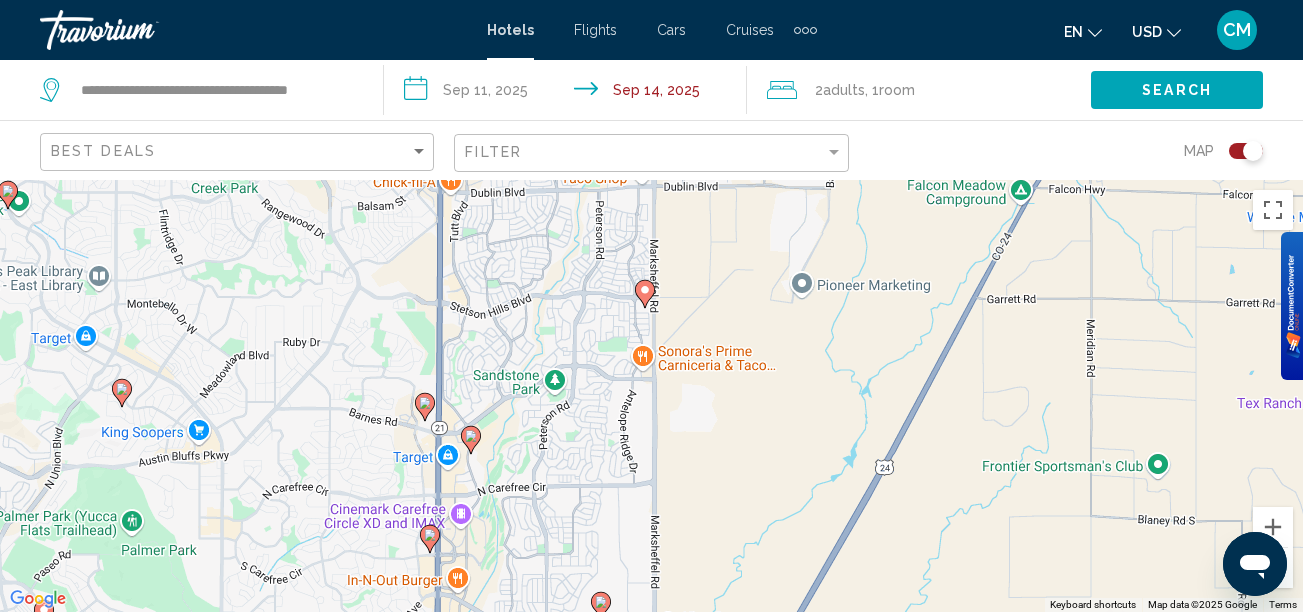 click on "To activate drag with keyboard, press Alt + Enter. Once in keyboard drag state, use the arrow keys to move the marker. To complete the drag, press the Enter key. To cancel, press Escape." at bounding box center (651, 396) 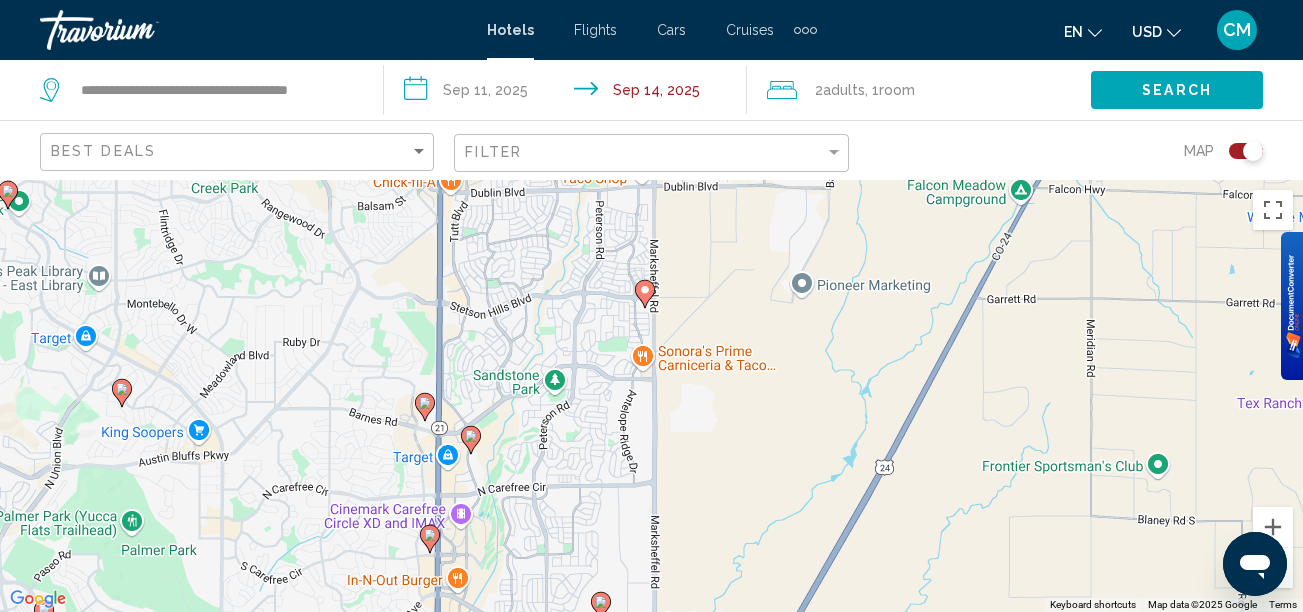 click 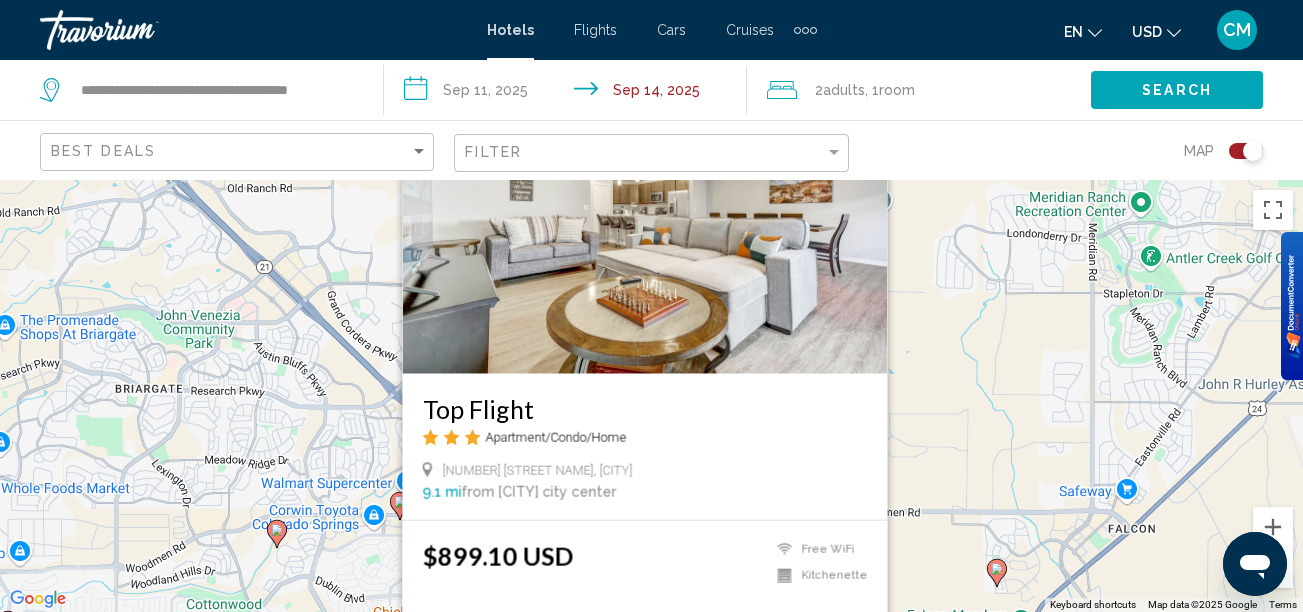click at bounding box center (644, 214) 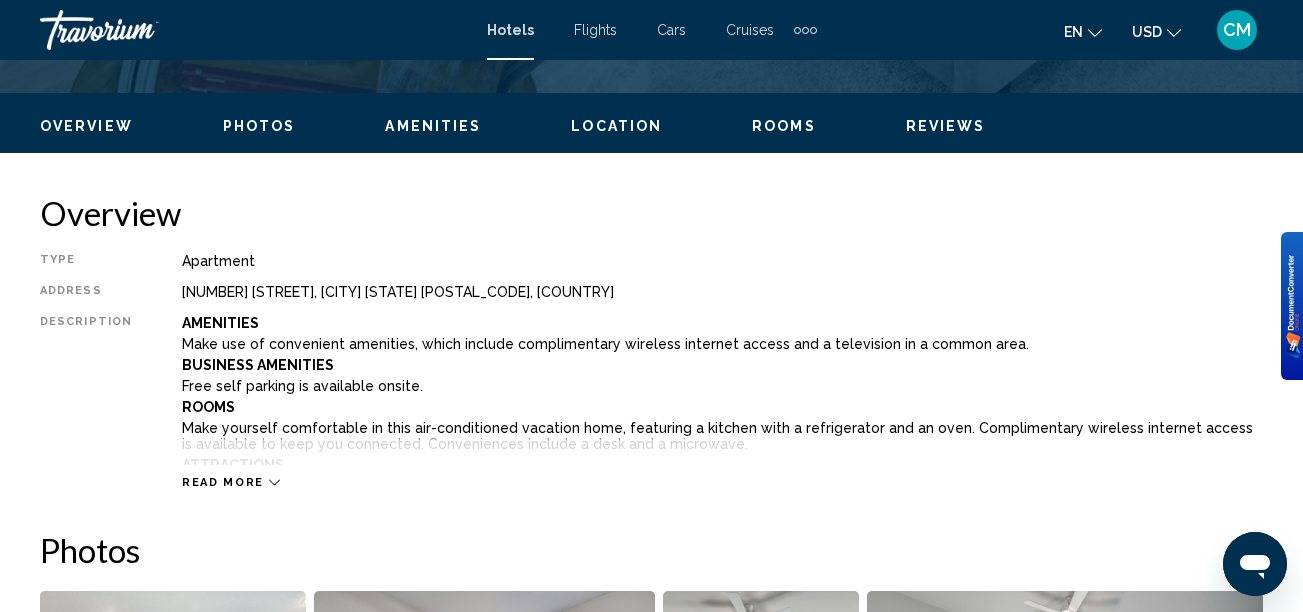 scroll, scrollTop: 916, scrollLeft: 0, axis: vertical 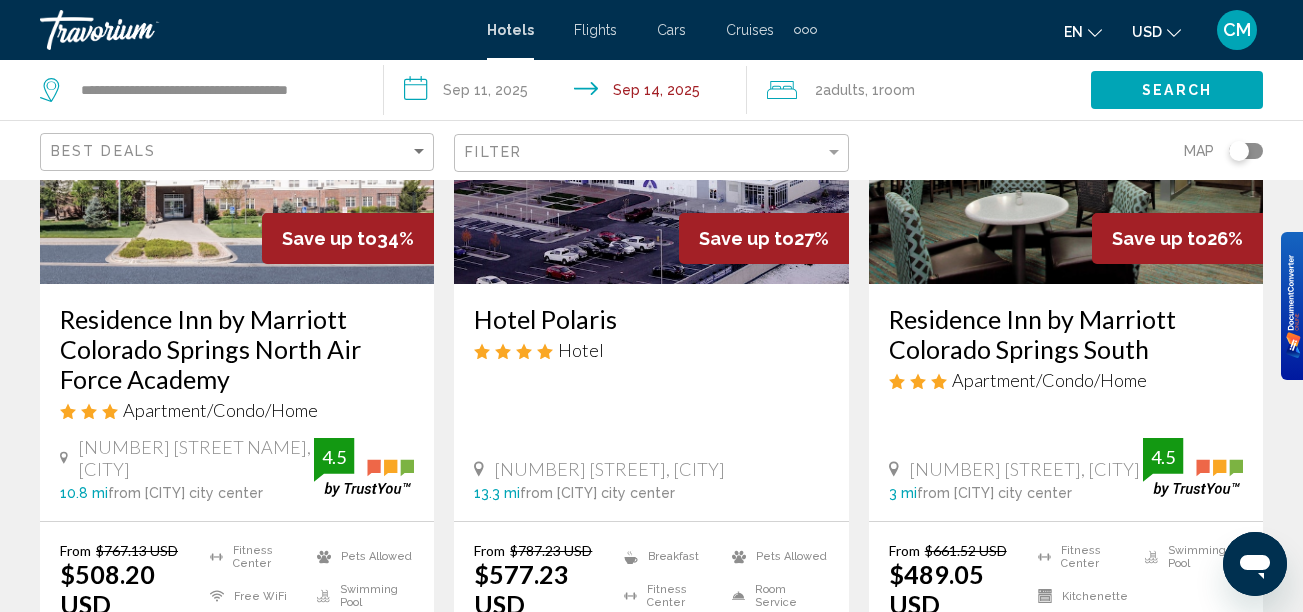 click 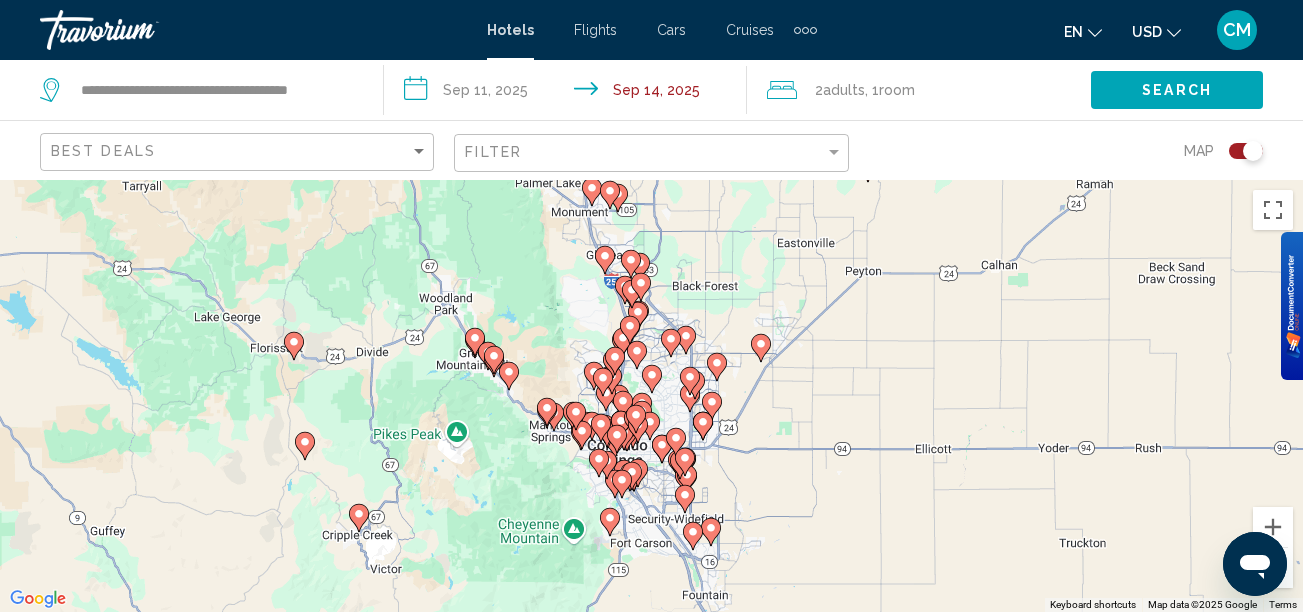 drag, startPoint x: 782, startPoint y: 415, endPoint x: 704, endPoint y: 321, distance: 122.14745 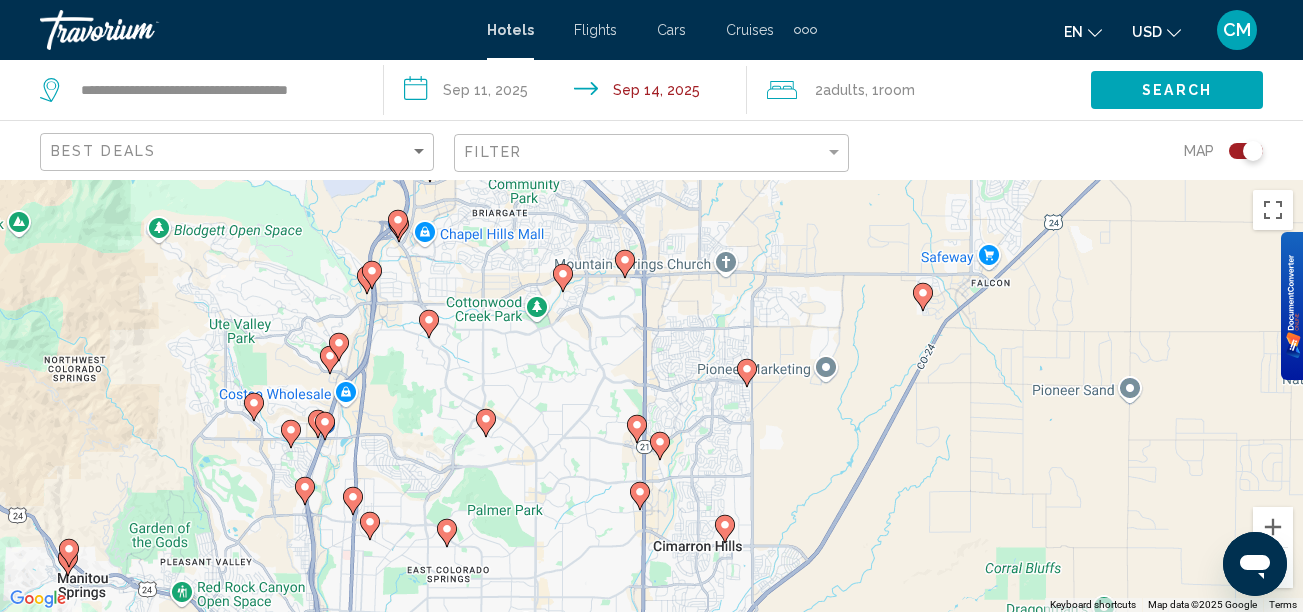 drag, startPoint x: 723, startPoint y: 452, endPoint x: 725, endPoint y: 282, distance: 170.01176 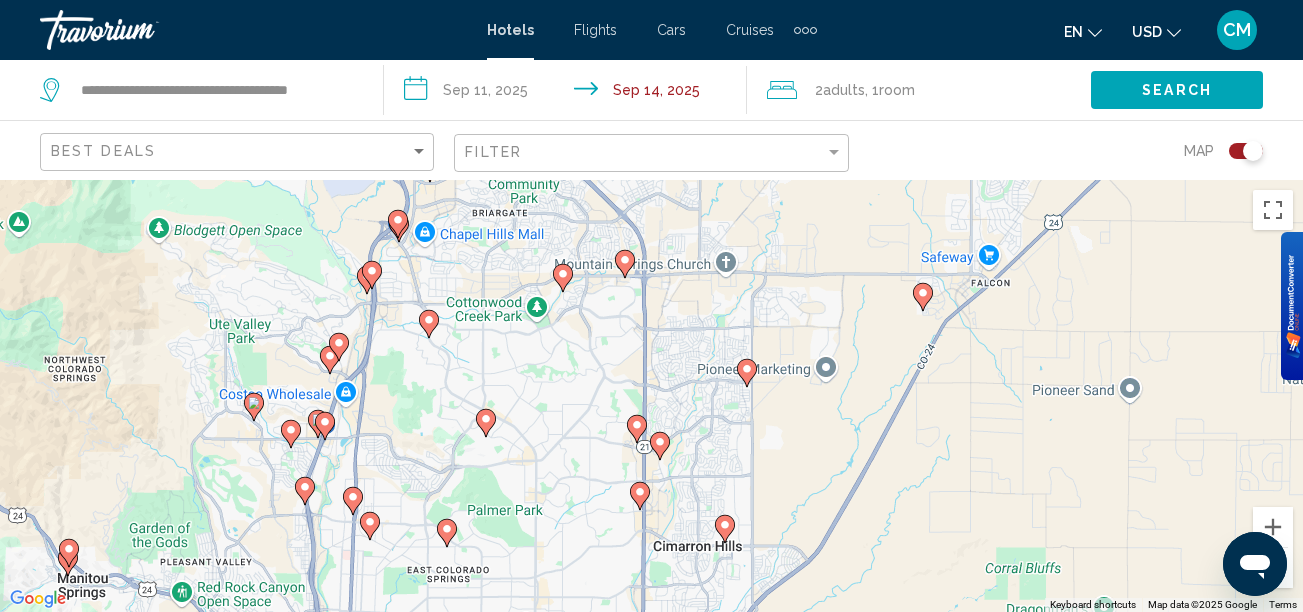 click on "To activate drag with keyboard, press Alt + Enter. Once in keyboard drag state, use the arrow keys to move the marker. To complete the drag, press the Enter key. To cancel, press Escape." at bounding box center [651, 396] 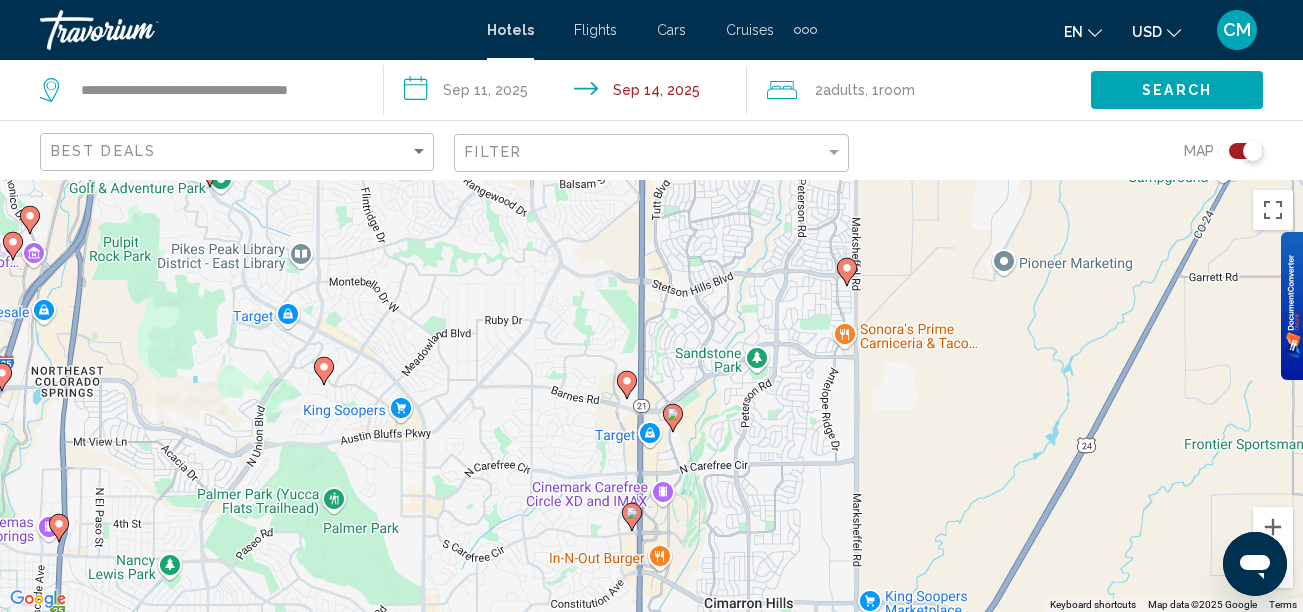drag, startPoint x: 683, startPoint y: 430, endPoint x: 672, endPoint y: 175, distance: 255.23715 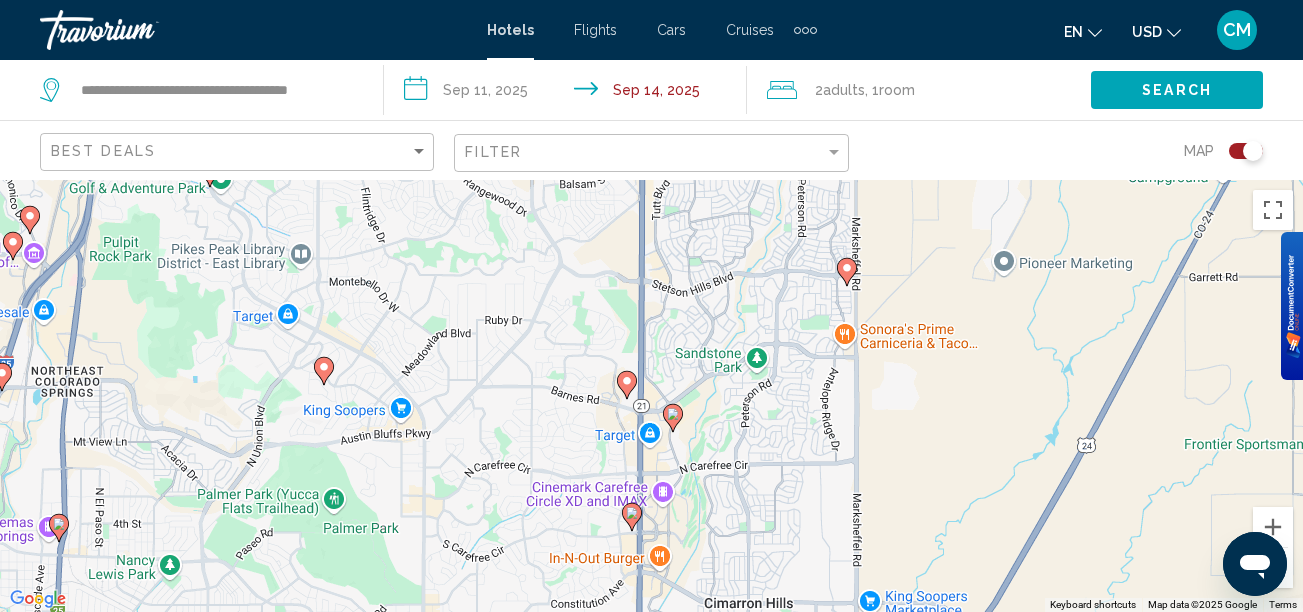 click on "**********" 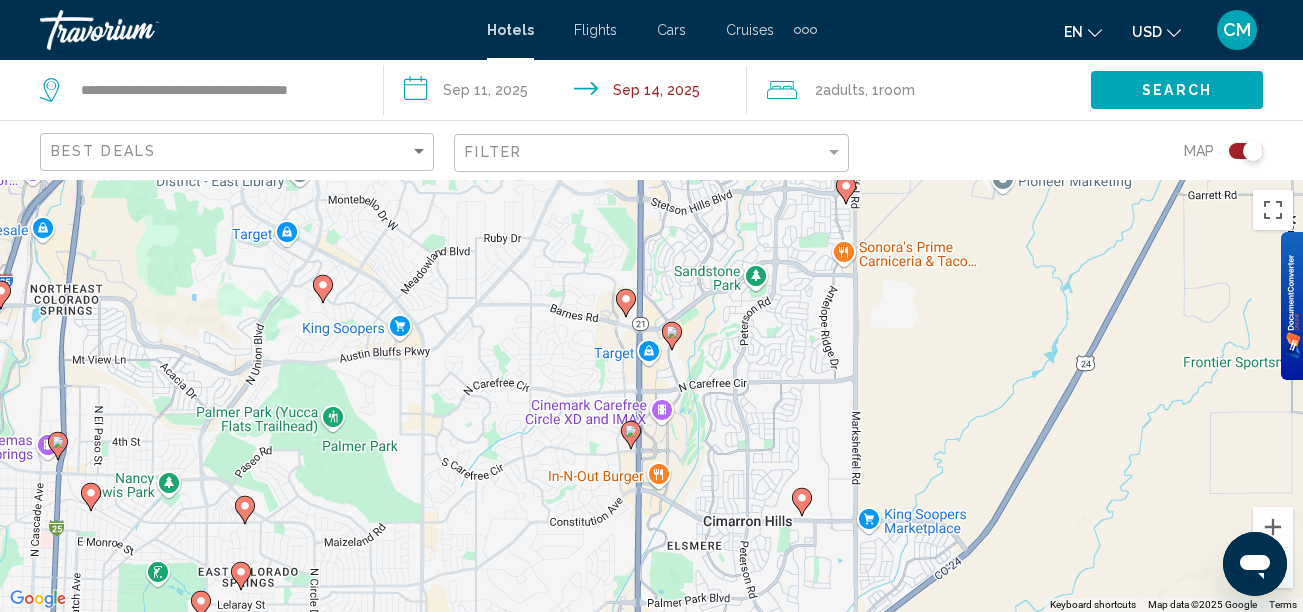 click 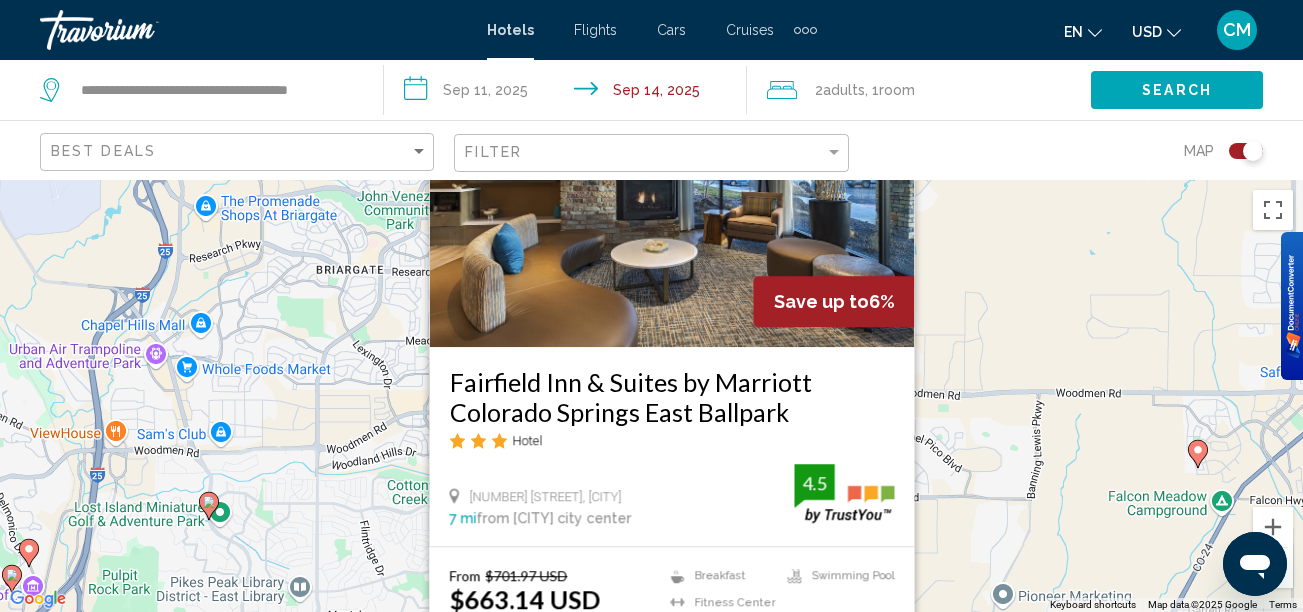 click on "To activate drag with keyboard, press Alt + Enter. Once in keyboard drag state, use the arrow keys to move the marker. To complete the drag, press the Enter key. To cancel, press Escape. Save up to  3%   Fairfield Inn & Suites by Marriott Colorado Springs East Ballpark
Hotel
[NUMBER] [STREET], [CITY] 7 mi  from Colorado Springs city center from hotel 4.5 From $701.97 USD $663.14 USD  You save  $38.83 USD
Breakfast
Fitness Center
Free WiFi
Swimming Pool  4.5 Select Room" at bounding box center [651, 396] 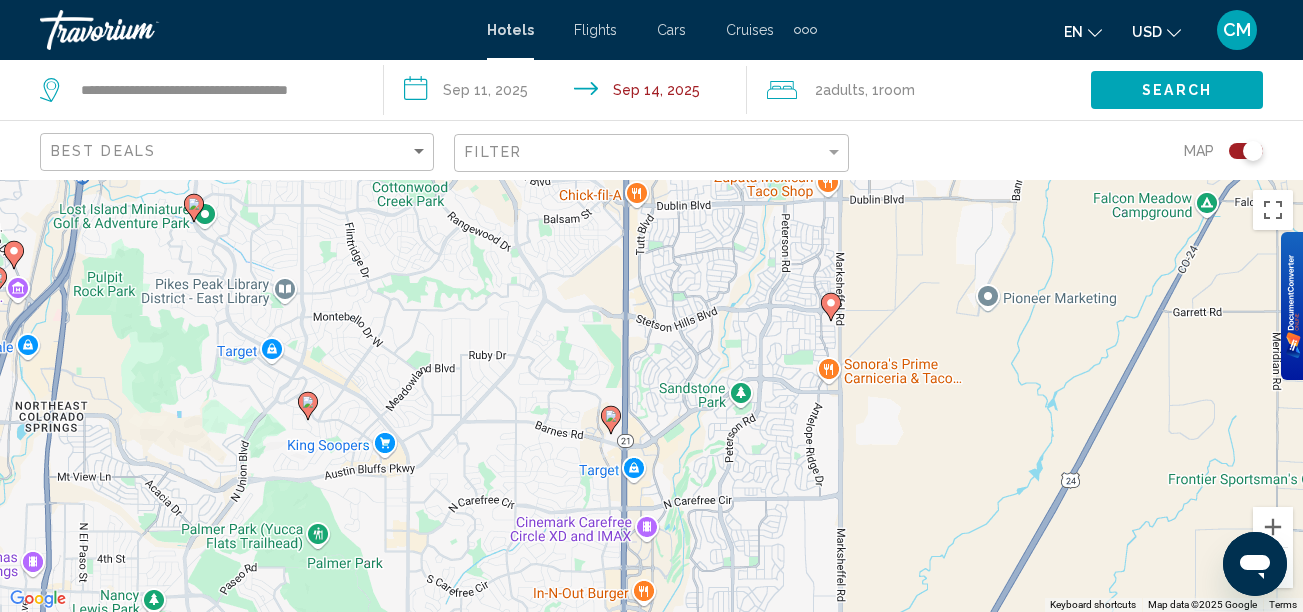 drag, startPoint x: 699, startPoint y: 547, endPoint x: 689, endPoint y: 175, distance: 372.1344 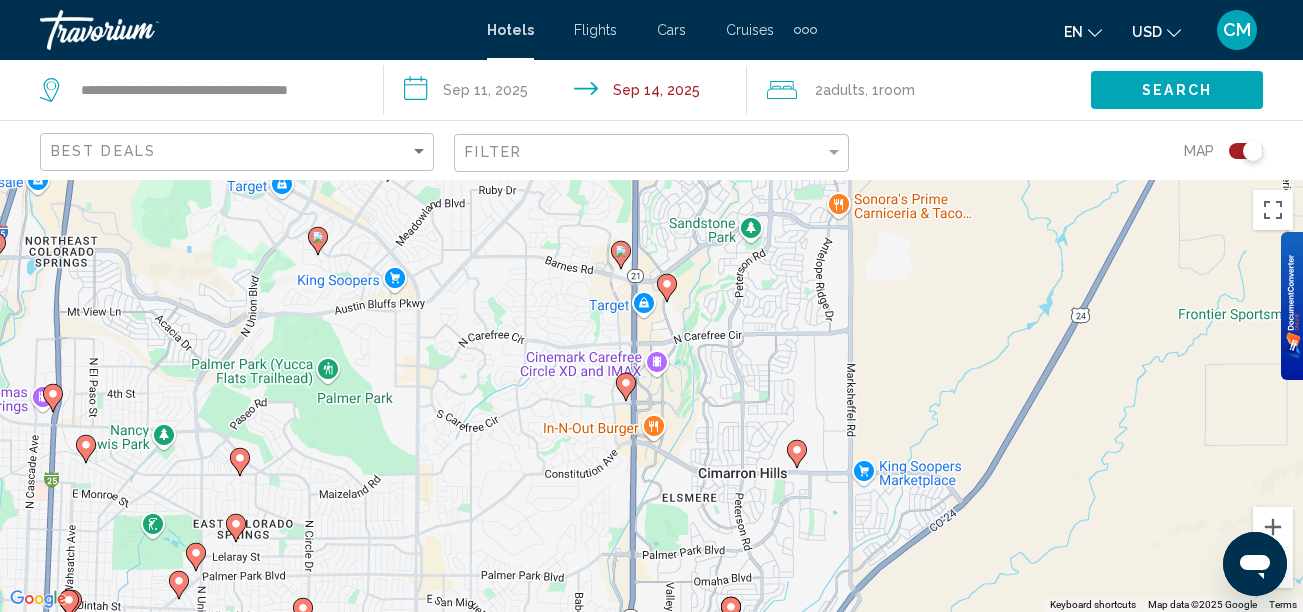 drag, startPoint x: 737, startPoint y: 430, endPoint x: 738, endPoint y: 347, distance: 83.00603 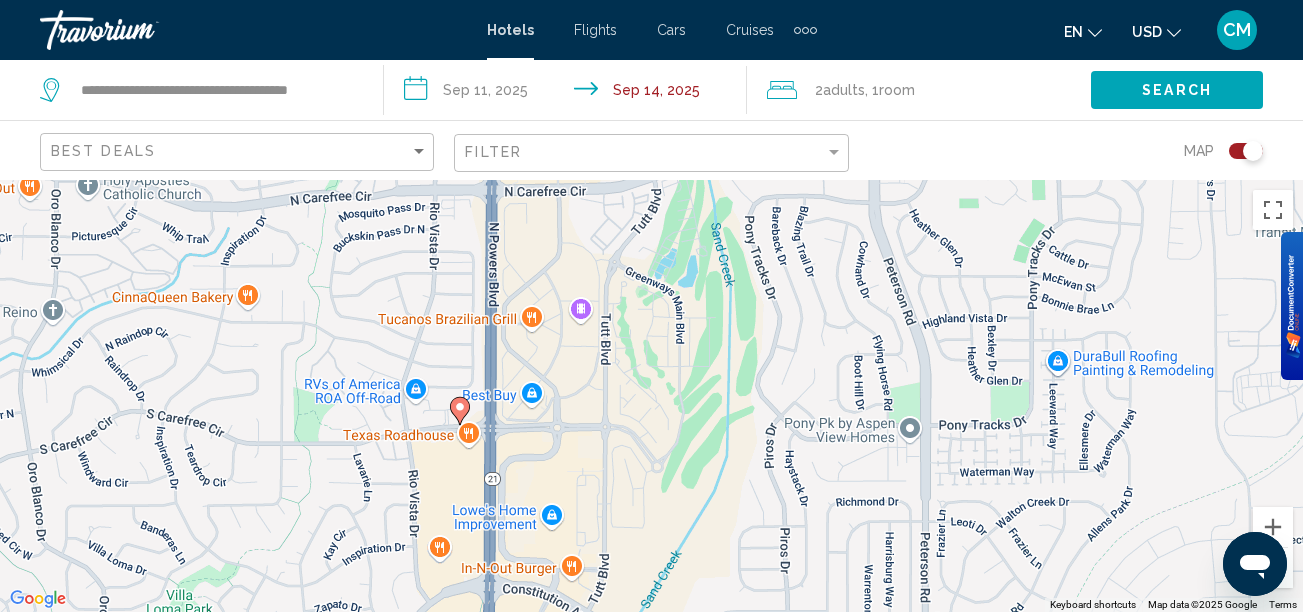 drag, startPoint x: 693, startPoint y: 429, endPoint x: 661, endPoint y: 257, distance: 174.95142 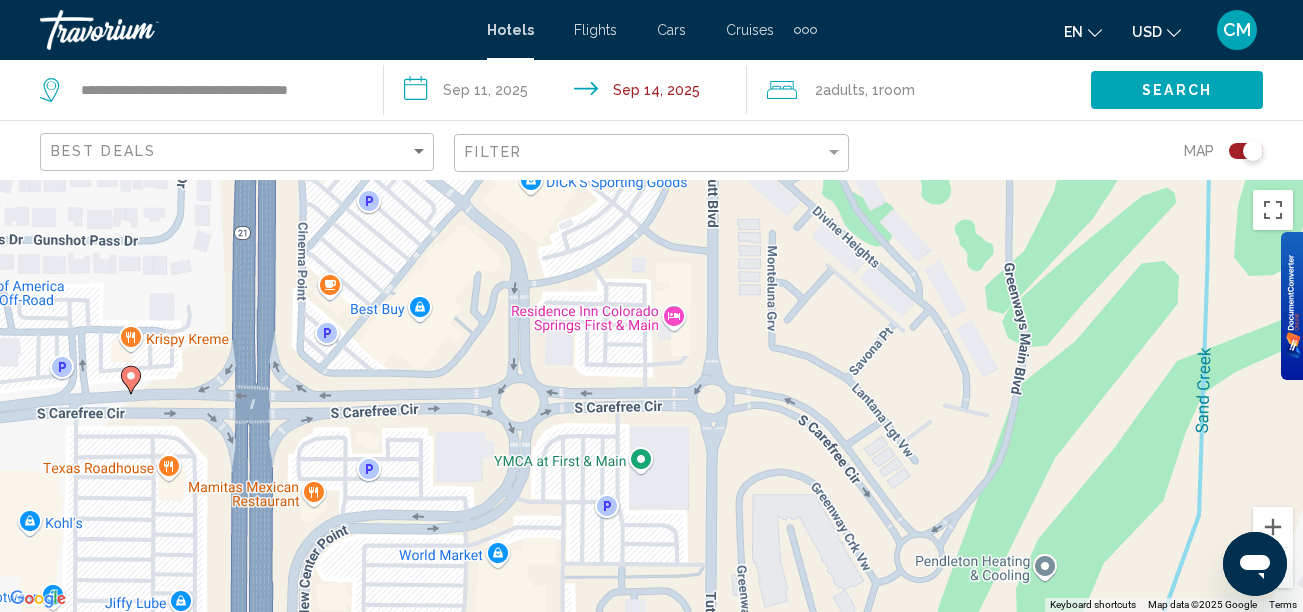 click on "To activate drag with keyboard, press Alt + Enter. Once in keyboard drag state, use the arrow keys to move the marker. To complete the drag, press the Enter key. To cancel, press Escape." at bounding box center [651, 396] 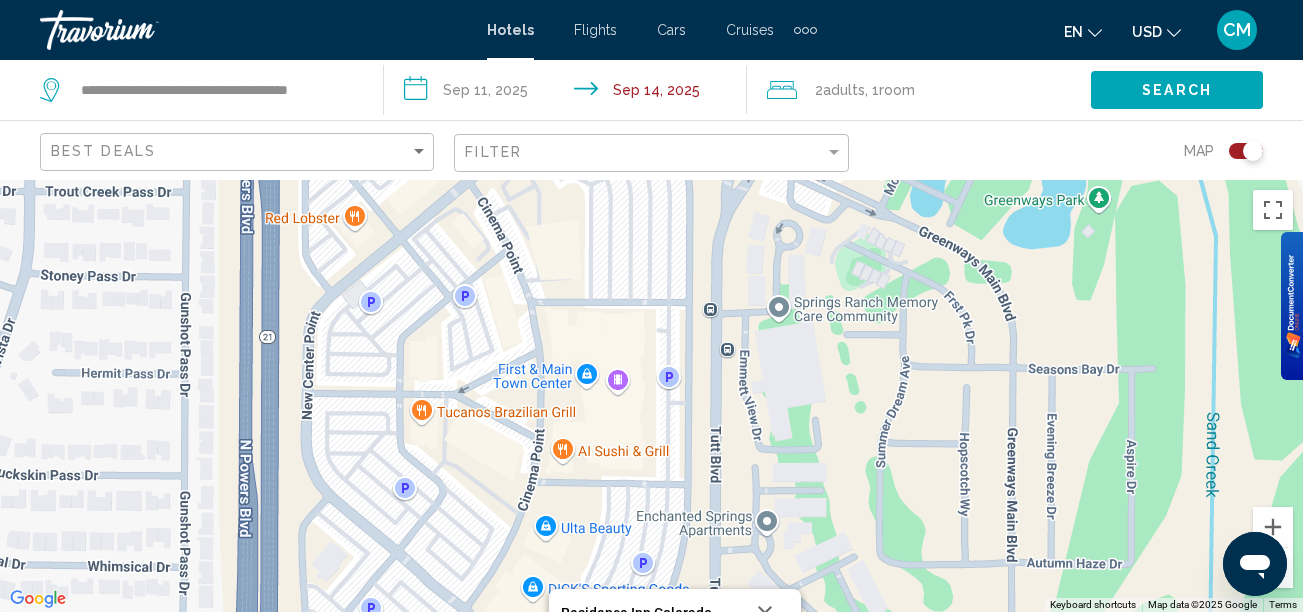 drag, startPoint x: 906, startPoint y: 310, endPoint x: 907, endPoint y: 663, distance: 353.0014 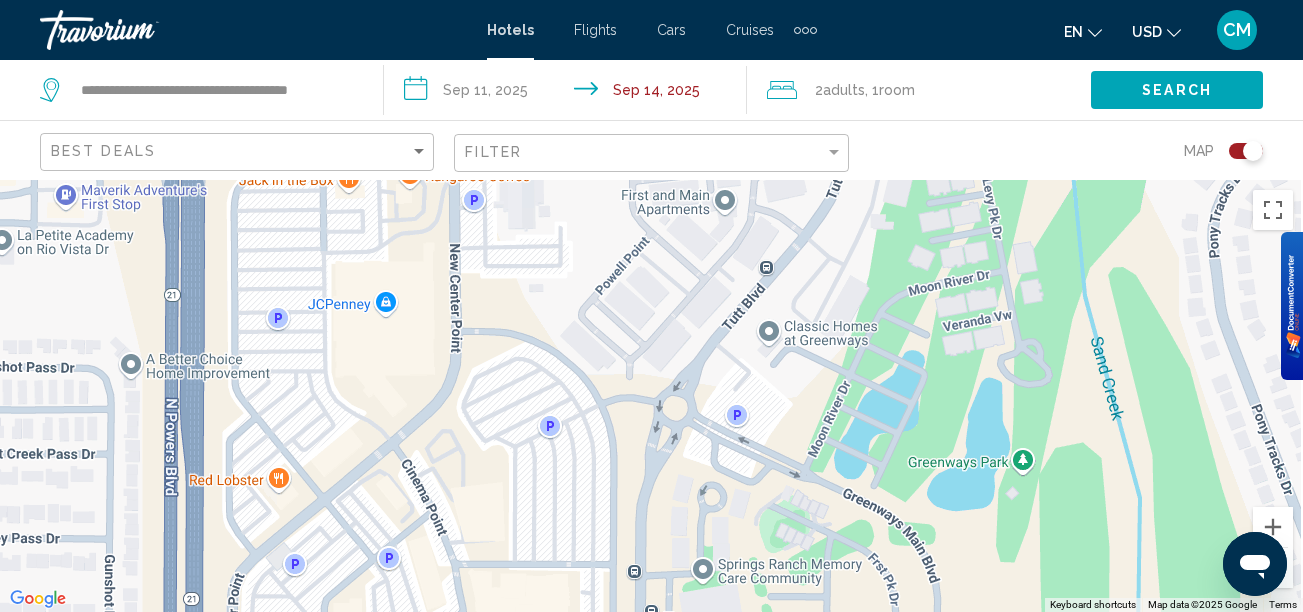 drag, startPoint x: 702, startPoint y: 390, endPoint x: 636, endPoint y: 663, distance: 280.86475 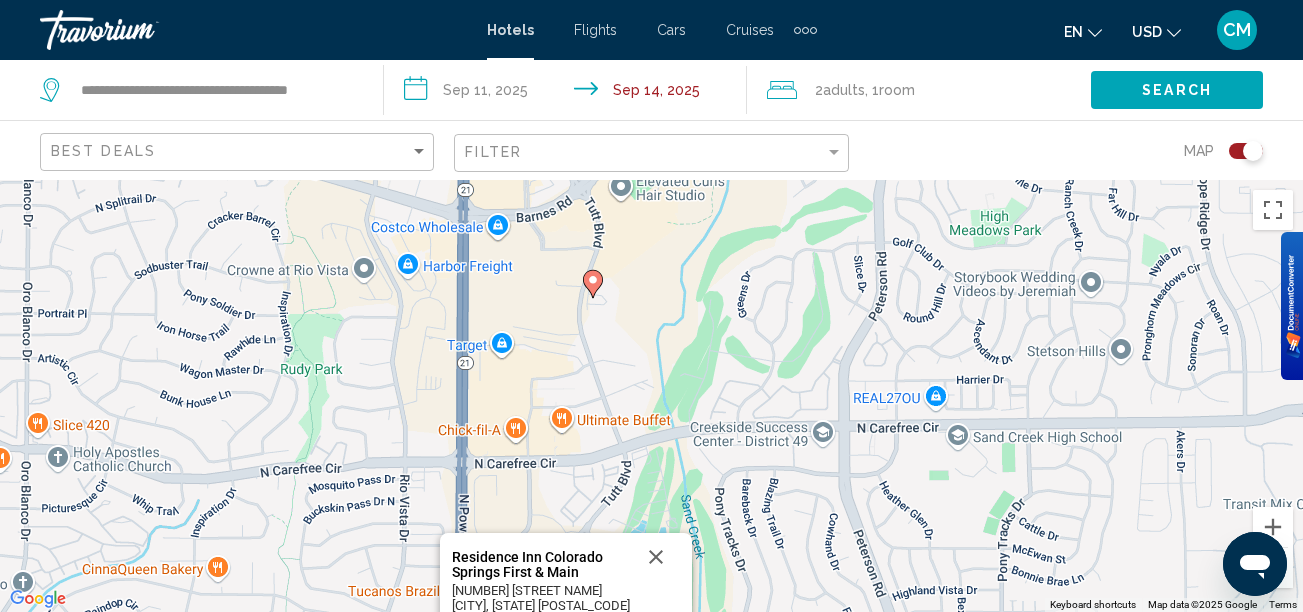 drag, startPoint x: 600, startPoint y: 333, endPoint x: 563, endPoint y: 592, distance: 261.62952 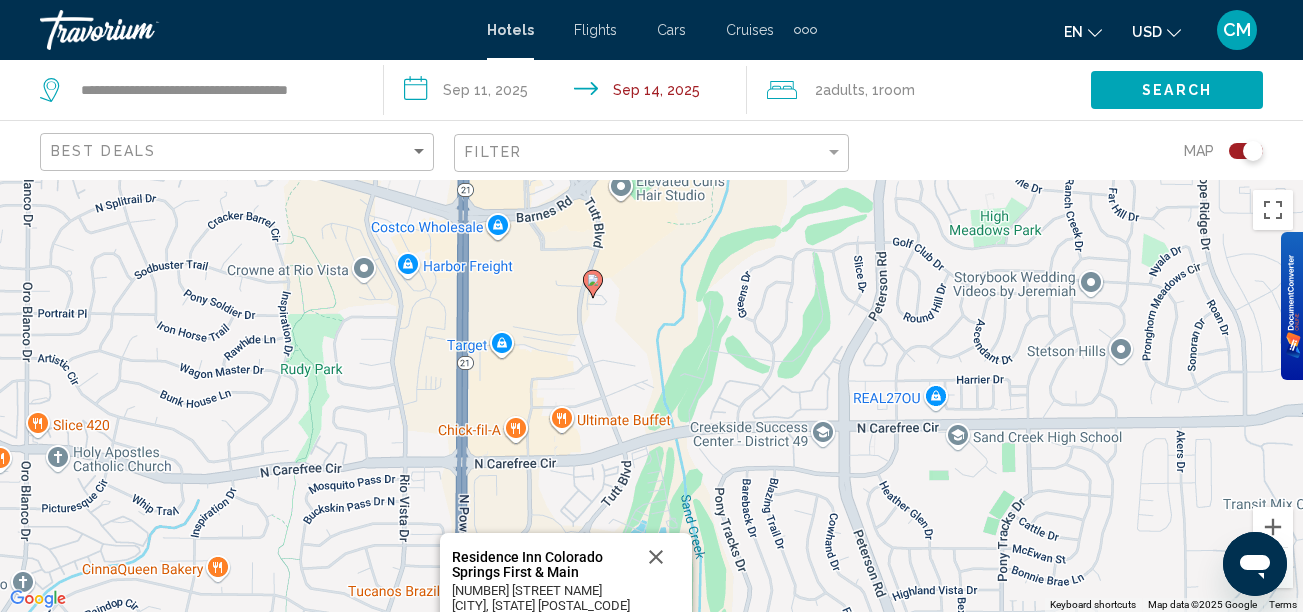 click on "To activate drag with keyboard, press Alt + Enter. Once in keyboard drag state, use the arrow keys to move the marker. To complete the drag, press the Enter key. To cancel, press Escape.     Residence Inn Colorado Springs First & Main                     Residence Inn Colorado Springs First & Main                 [NUMBER] [STREET] [CITY], [STATE] [POSTAL_CODE]              View on Google Maps" at bounding box center [651, 396] 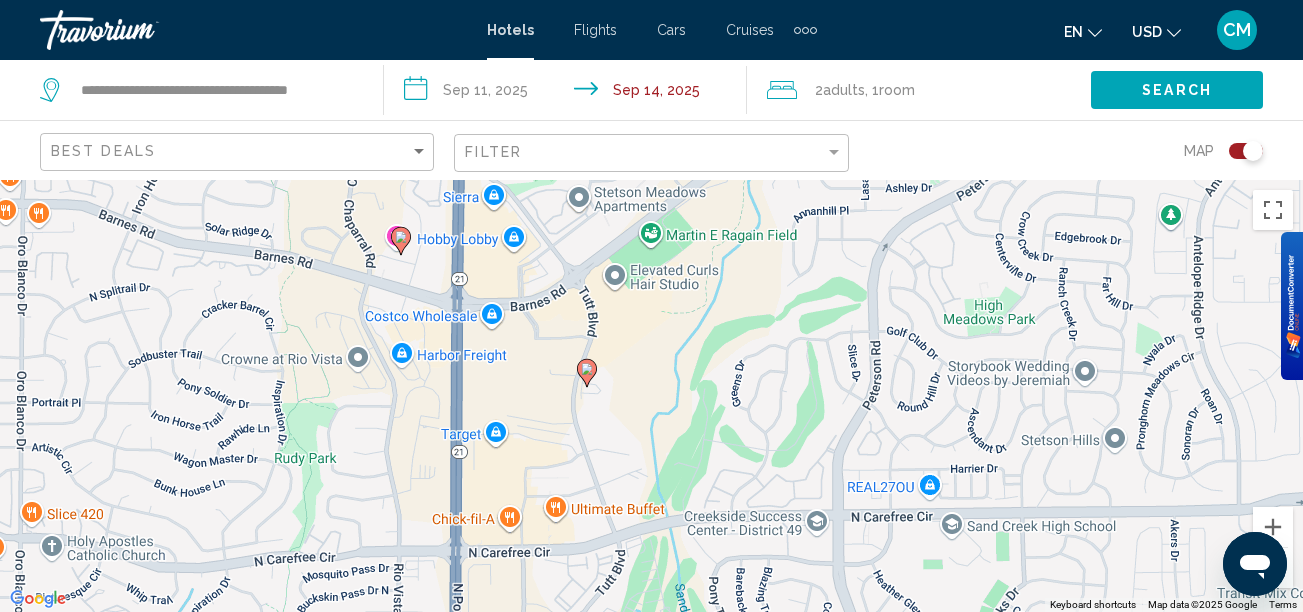 drag, startPoint x: 563, startPoint y: 592, endPoint x: 584, endPoint y: 366, distance: 226.97357 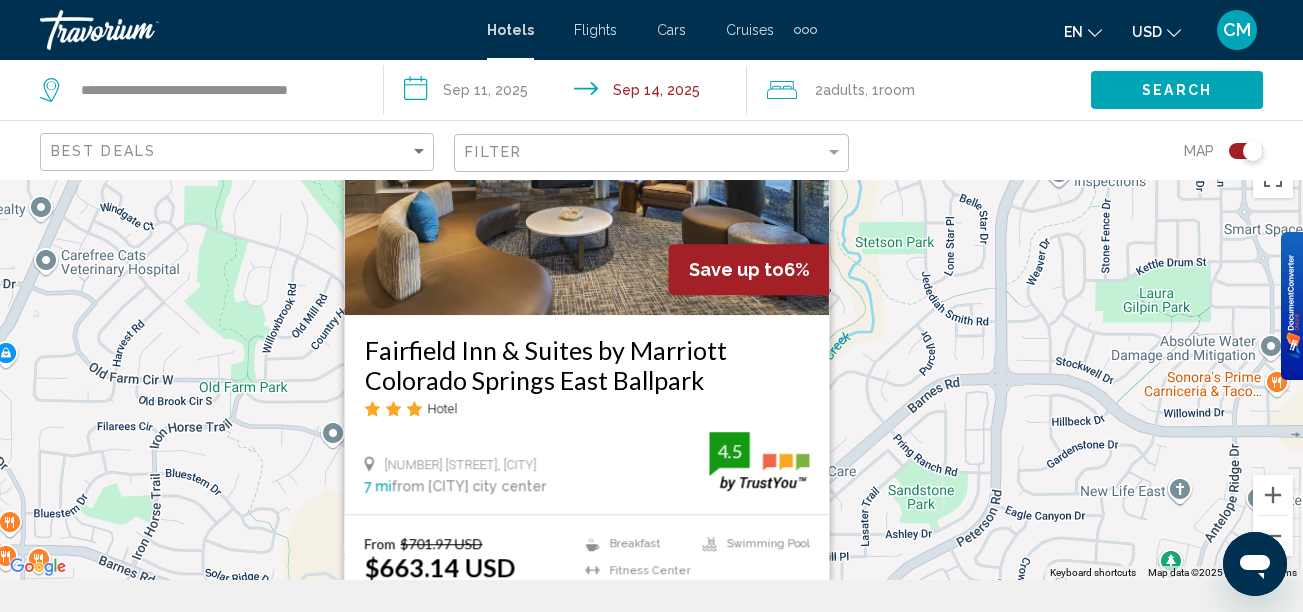 scroll, scrollTop: 0, scrollLeft: 0, axis: both 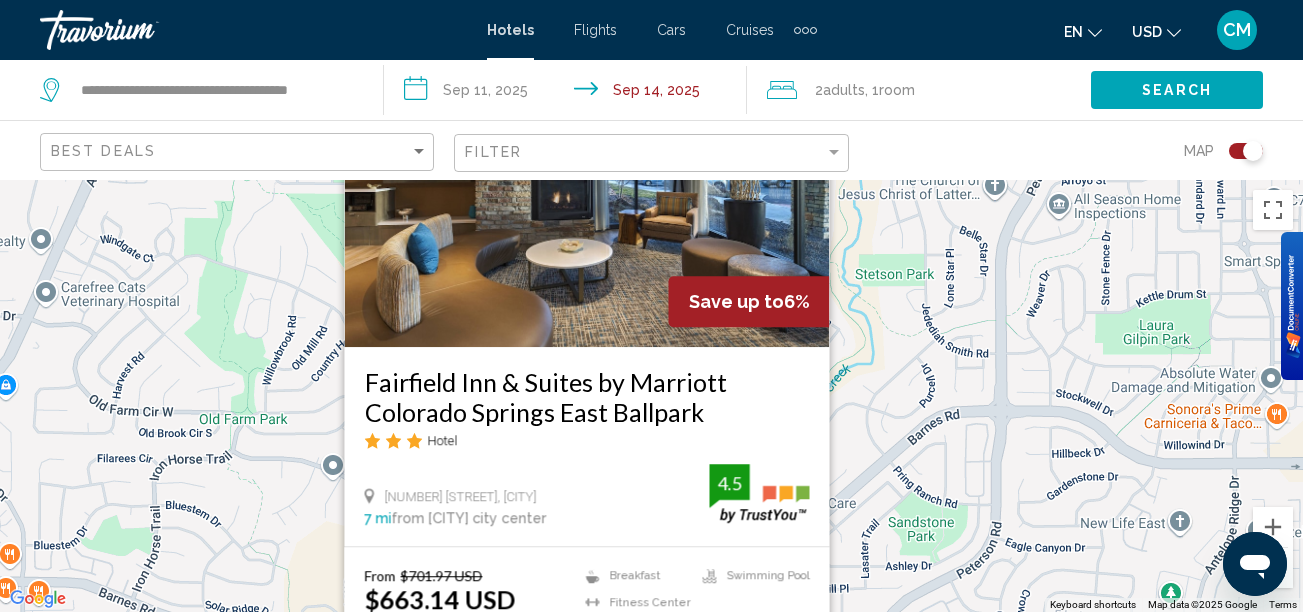 click at bounding box center [586, 187] 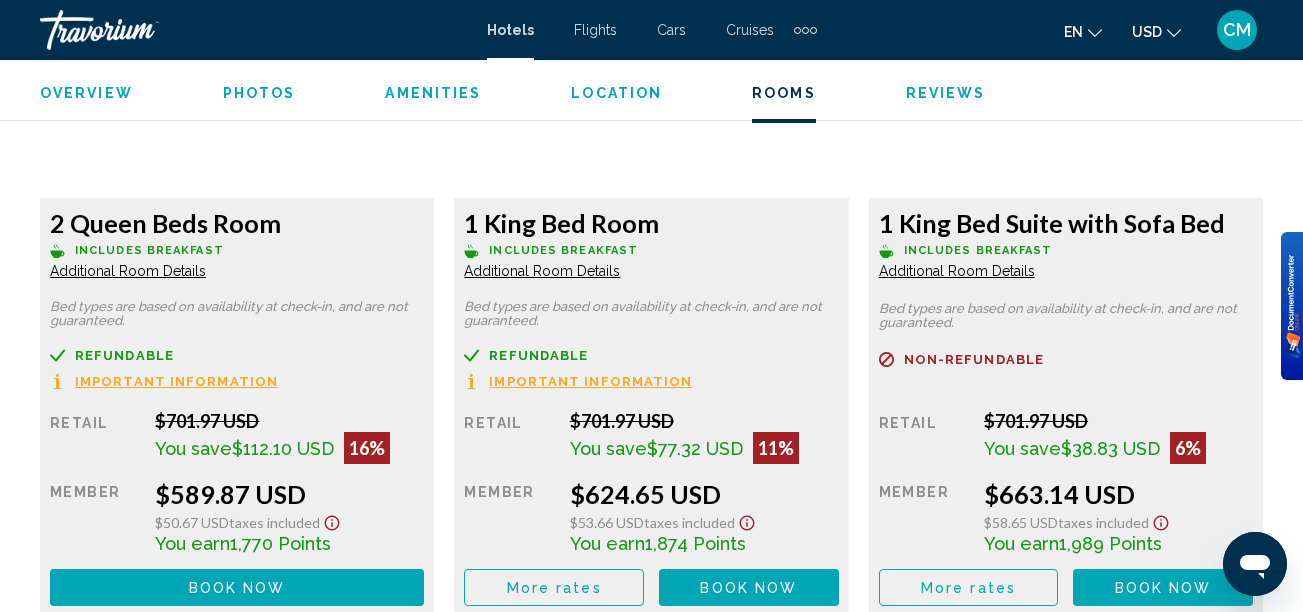 scroll, scrollTop: 3185, scrollLeft: 0, axis: vertical 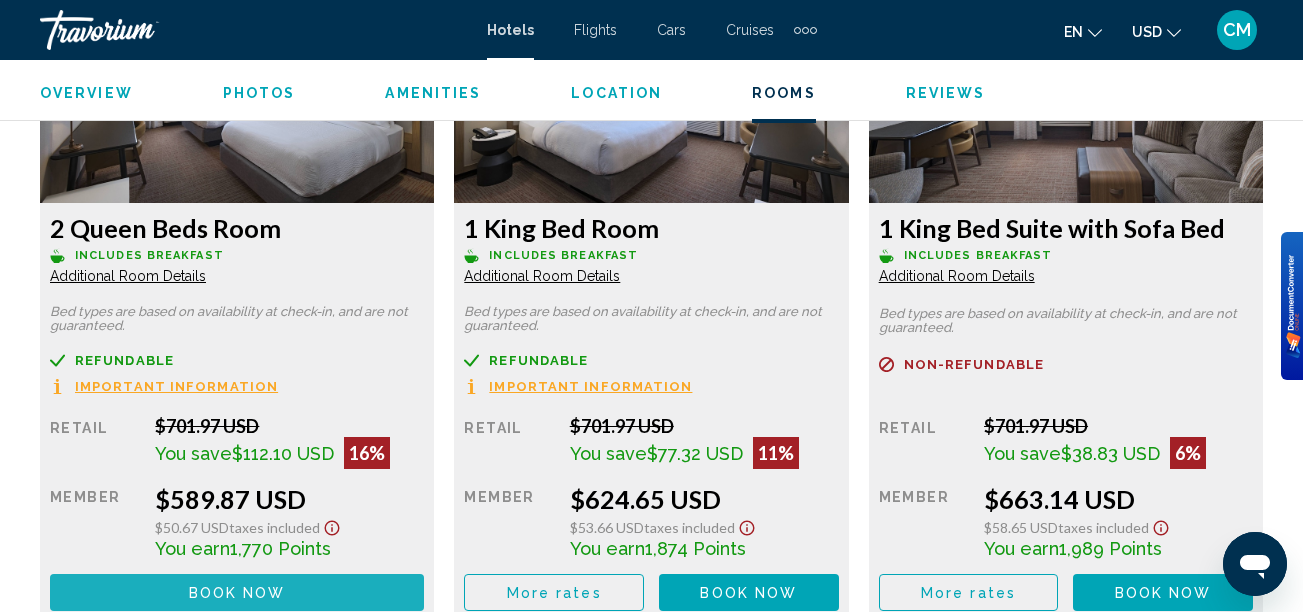 click on "Book now" at bounding box center (237, 593) 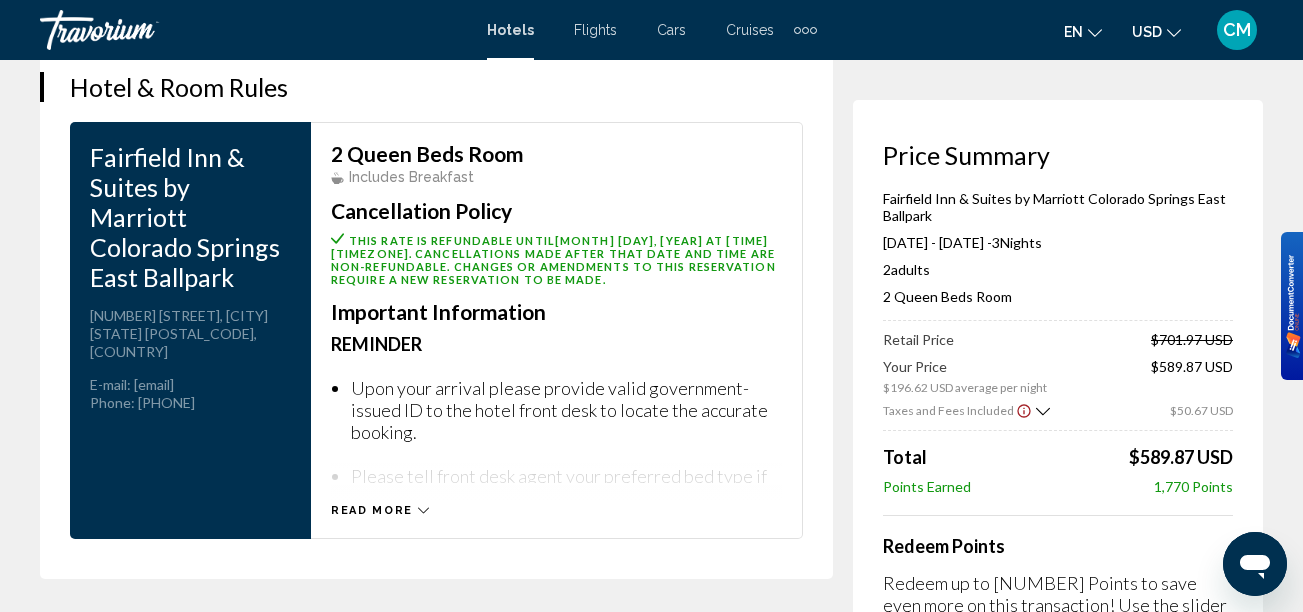 scroll, scrollTop: 3013, scrollLeft: 0, axis: vertical 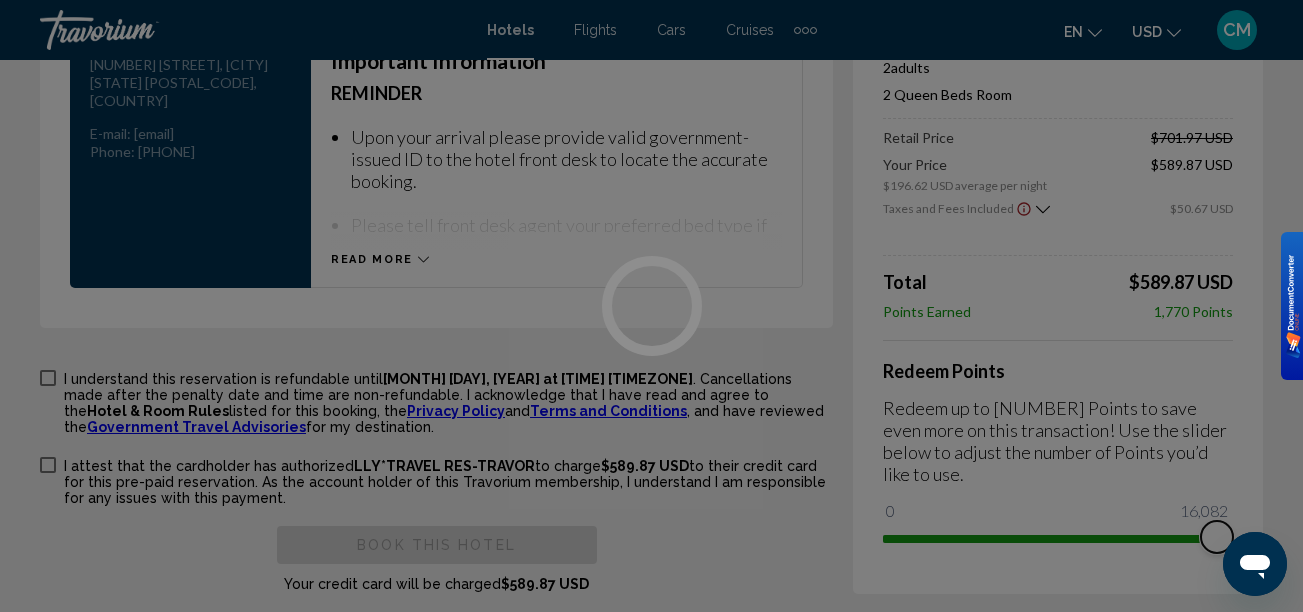 drag, startPoint x: 897, startPoint y: 510, endPoint x: 1333, endPoint y: 498, distance: 436.1651 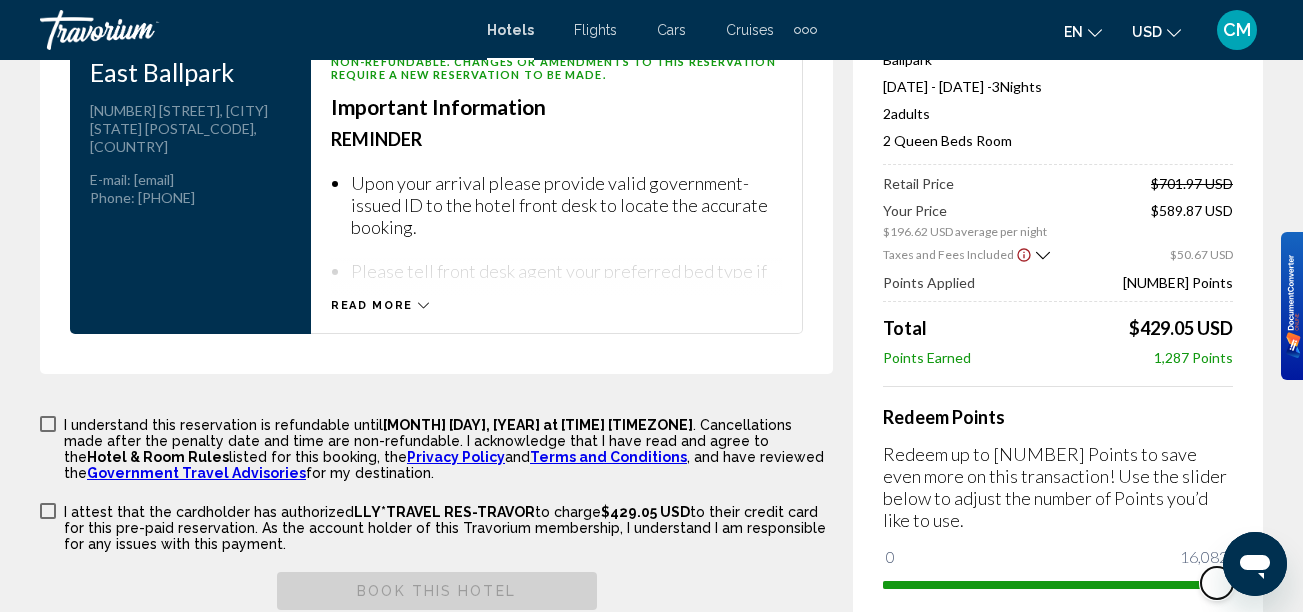 scroll, scrollTop: 3013, scrollLeft: 0, axis: vertical 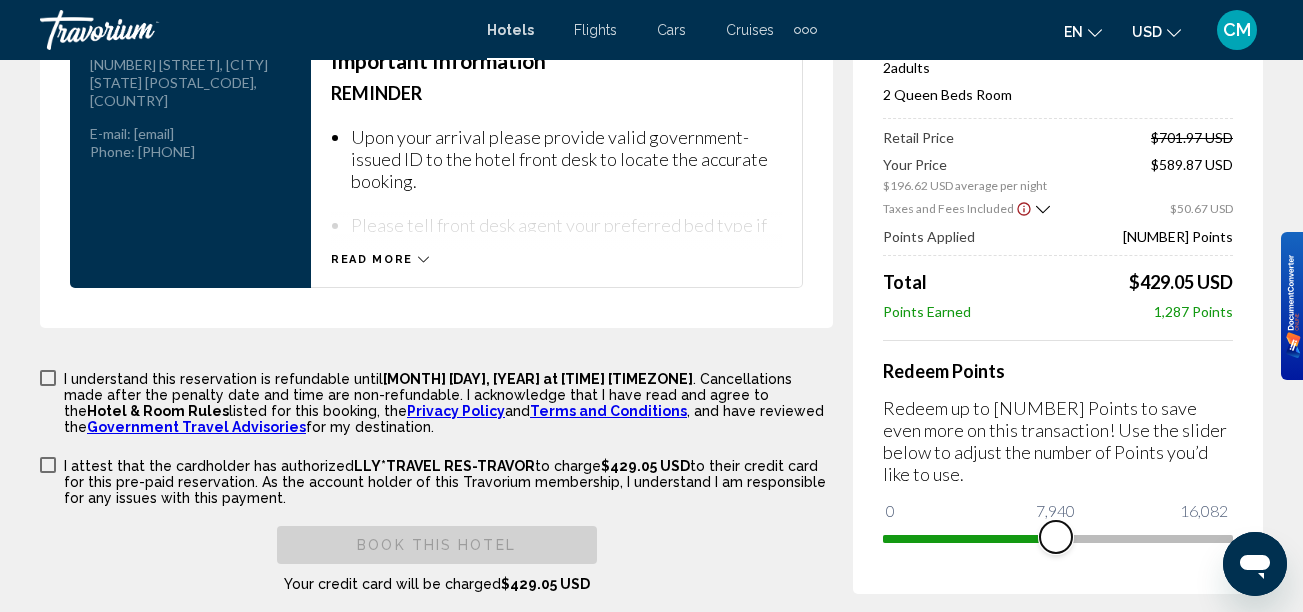 click at bounding box center [969, 539] 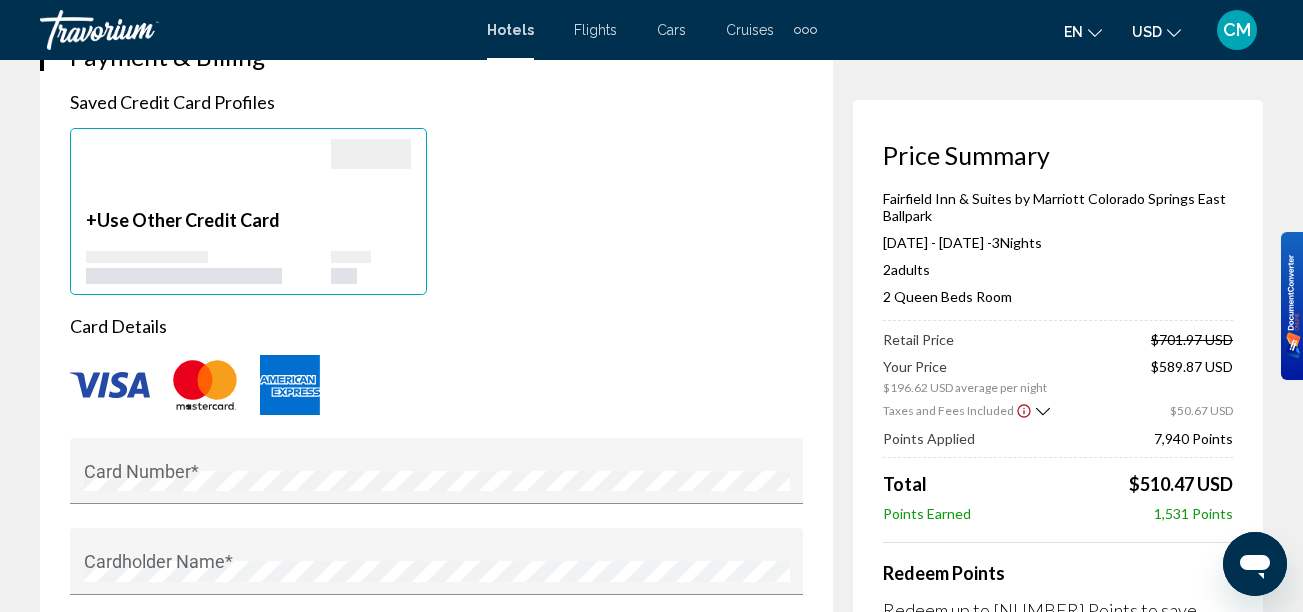 scroll, scrollTop: 1584, scrollLeft: 0, axis: vertical 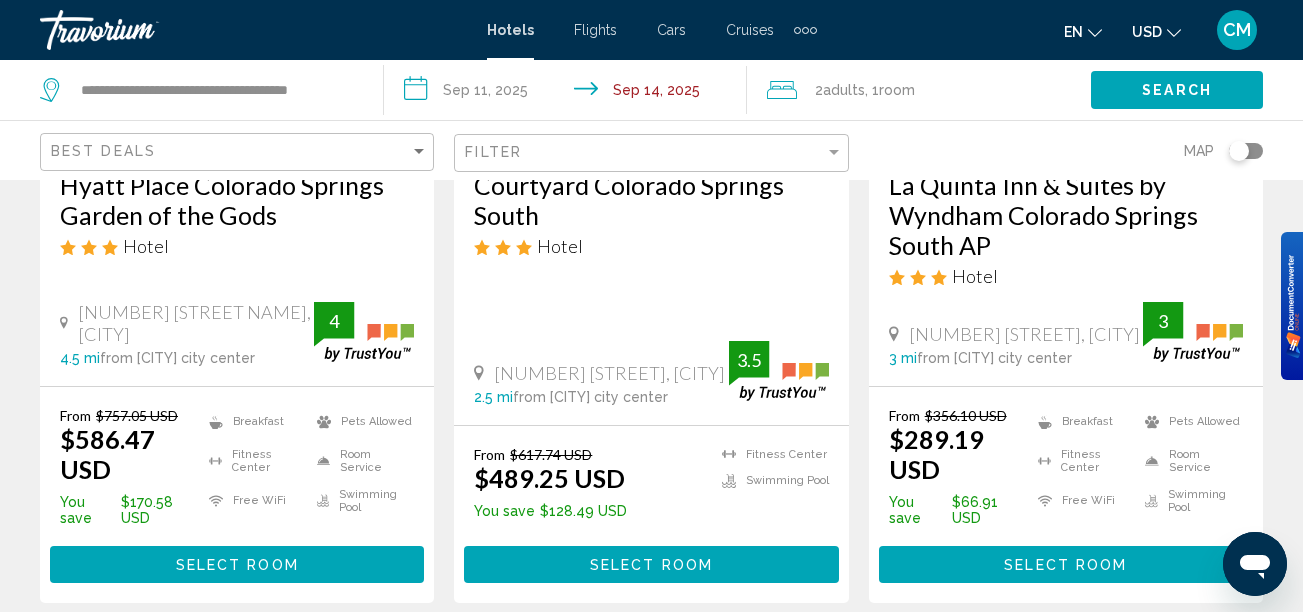 click 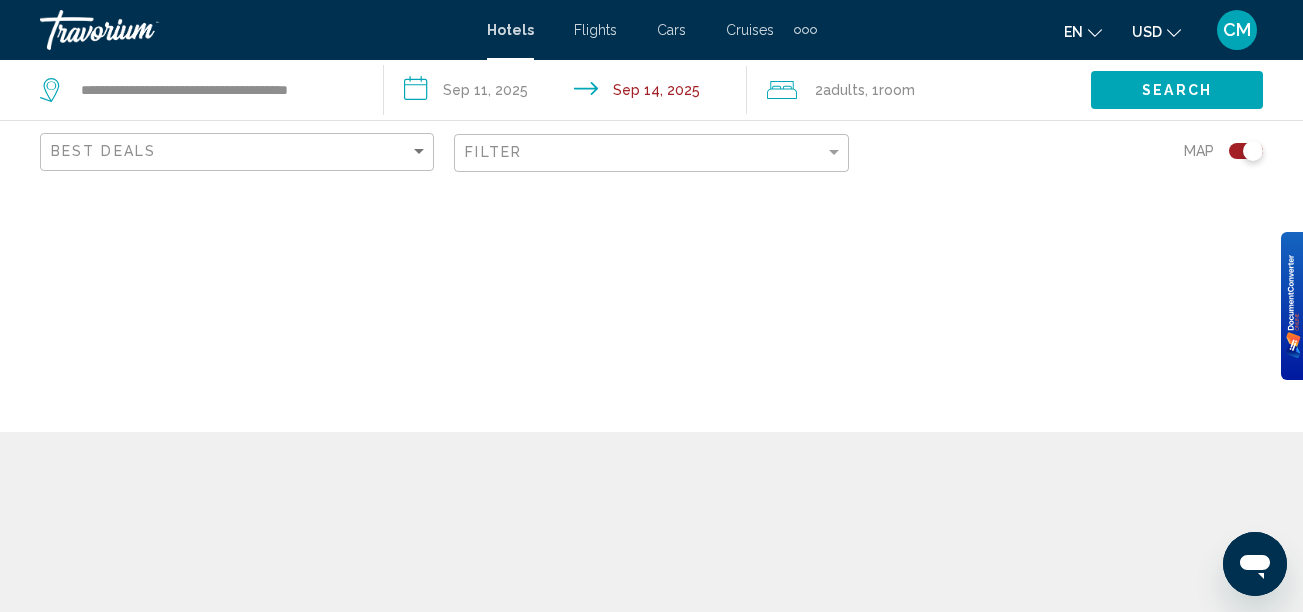 scroll, scrollTop: 0, scrollLeft: 0, axis: both 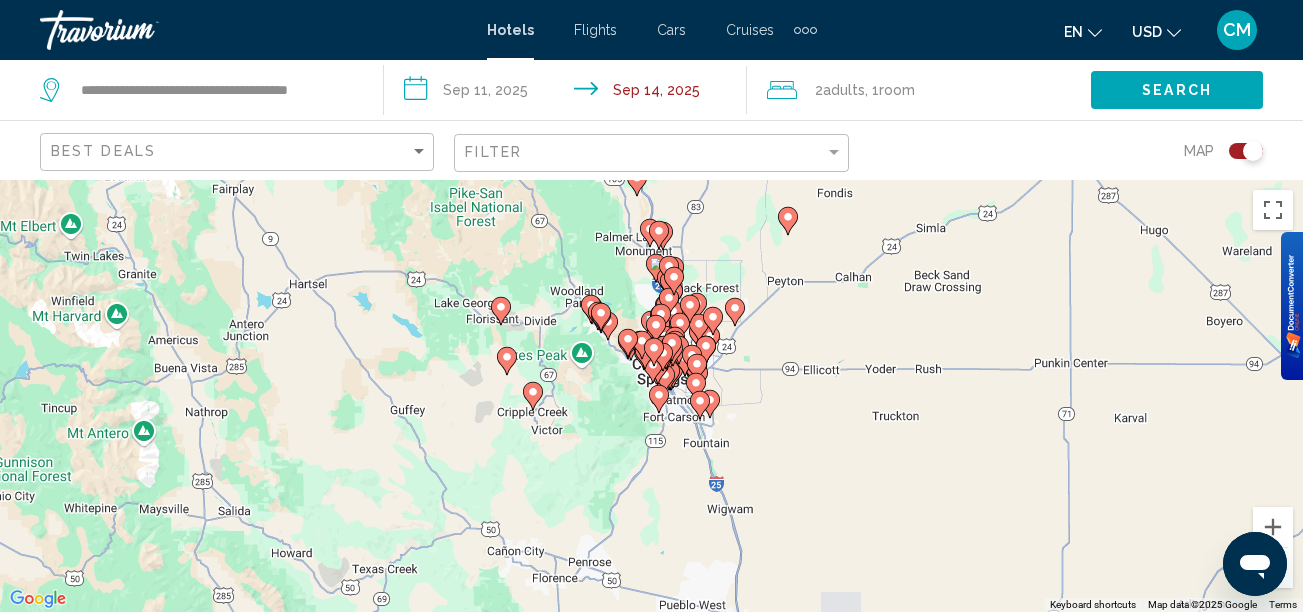 drag, startPoint x: 737, startPoint y: 356, endPoint x: 710, endPoint y: 327, distance: 39.623226 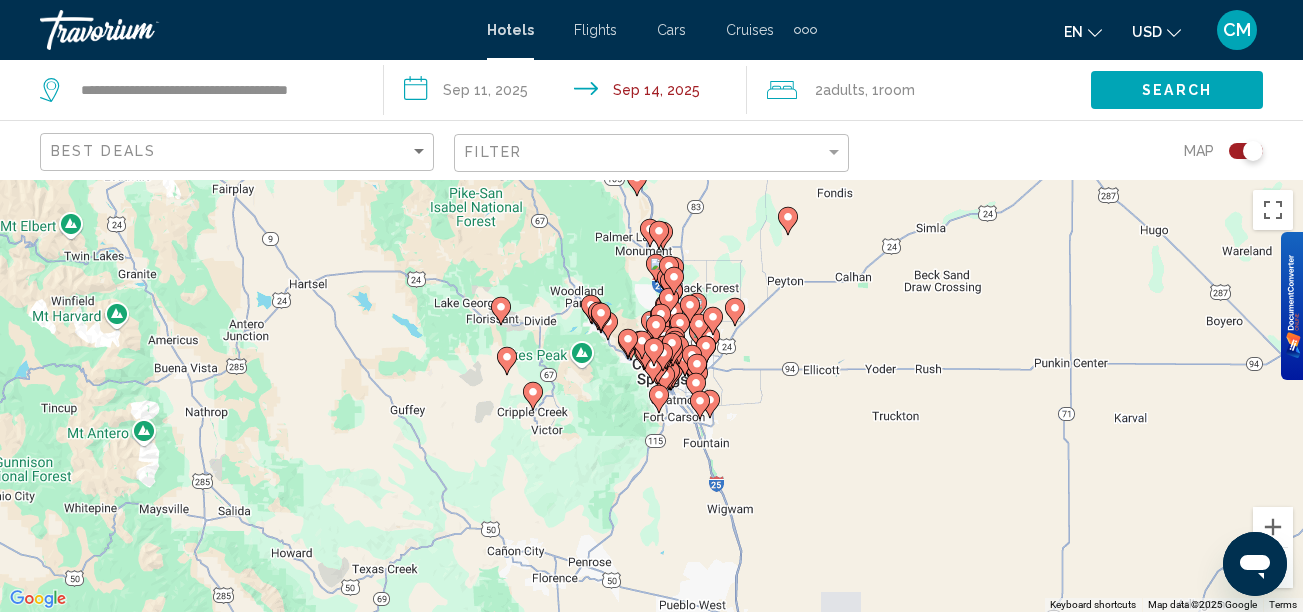 click on "To activate drag with keyboard, press Alt + Enter. Once in keyboard drag state, use the arrow keys to move the marker. To complete the drag, press the Enter key. To cancel, press Escape." at bounding box center (651, 396) 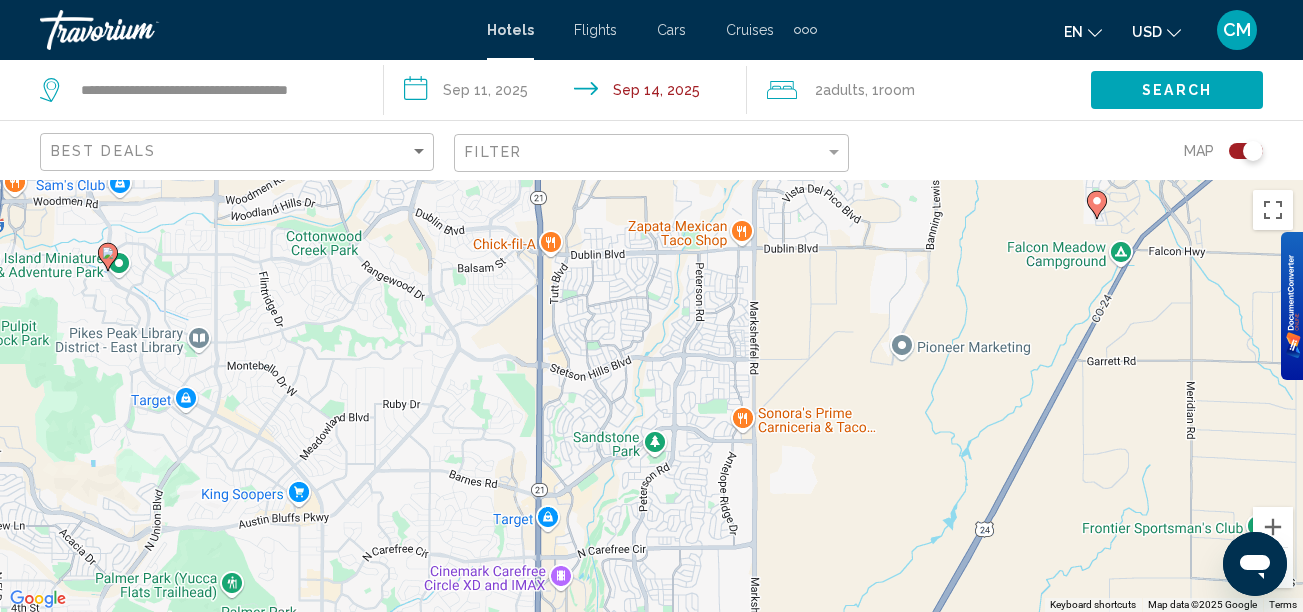 drag, startPoint x: 499, startPoint y: 503, endPoint x: 611, endPoint y: 53, distance: 463.72836 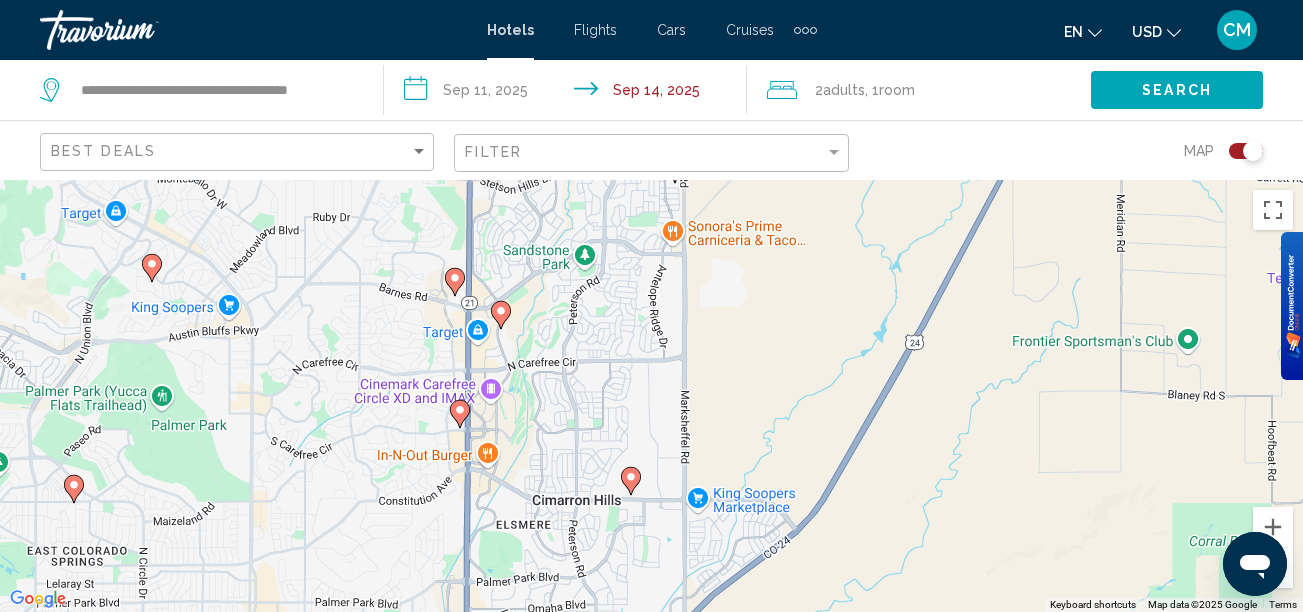drag, startPoint x: 570, startPoint y: 329, endPoint x: 499, endPoint y: 145, distance: 197.22322 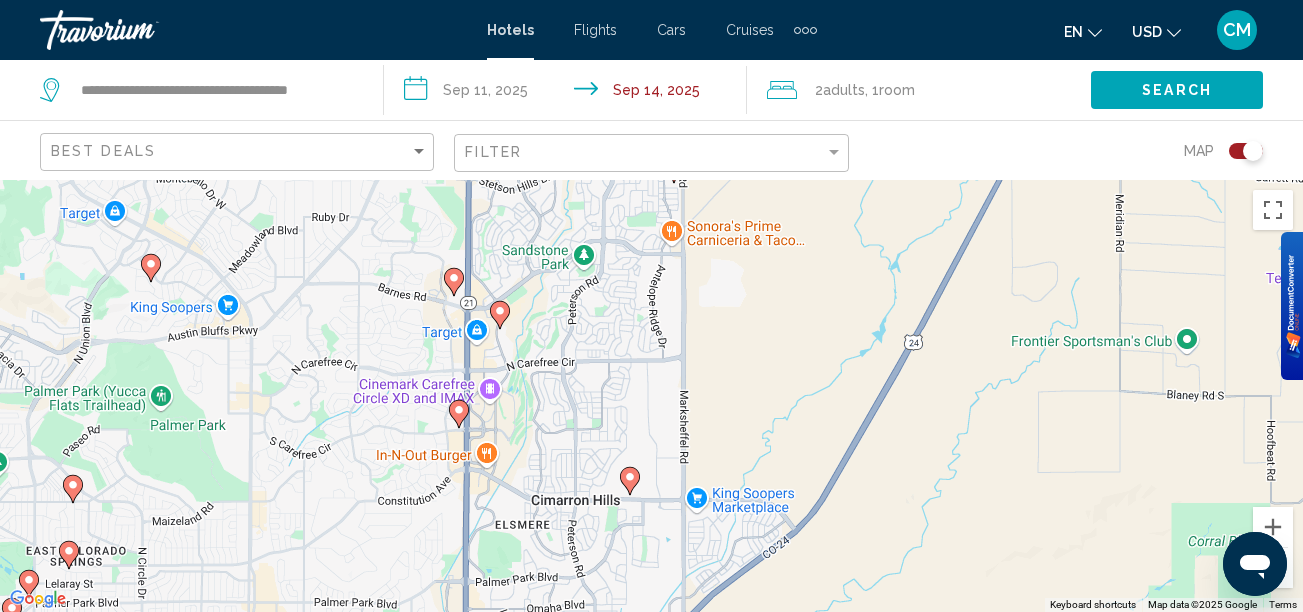 click 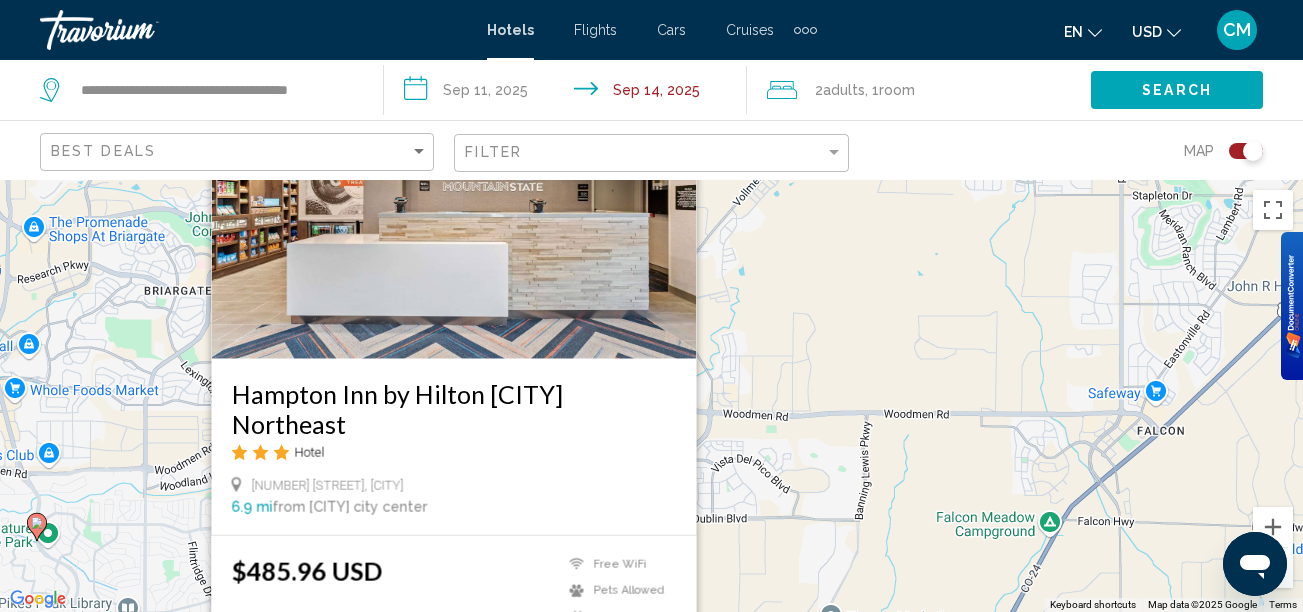 scroll, scrollTop: 180, scrollLeft: 0, axis: vertical 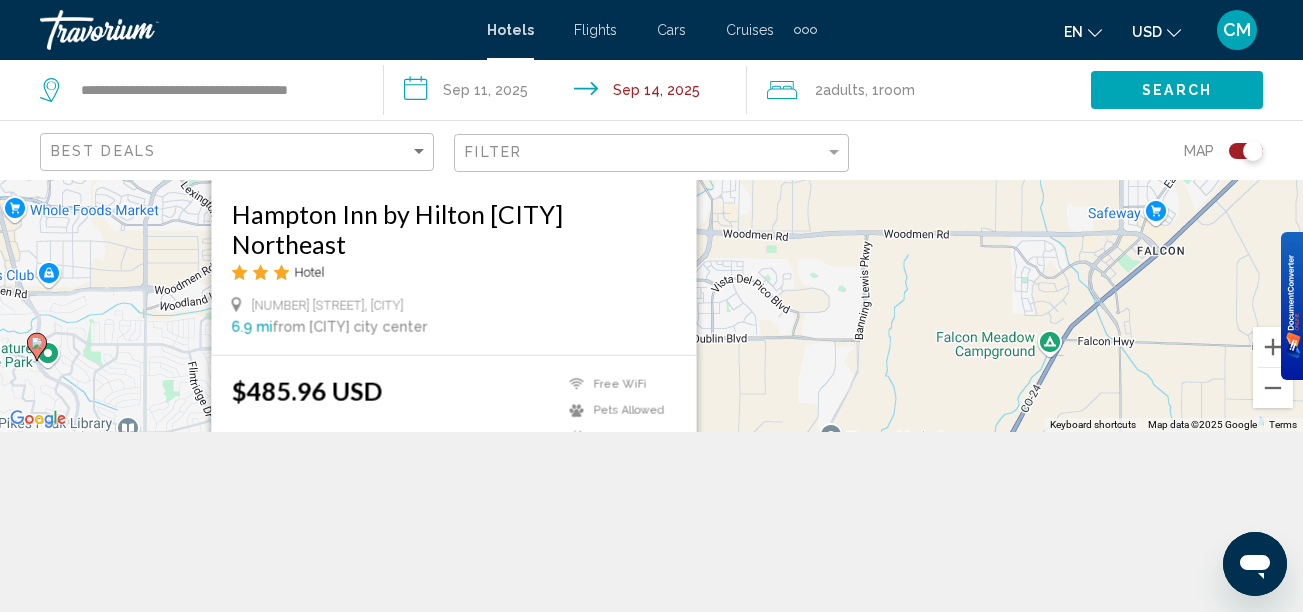 click on "[NUMBER] [STREET], [CITY]" at bounding box center [453, 305] 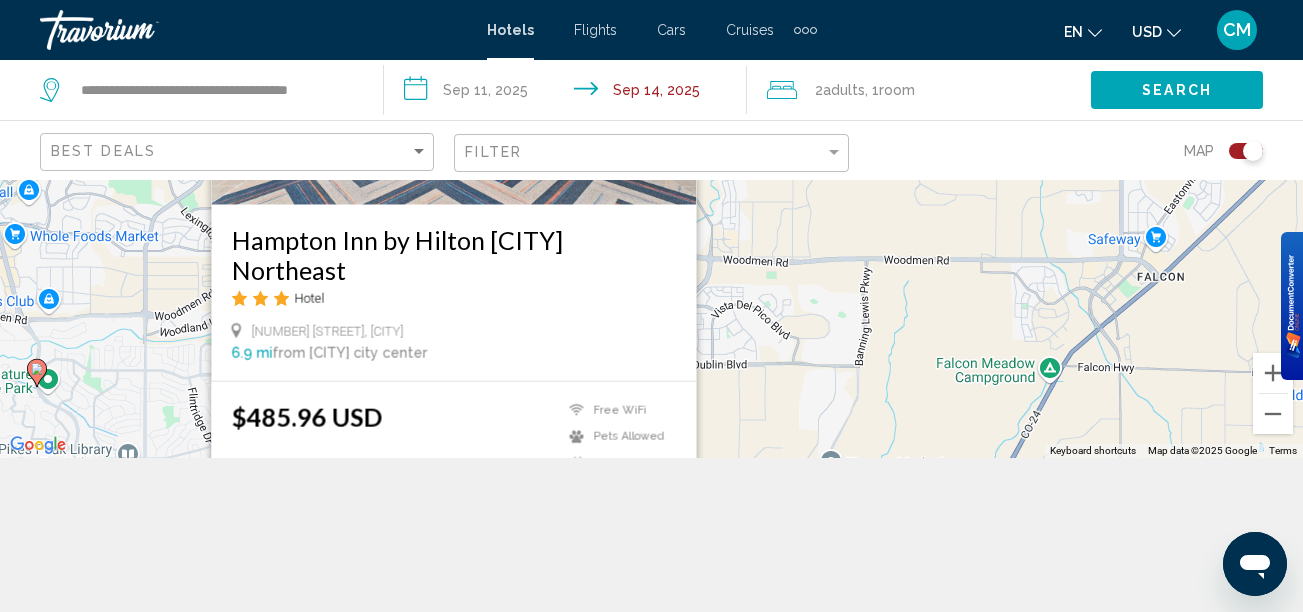 scroll, scrollTop: 113, scrollLeft: 0, axis: vertical 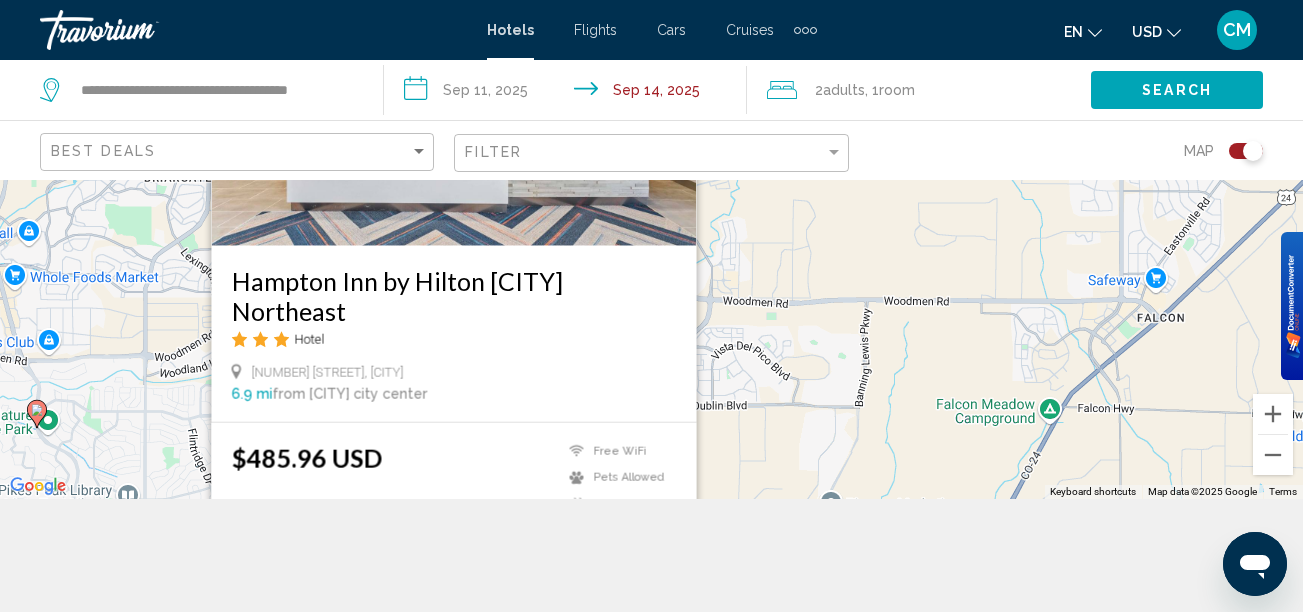click on "Hampton Inn by Hilton [CITY] Northeast" at bounding box center (453, 296) 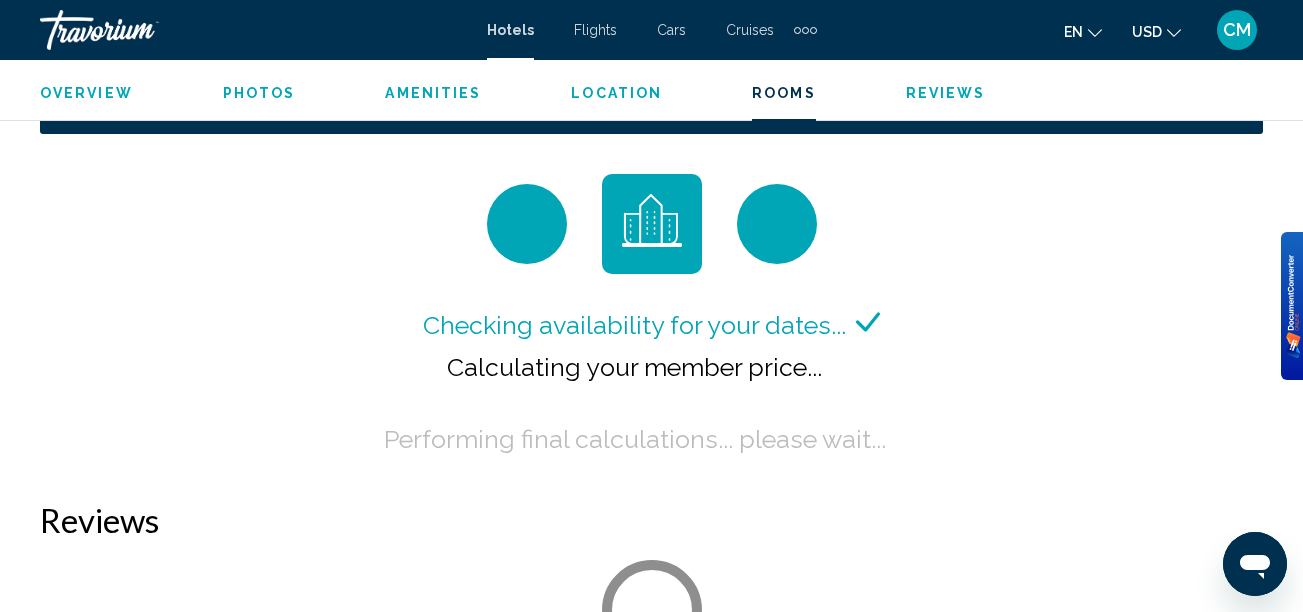 scroll, scrollTop: 2813, scrollLeft: 0, axis: vertical 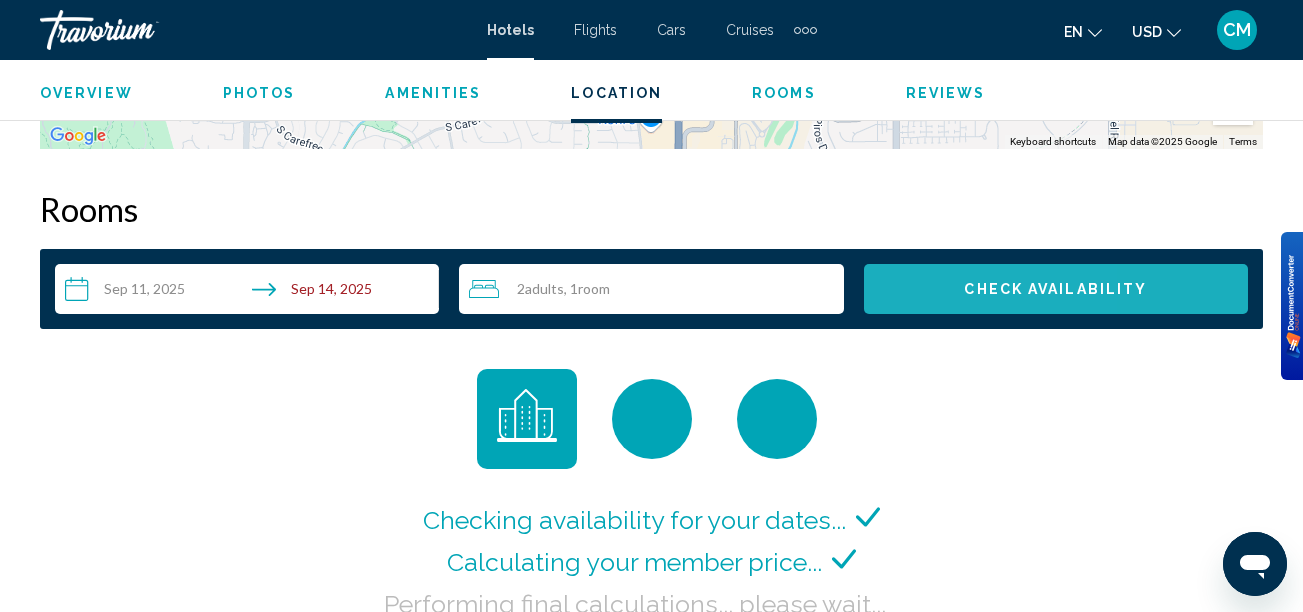 click on "Check Availability" at bounding box center (1056, 289) 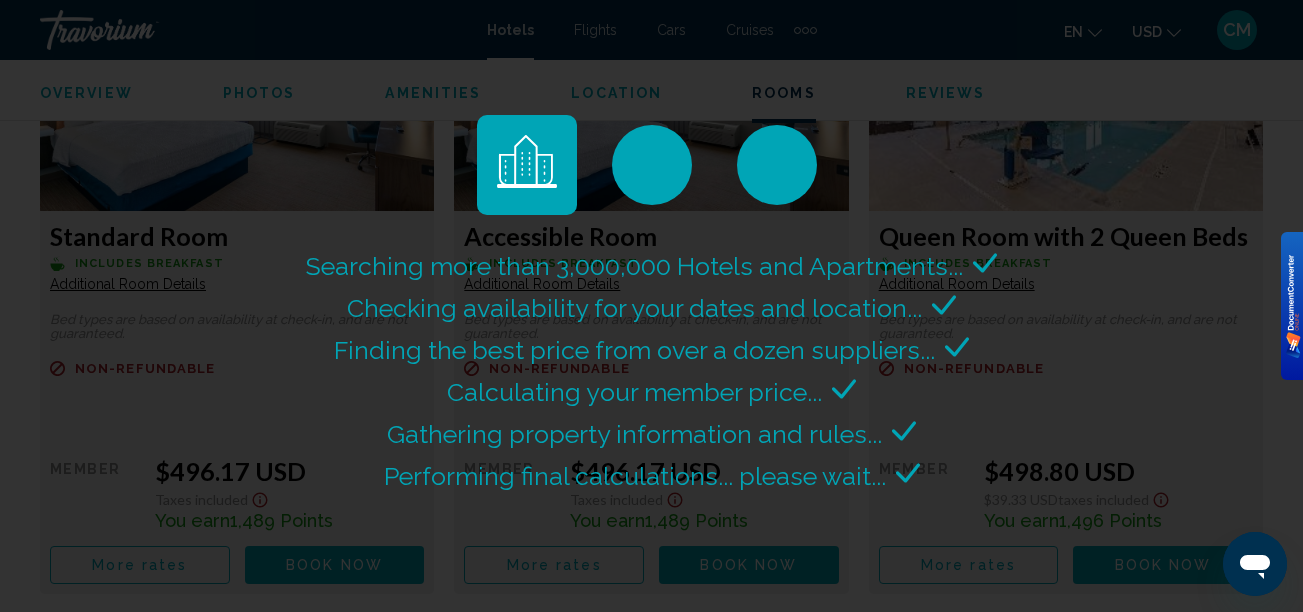 scroll, scrollTop: 3036, scrollLeft: 0, axis: vertical 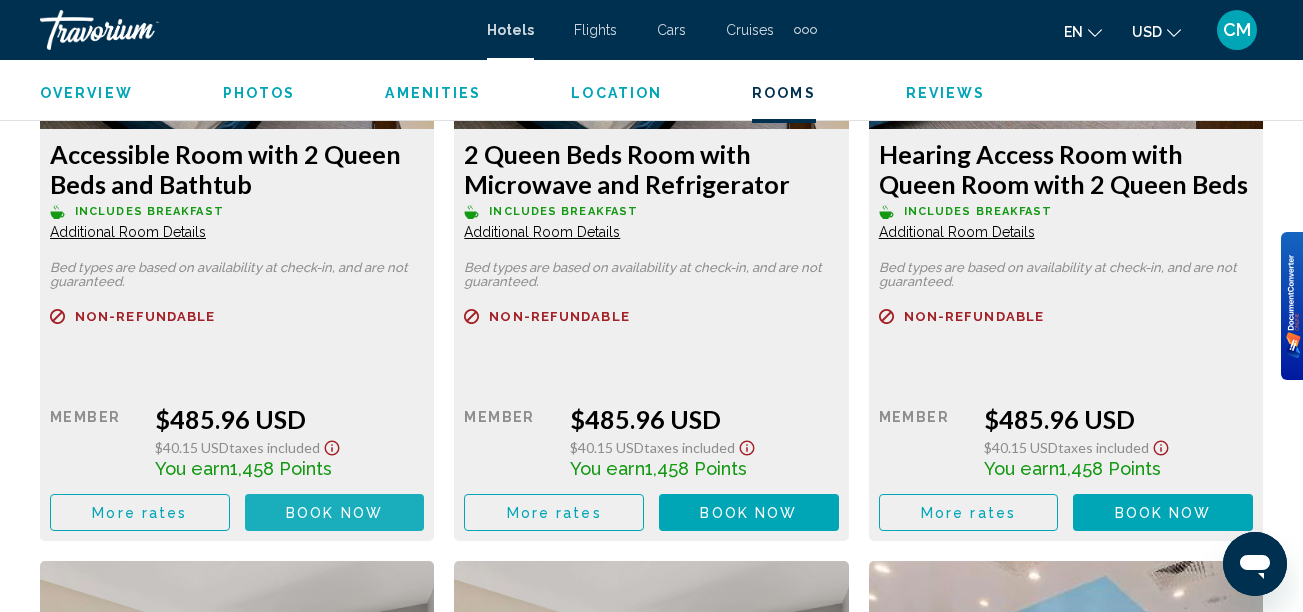 click on "Book now" at bounding box center [334, 513] 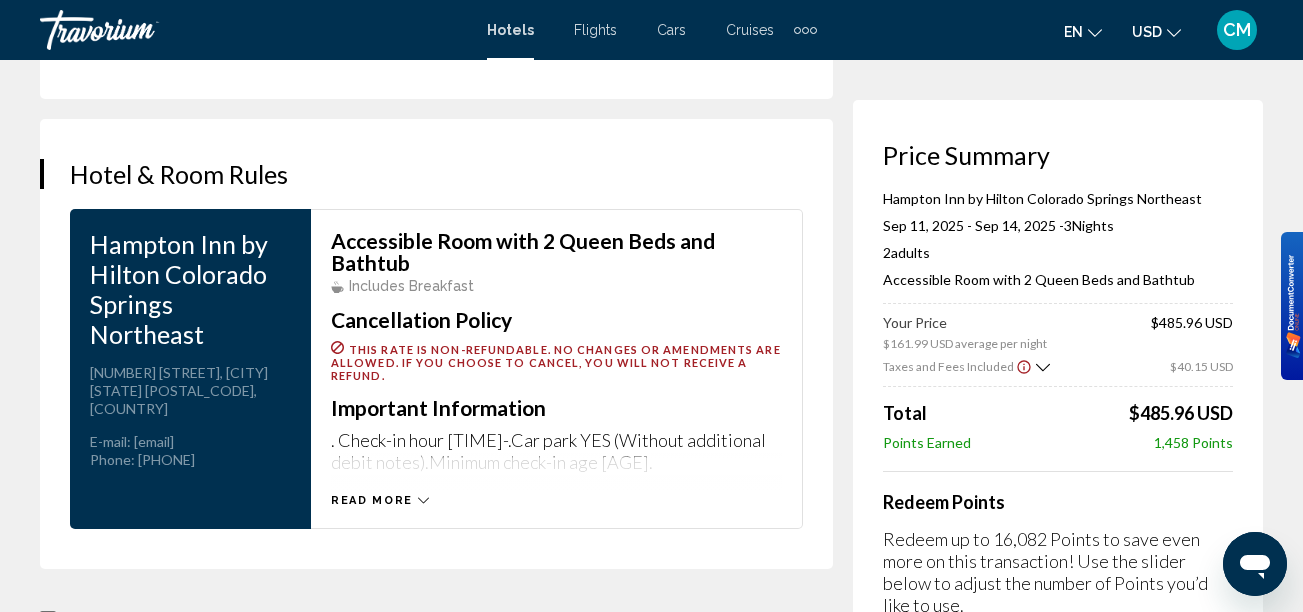 scroll, scrollTop: 3145, scrollLeft: 0, axis: vertical 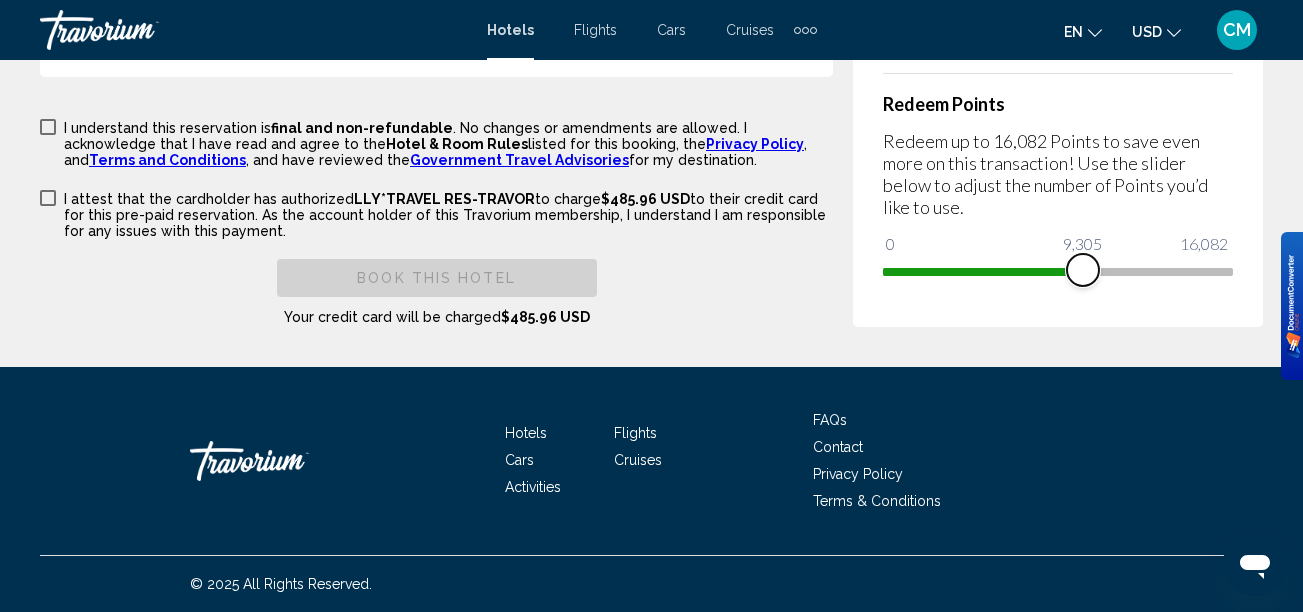 click at bounding box center [1058, 272] 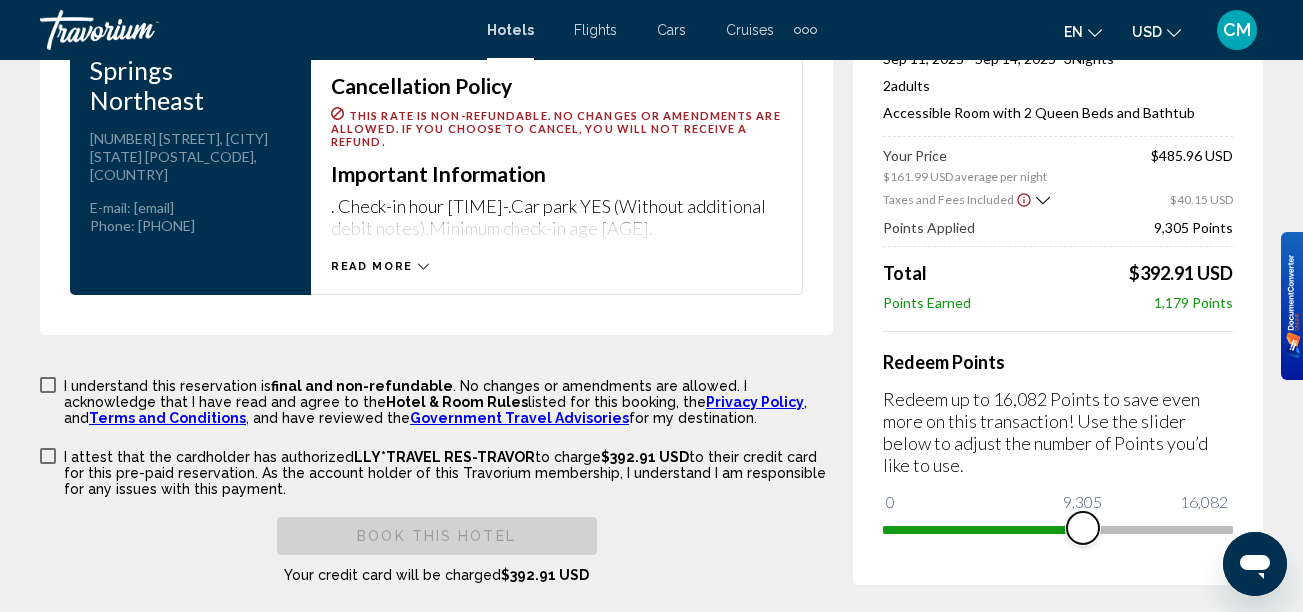 scroll, scrollTop: 2889, scrollLeft: 0, axis: vertical 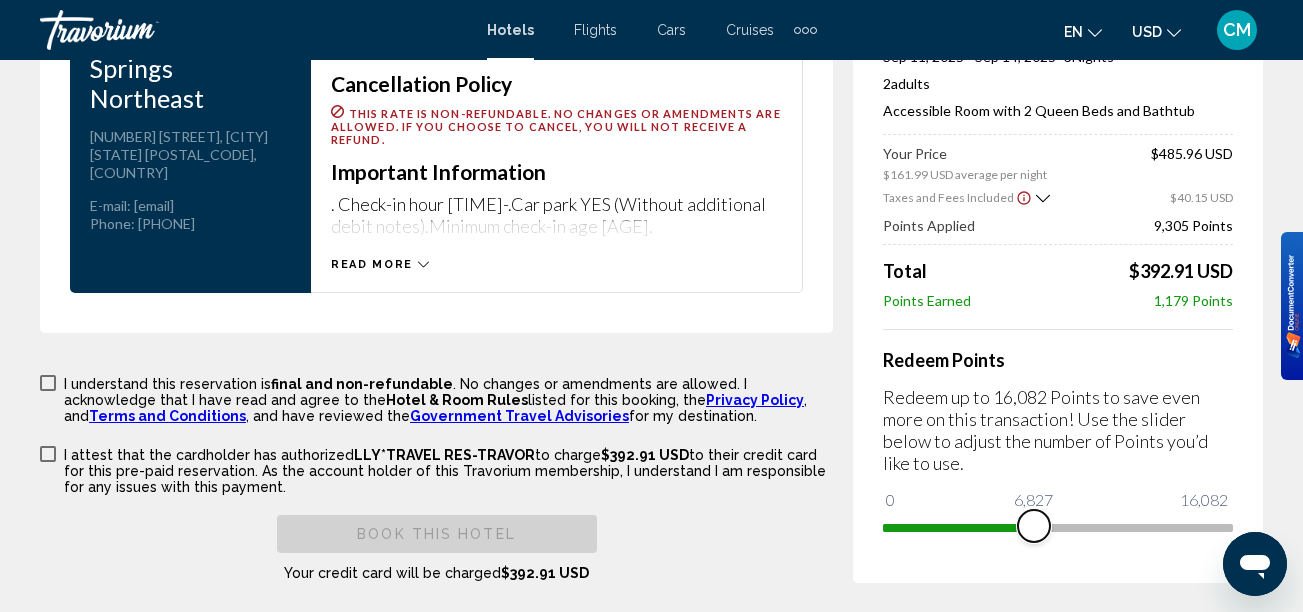 click on "0 [NUMBER] [NUMBER]" at bounding box center [1058, 526] 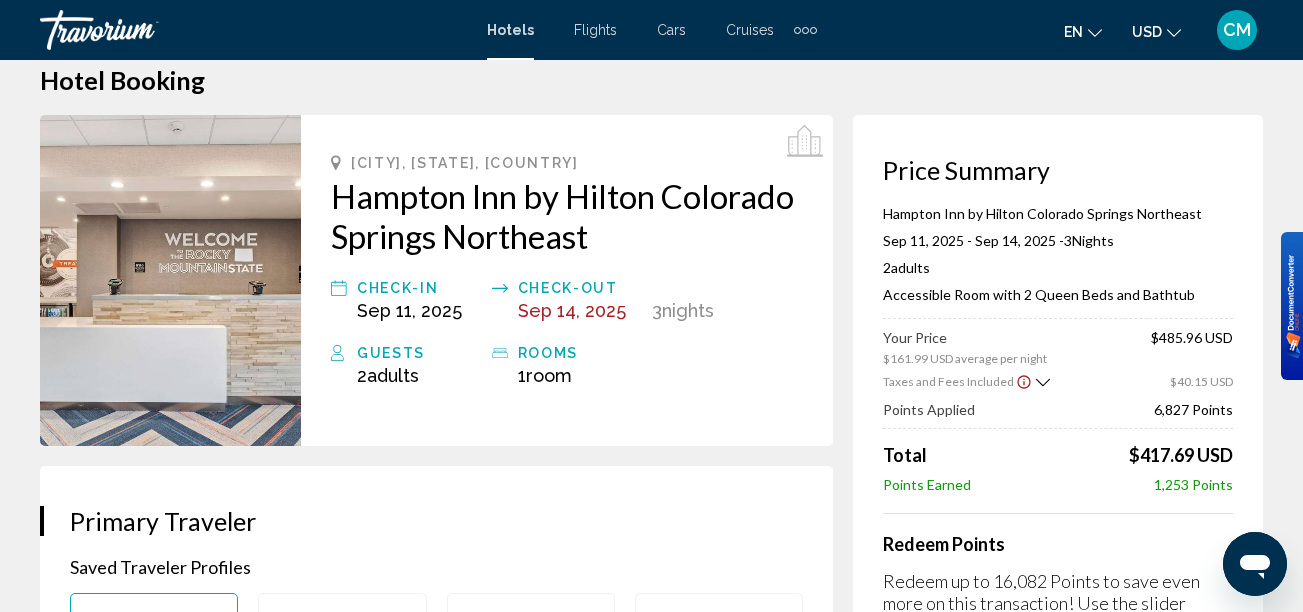 scroll, scrollTop: 36, scrollLeft: 0, axis: vertical 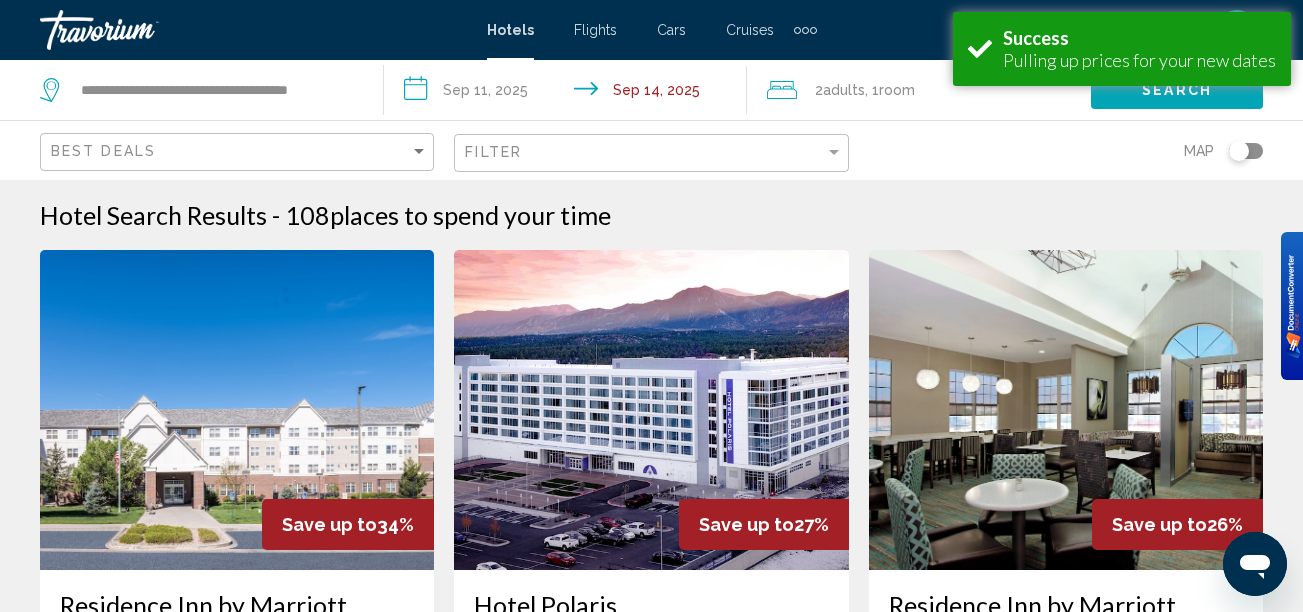 click 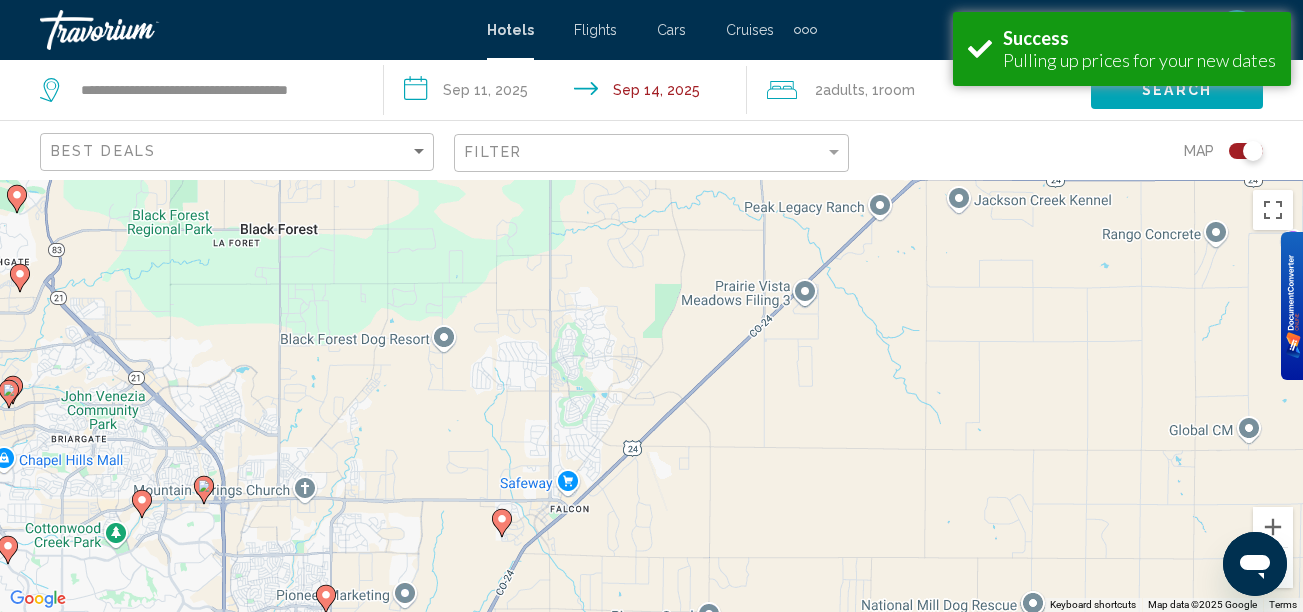 click on "To activate drag with keyboard, press Alt + Enter. Once in keyboard drag state, use the arrow keys to move the marker. To complete the drag, press the Enter key. To cancel, press Escape." at bounding box center [651, 396] 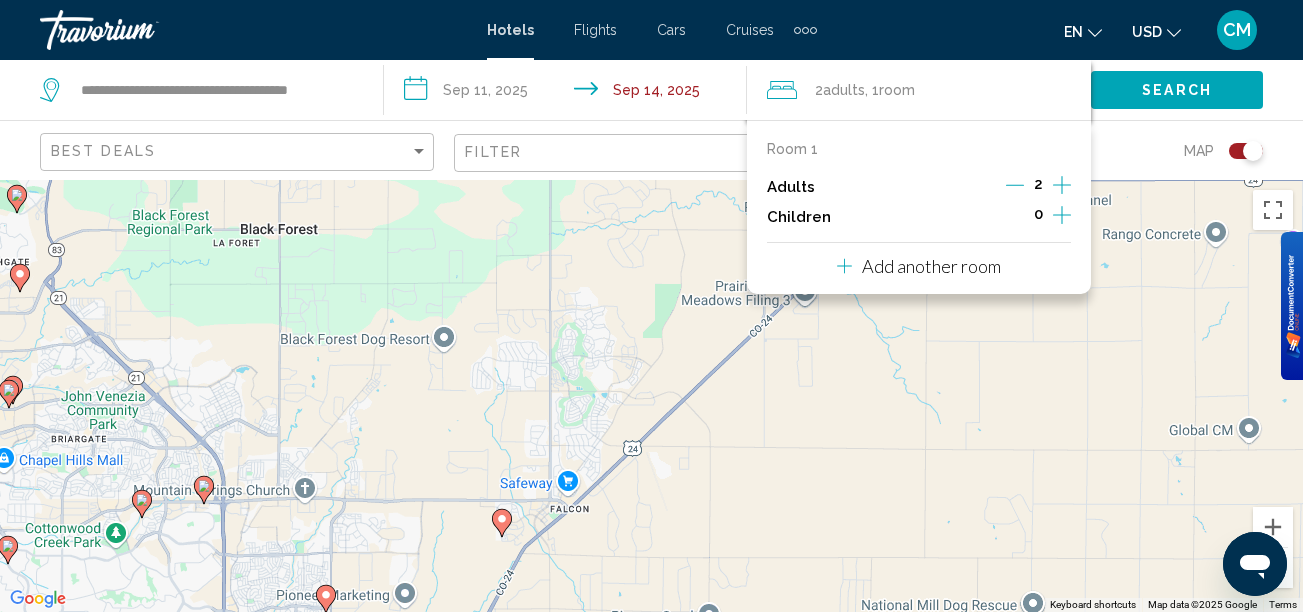 click 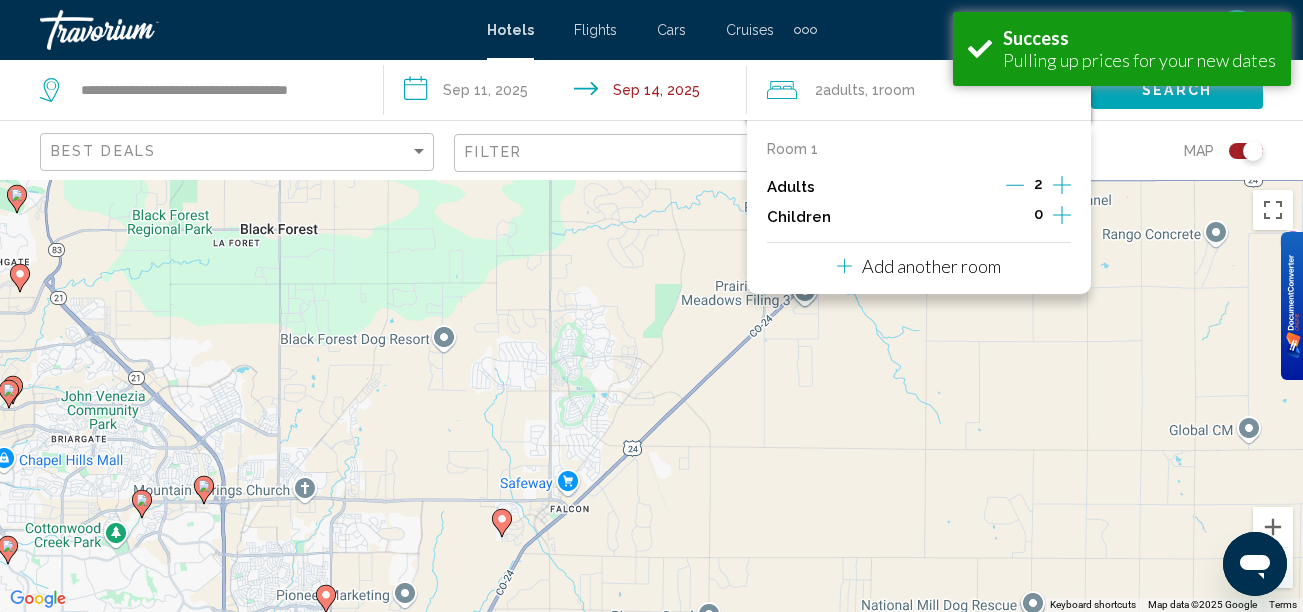click 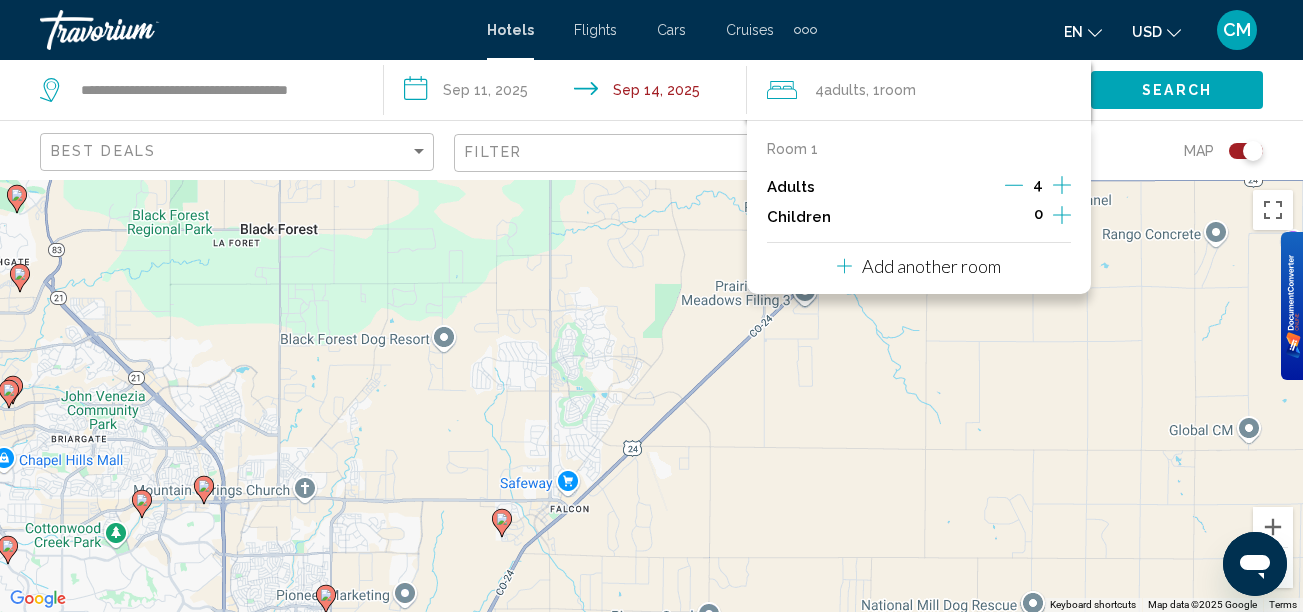click 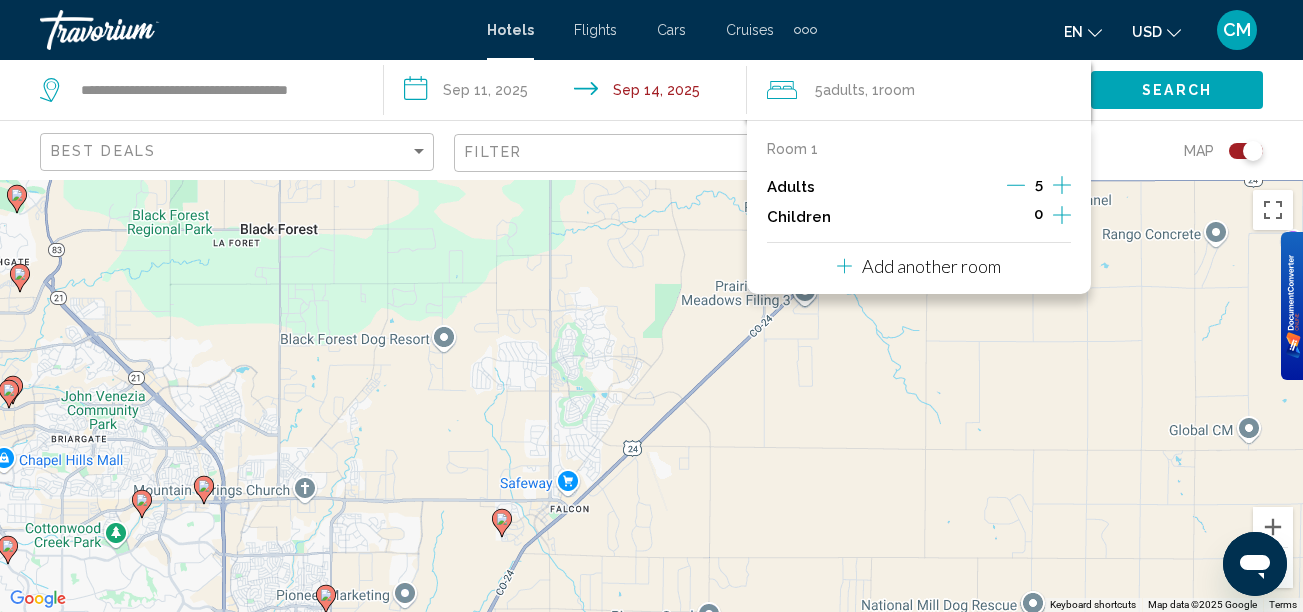 click 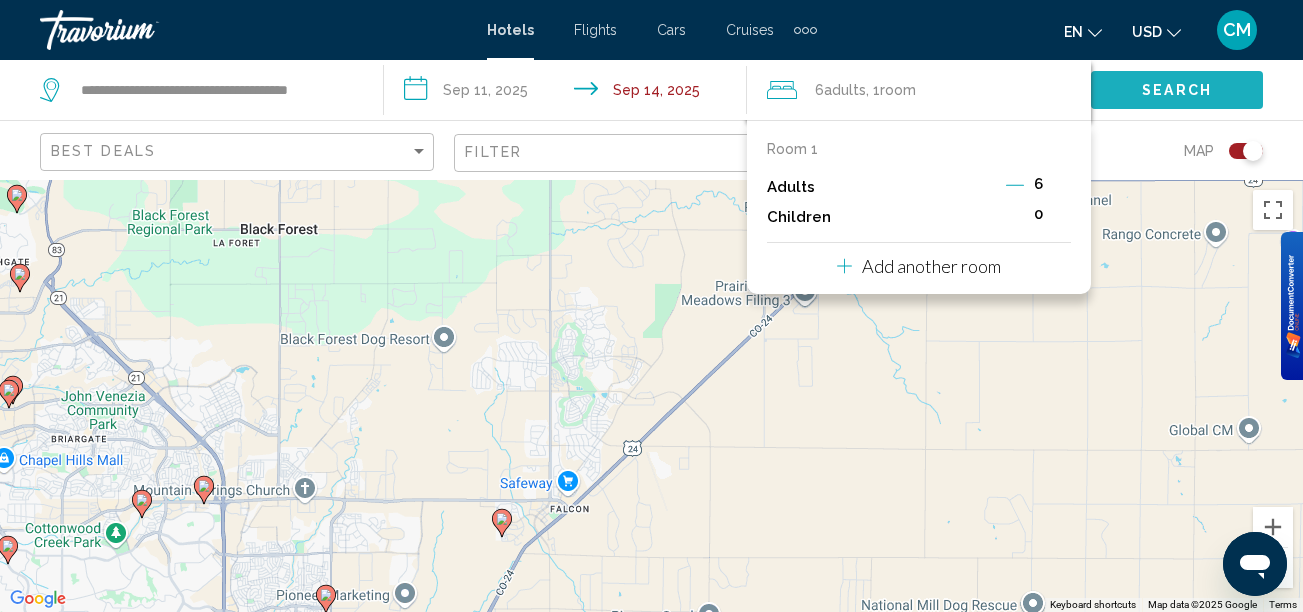 click on "Search" 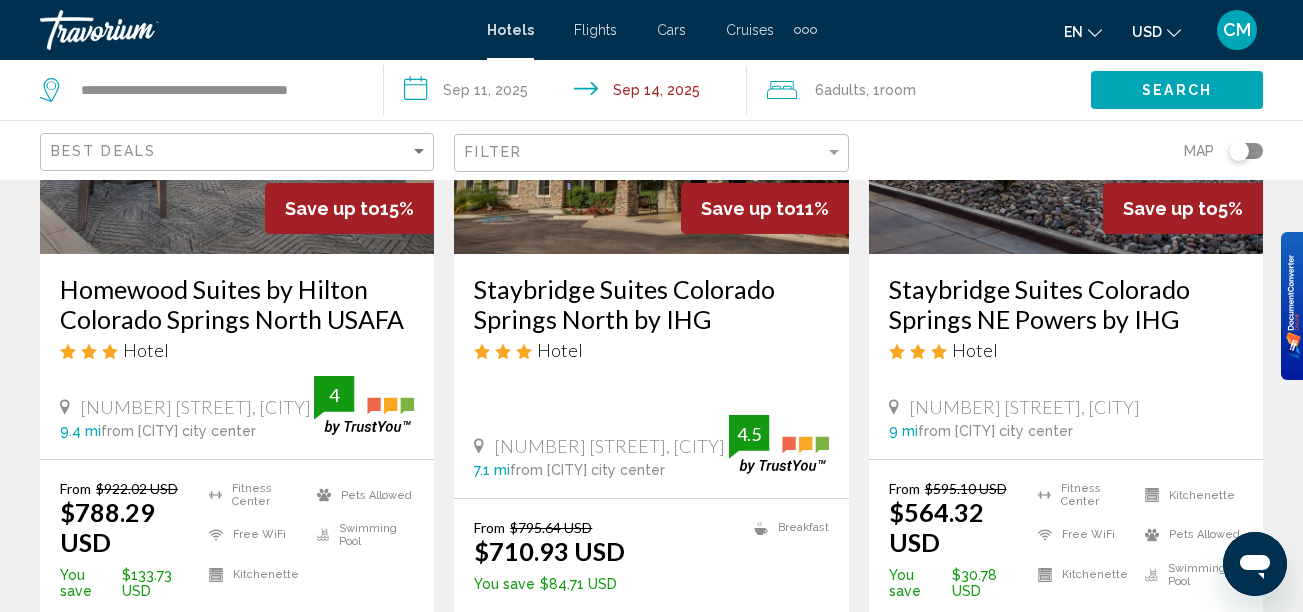 scroll, scrollTop: 317, scrollLeft: 0, axis: vertical 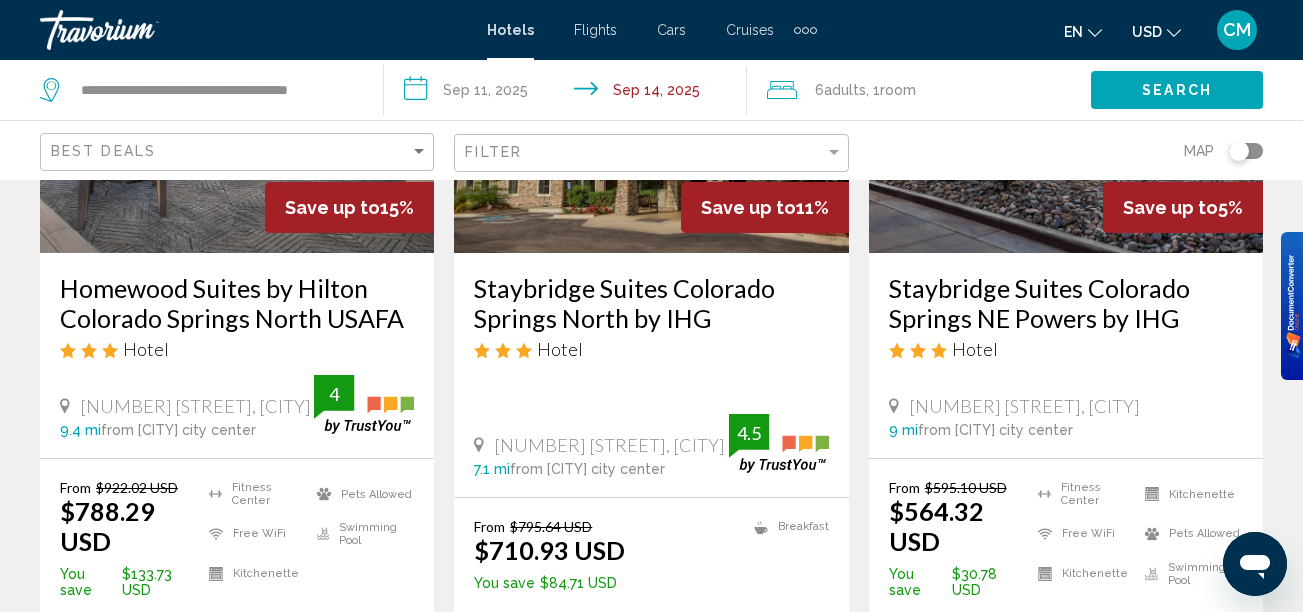 click 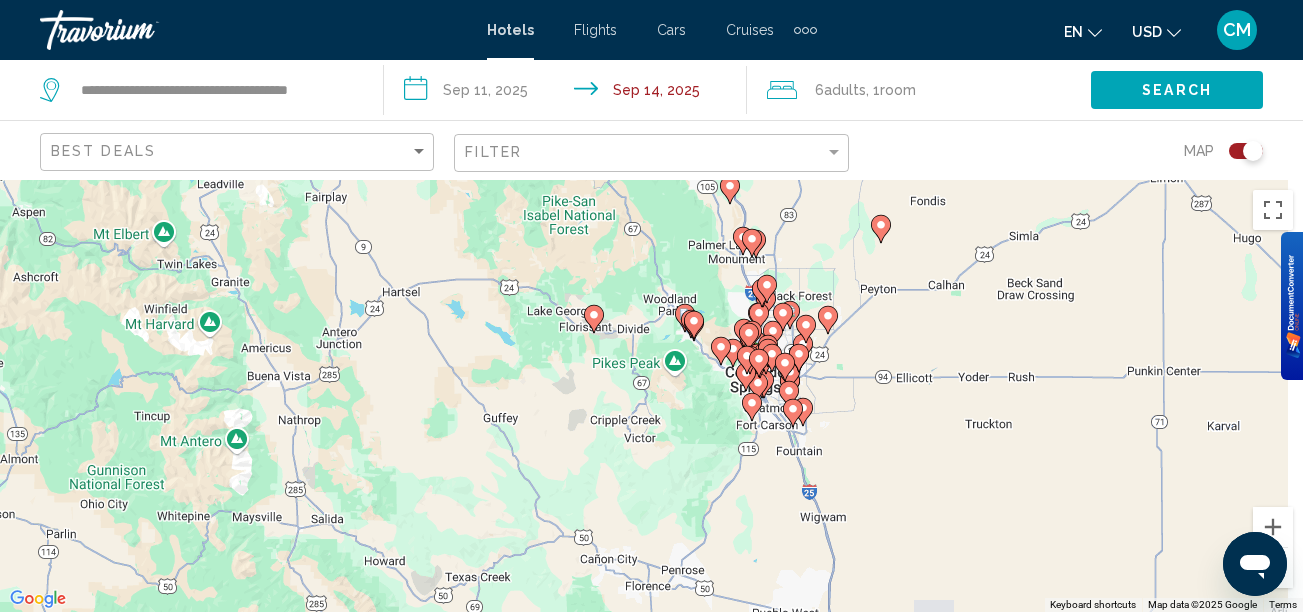 drag, startPoint x: 995, startPoint y: 352, endPoint x: 885, endPoint y: 352, distance: 110 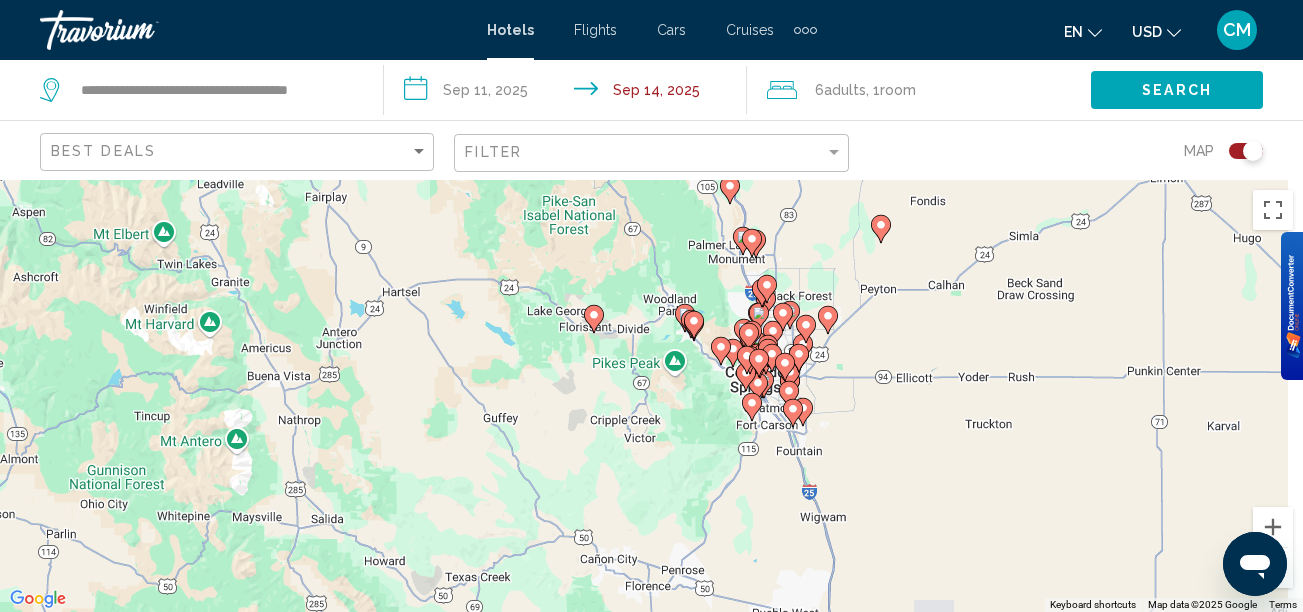 click on "To activate drag with keyboard, press Alt + Enter. Once in keyboard drag state, use the arrow keys to move the marker. To complete the drag, press the Enter key. To cancel, press Escape." at bounding box center (651, 396) 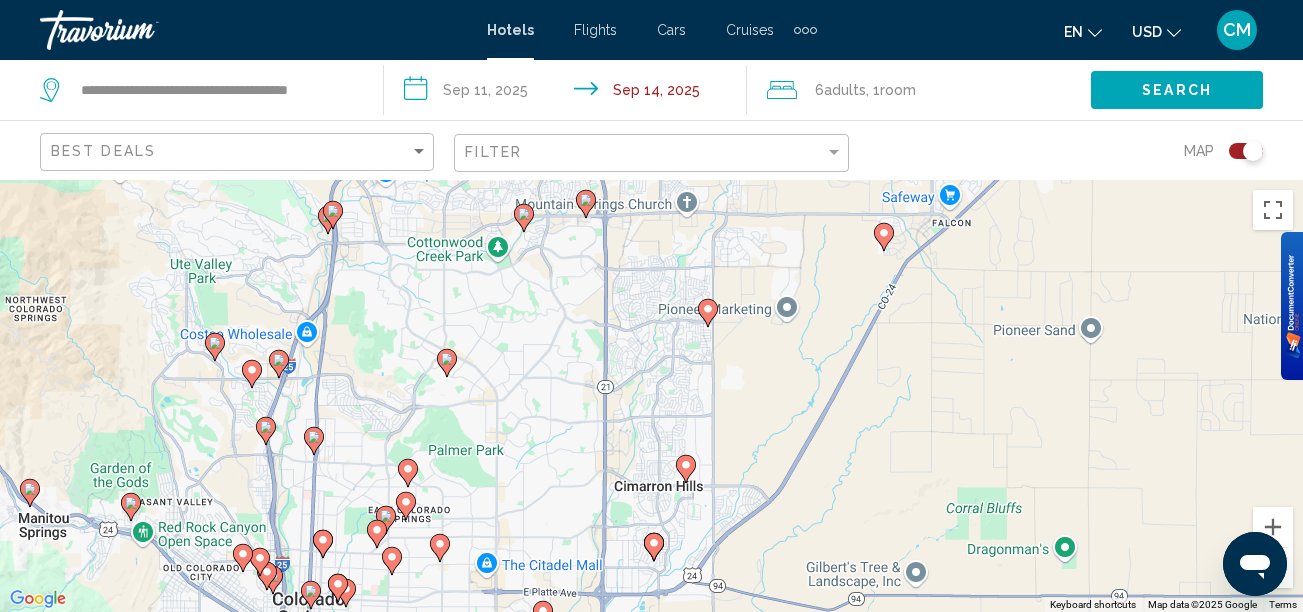 click 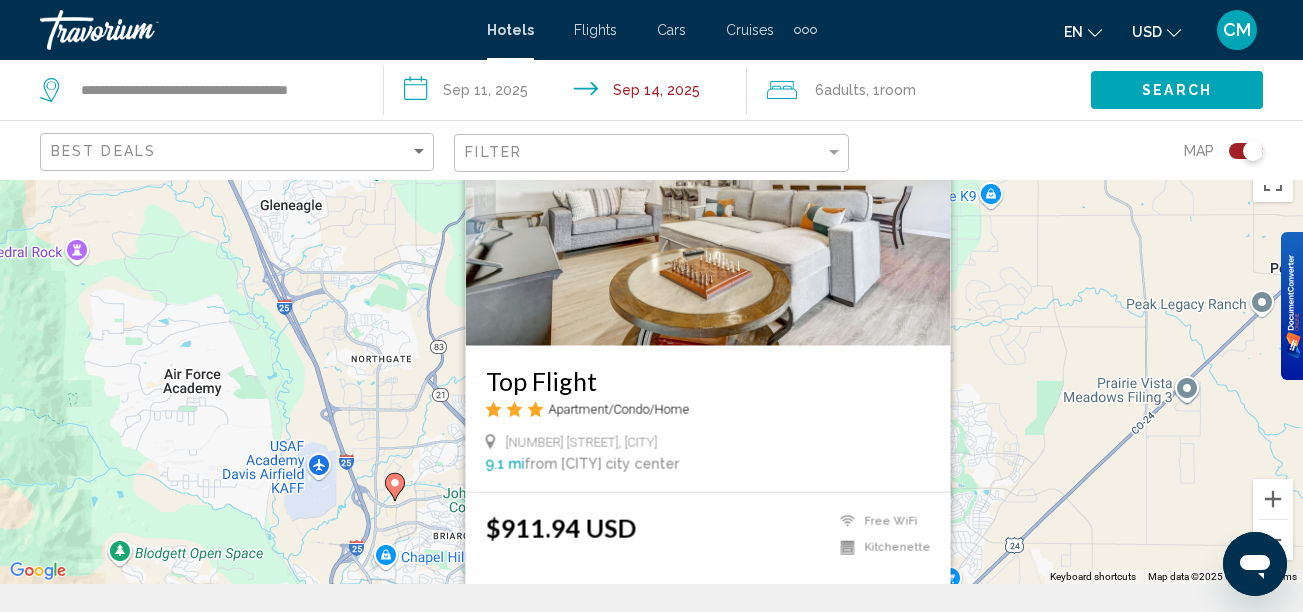 scroll, scrollTop: 48, scrollLeft: 0, axis: vertical 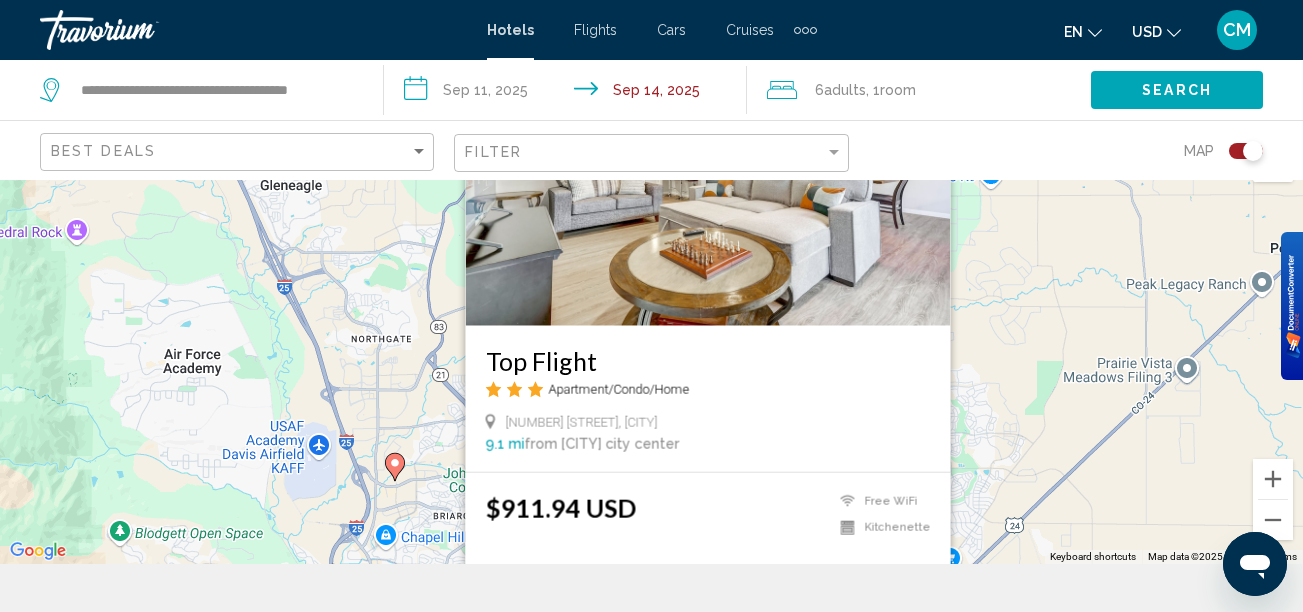 click at bounding box center (707, 166) 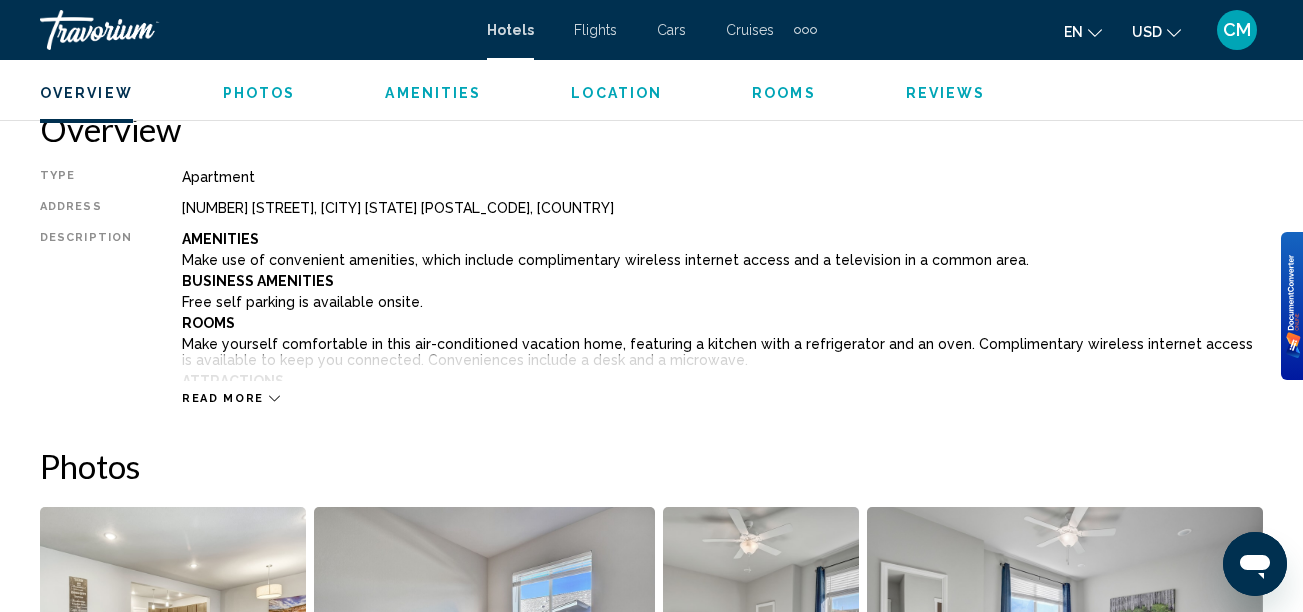 scroll, scrollTop: 1003, scrollLeft: 0, axis: vertical 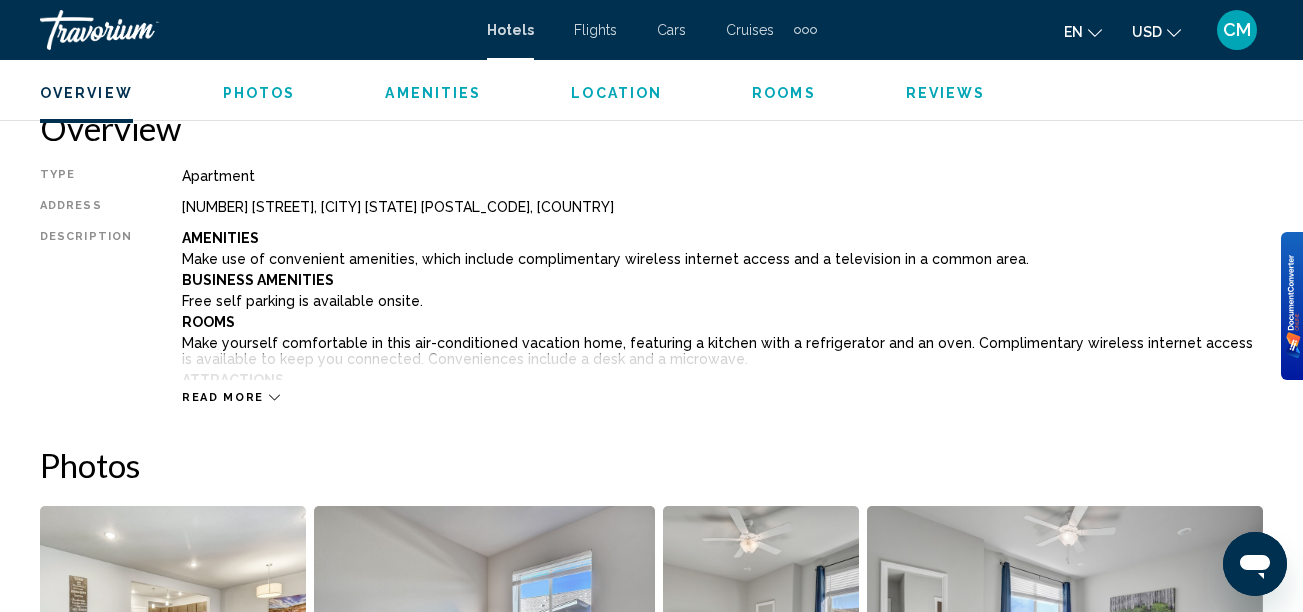 click 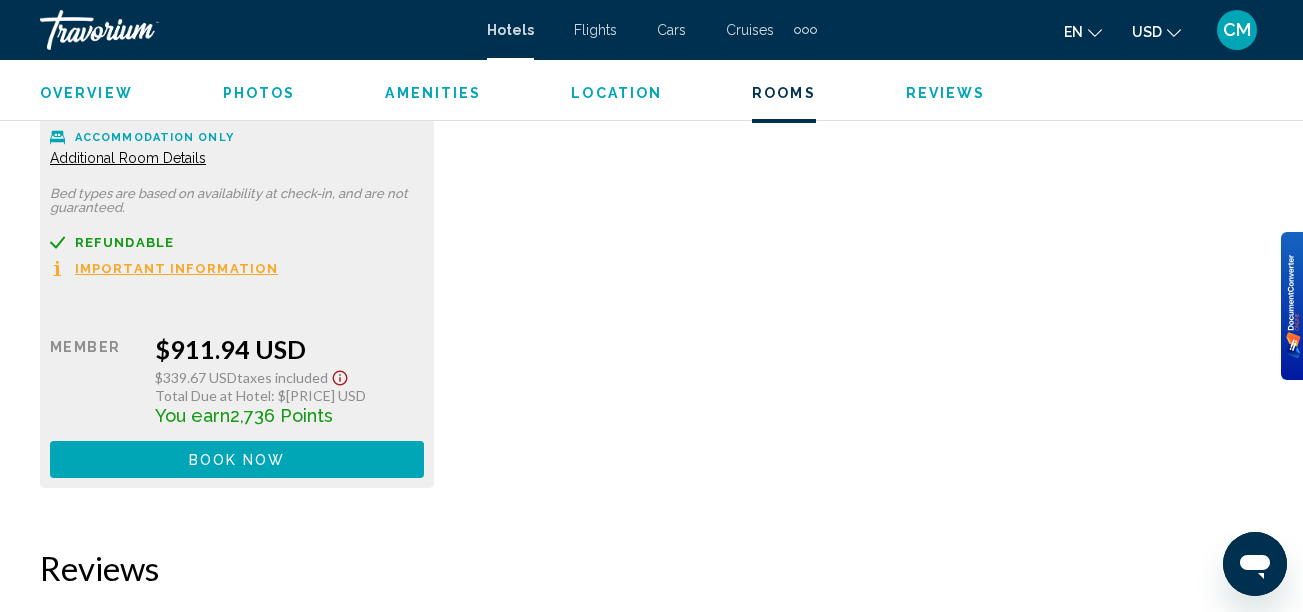 scroll, scrollTop: 4244, scrollLeft: 0, axis: vertical 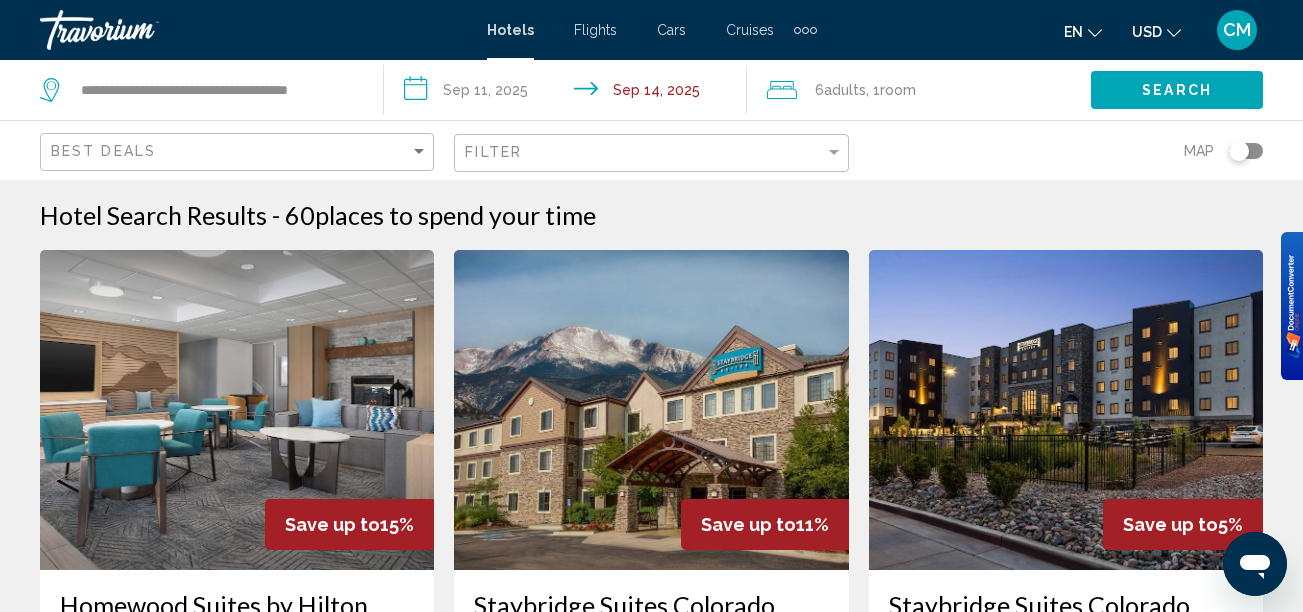 click on "Map" 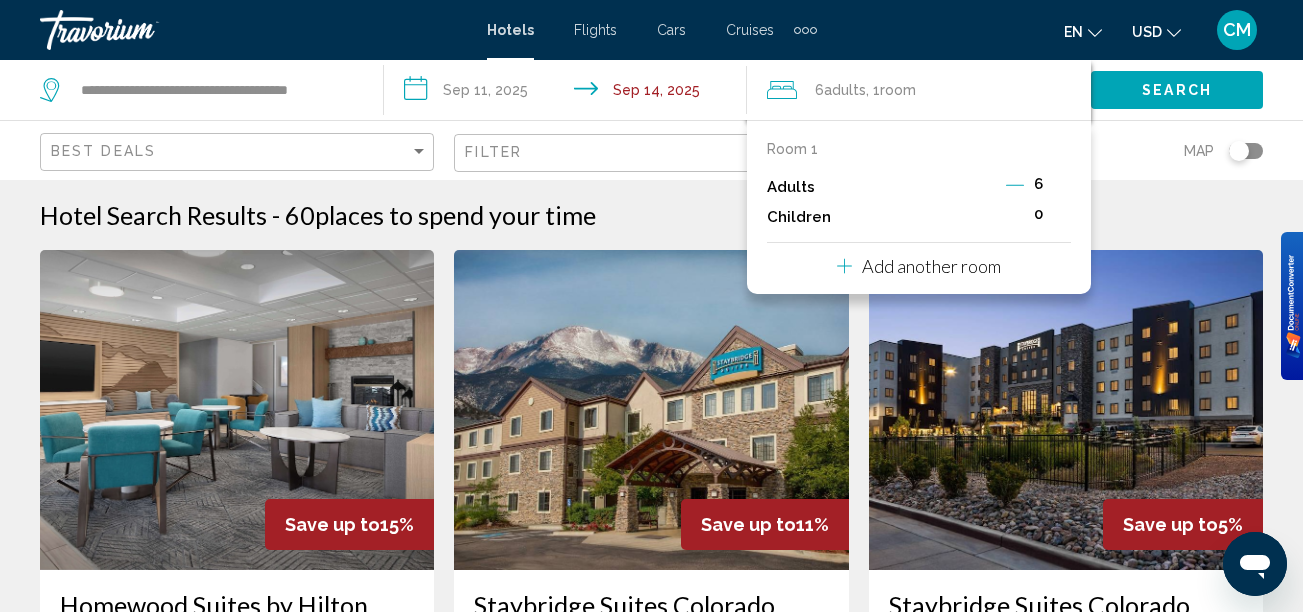 click on "Add another room" at bounding box center [931, 266] 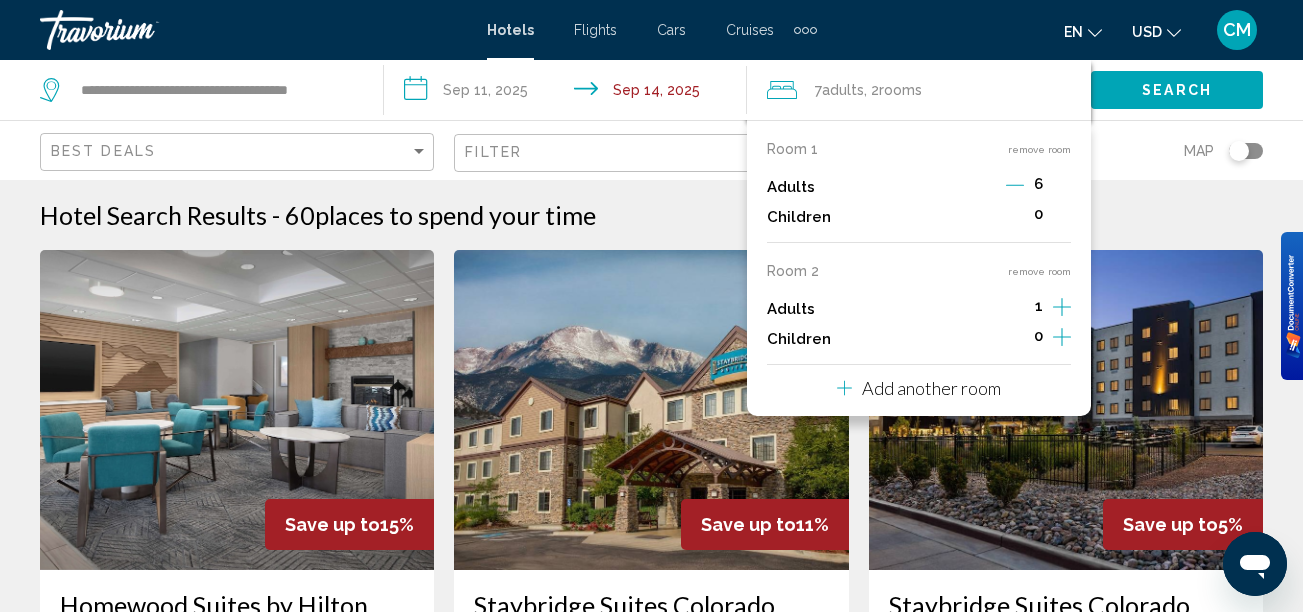 click 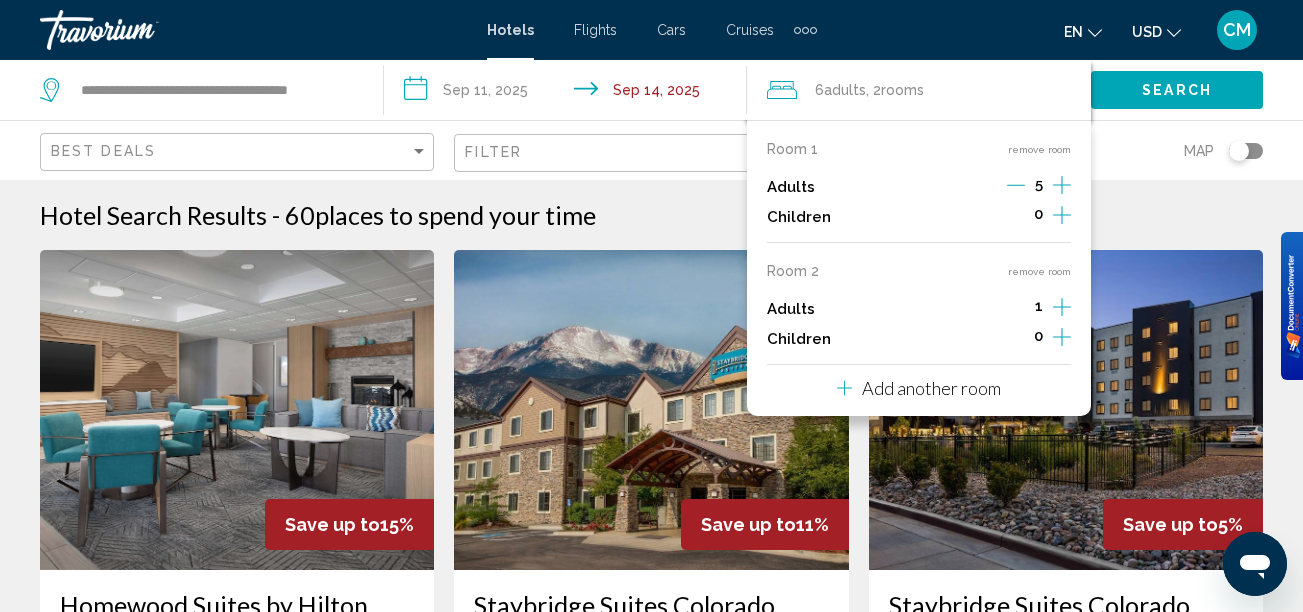 click 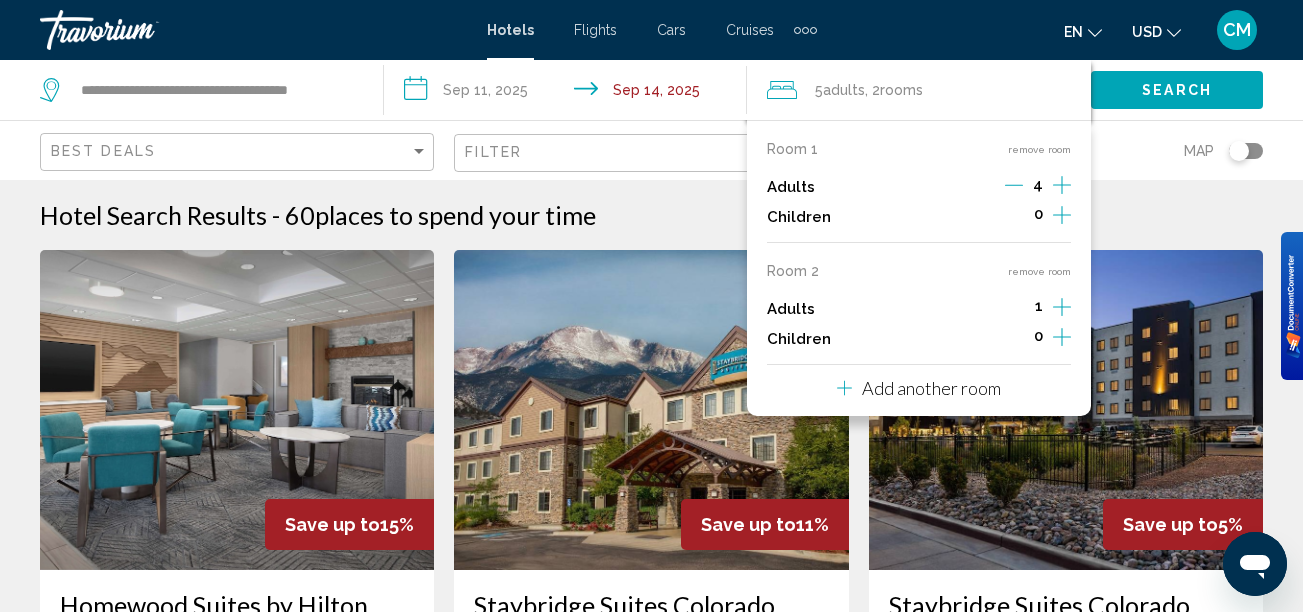 click 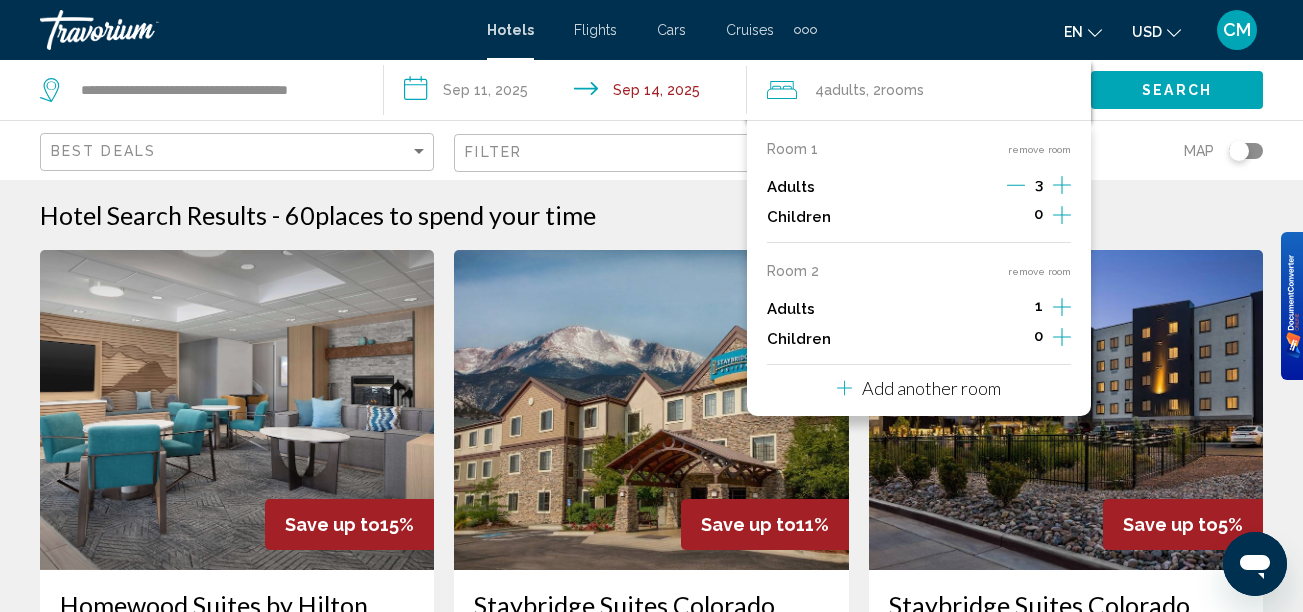 click 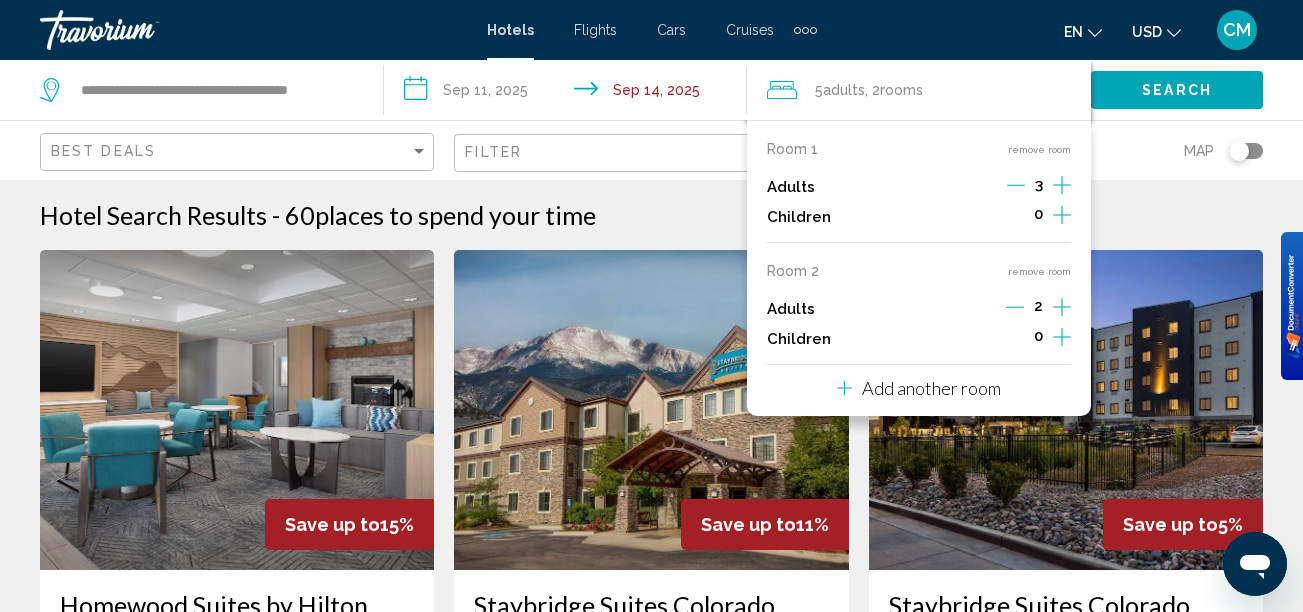 click 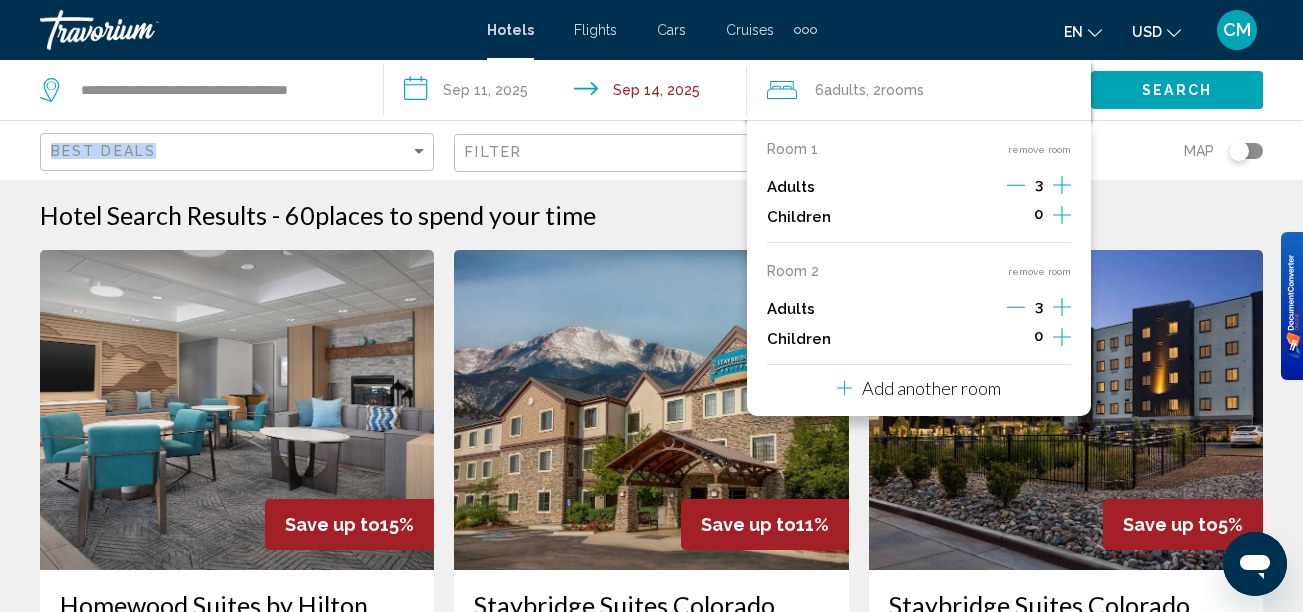 drag, startPoint x: 1156, startPoint y: 143, endPoint x: 1164, endPoint y: 98, distance: 45.705578 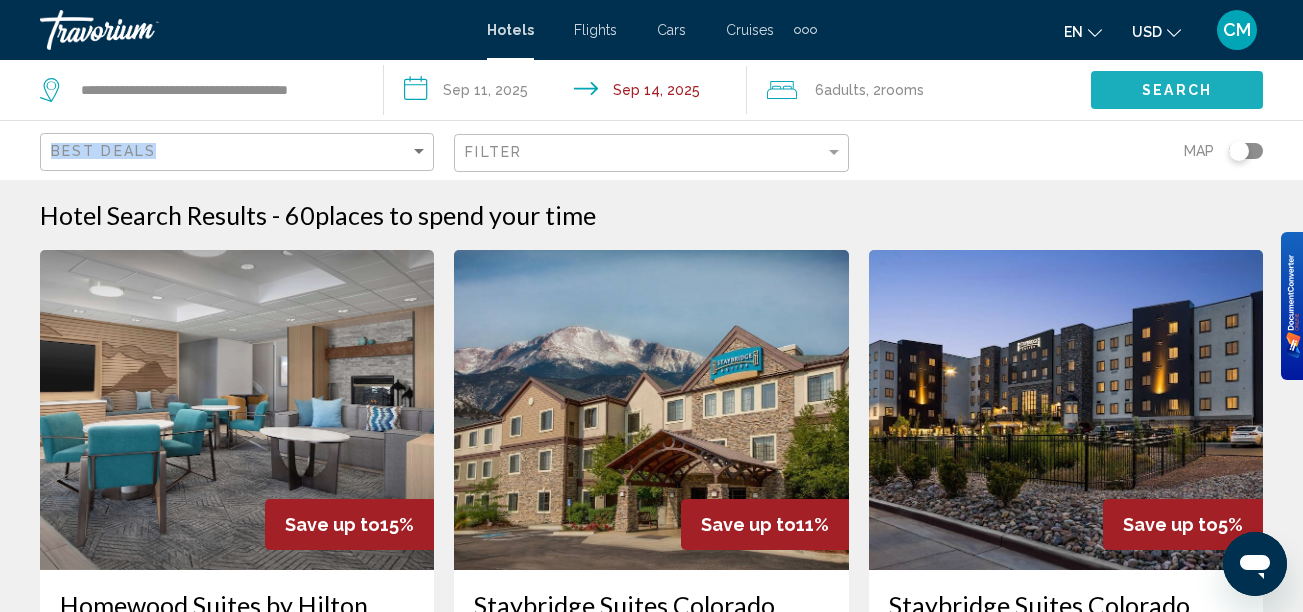 click on "Search" 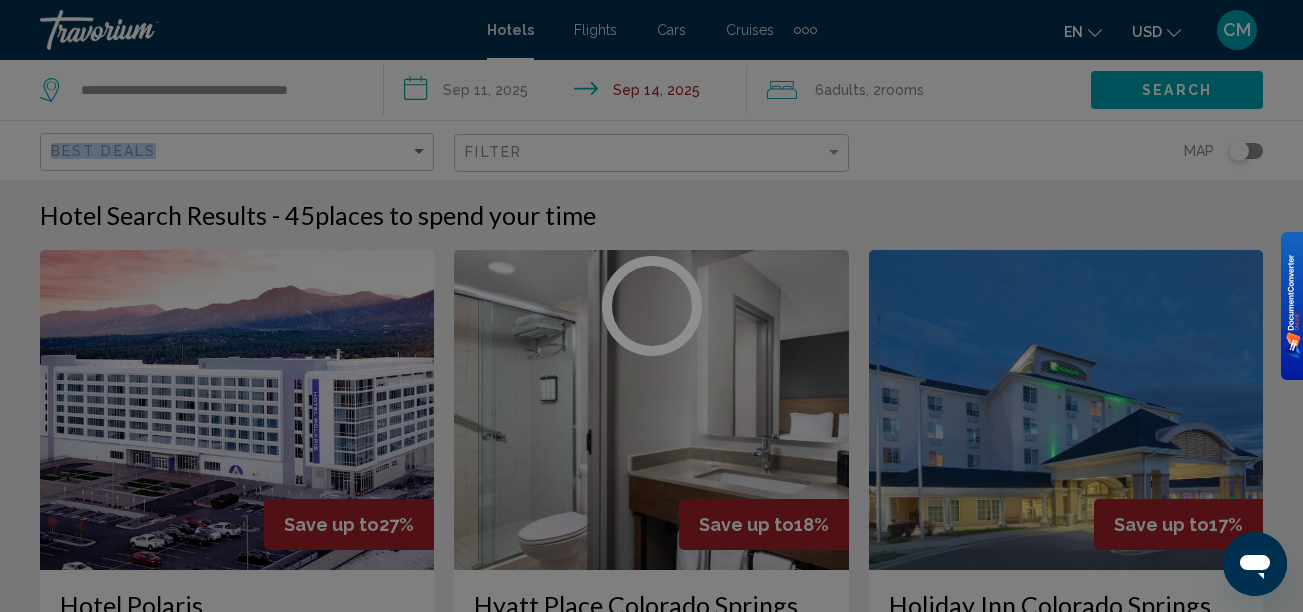 click 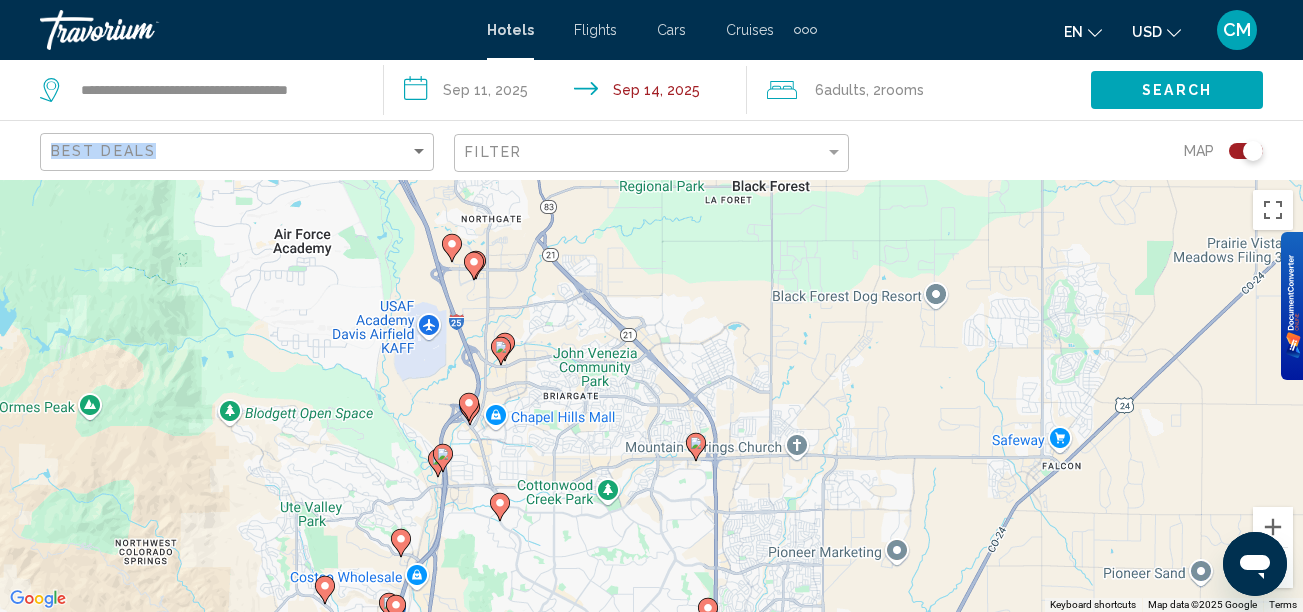 click 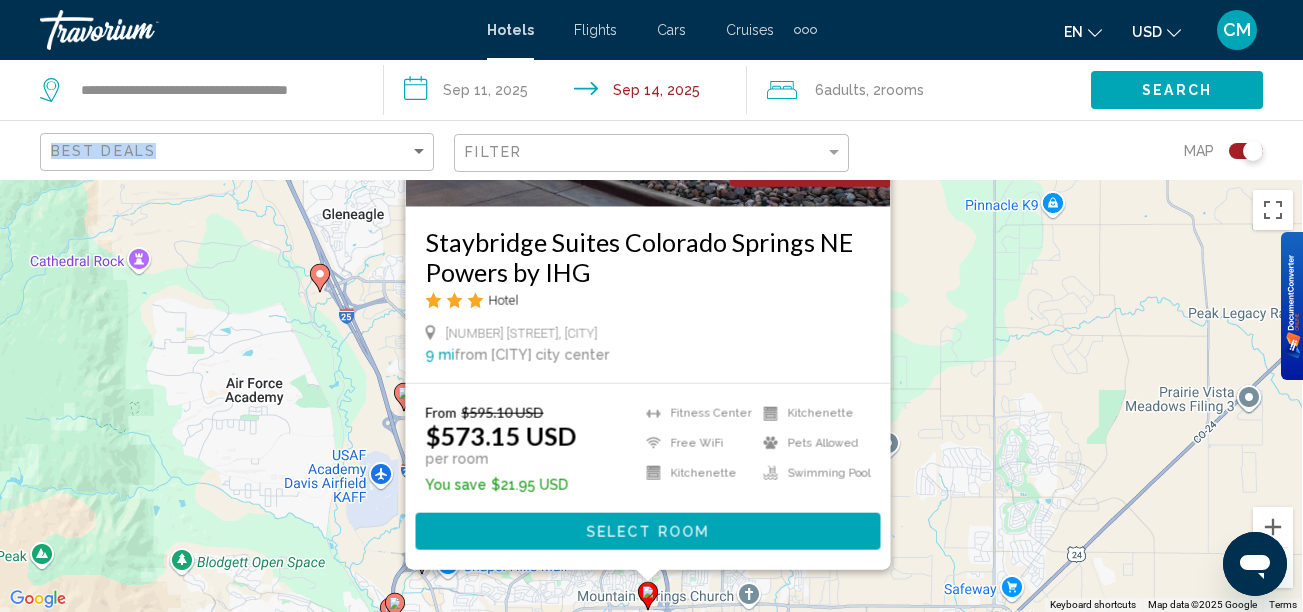 drag, startPoint x: 1002, startPoint y: 452, endPoint x: 926, endPoint y: 127, distance: 333.76788 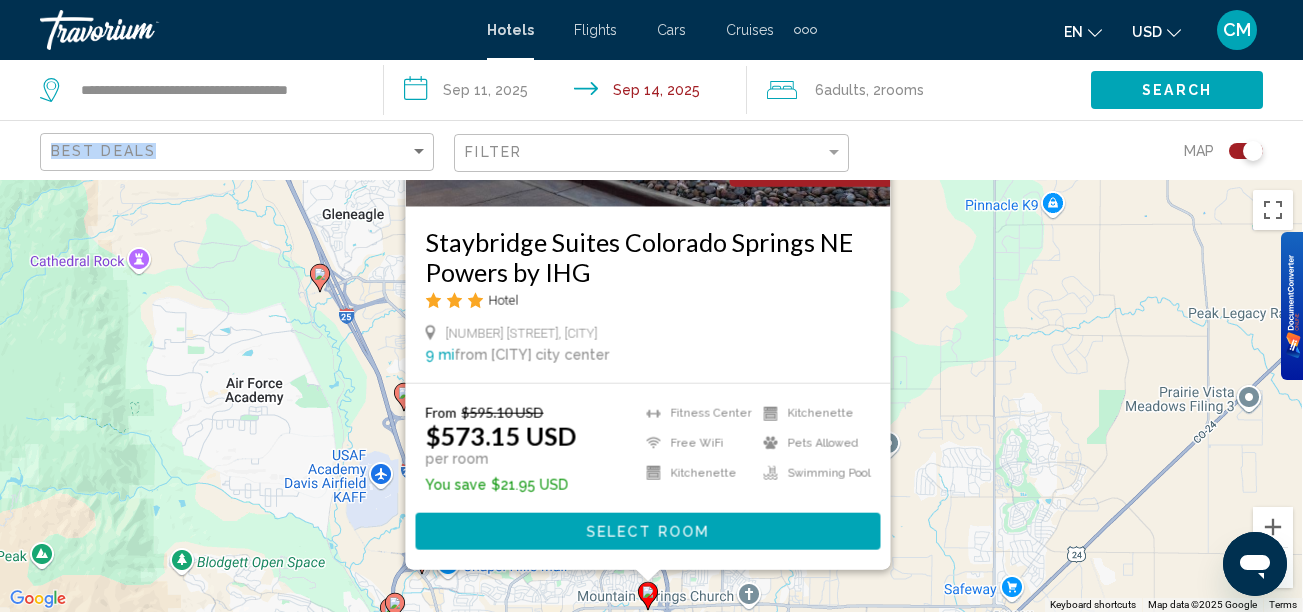 click on "**********" 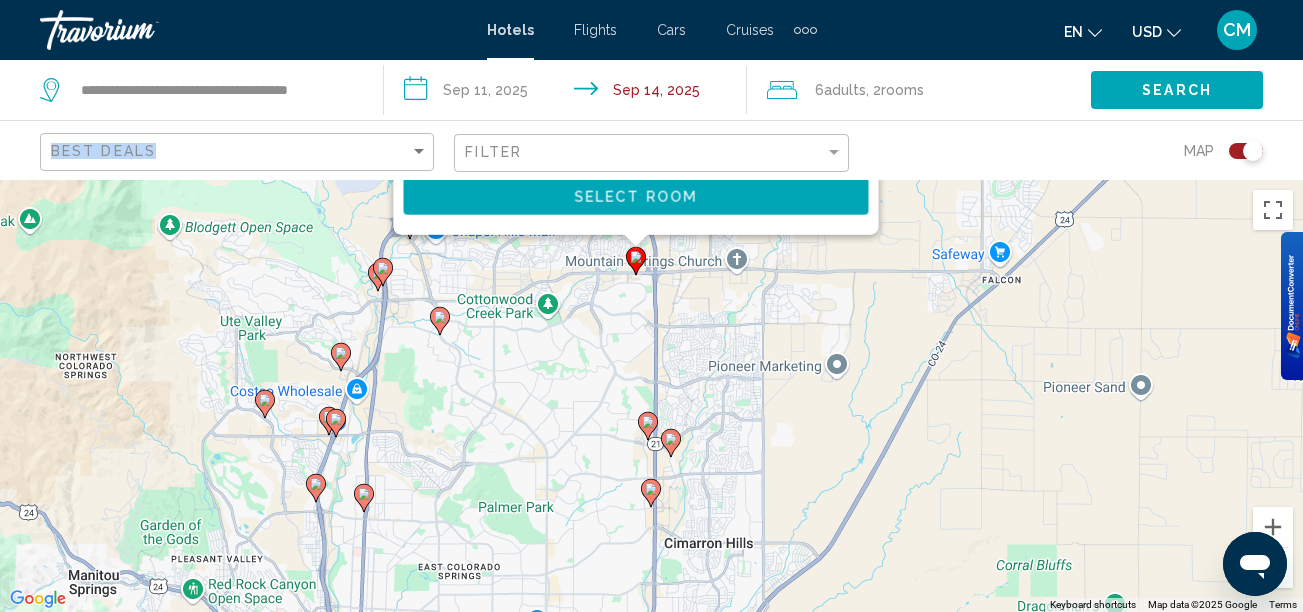 drag, startPoint x: 735, startPoint y: 431, endPoint x: 756, endPoint y: 316, distance: 116.901665 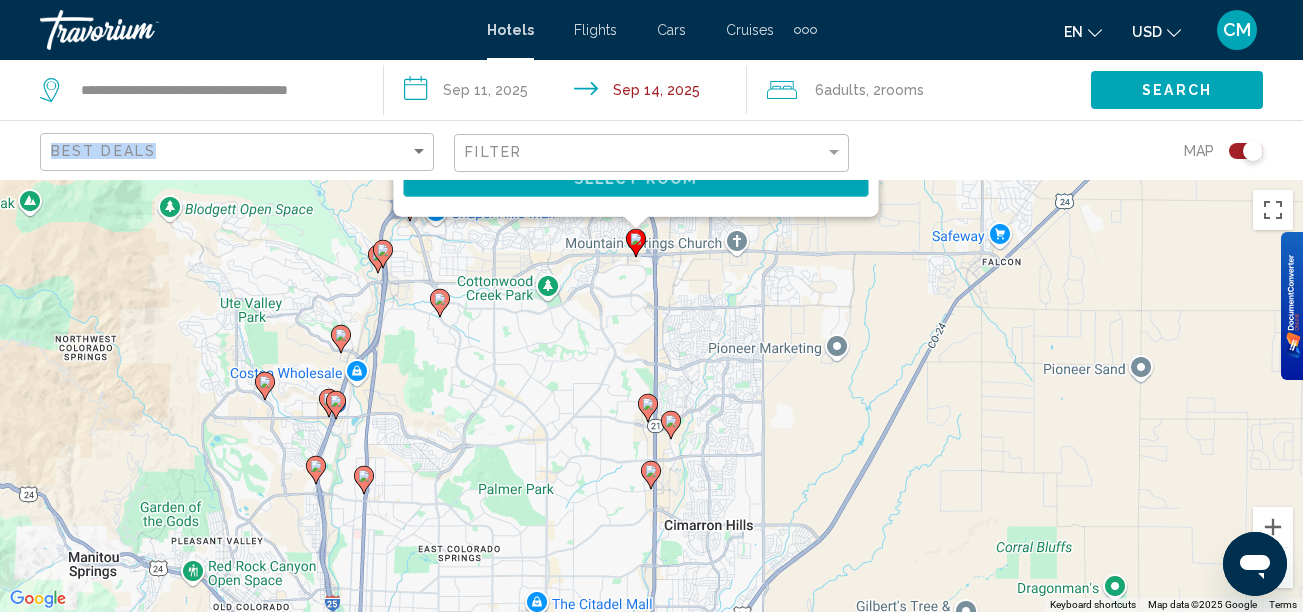 click 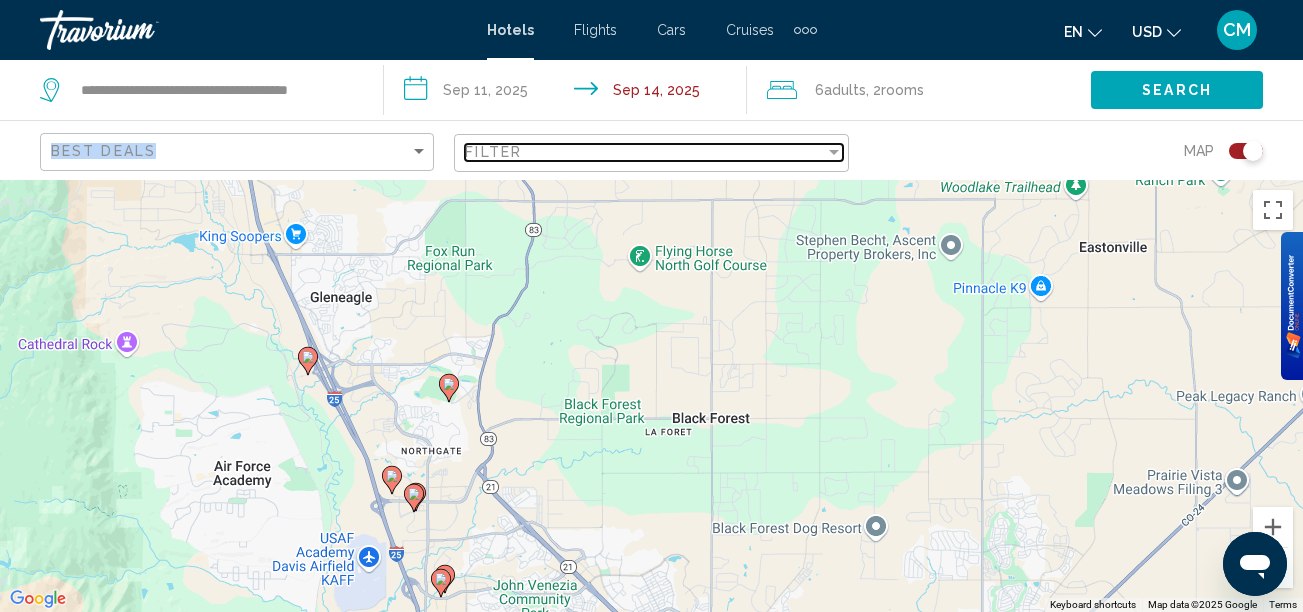 click on "Filter" at bounding box center [644, 152] 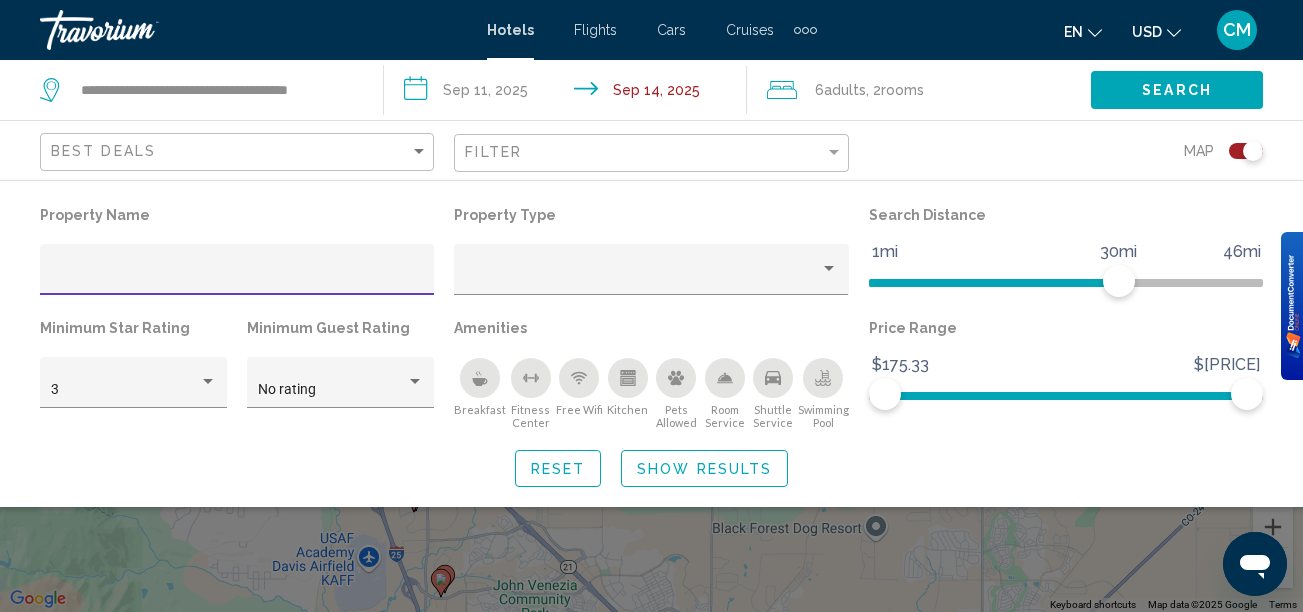 click on "Best Deals" 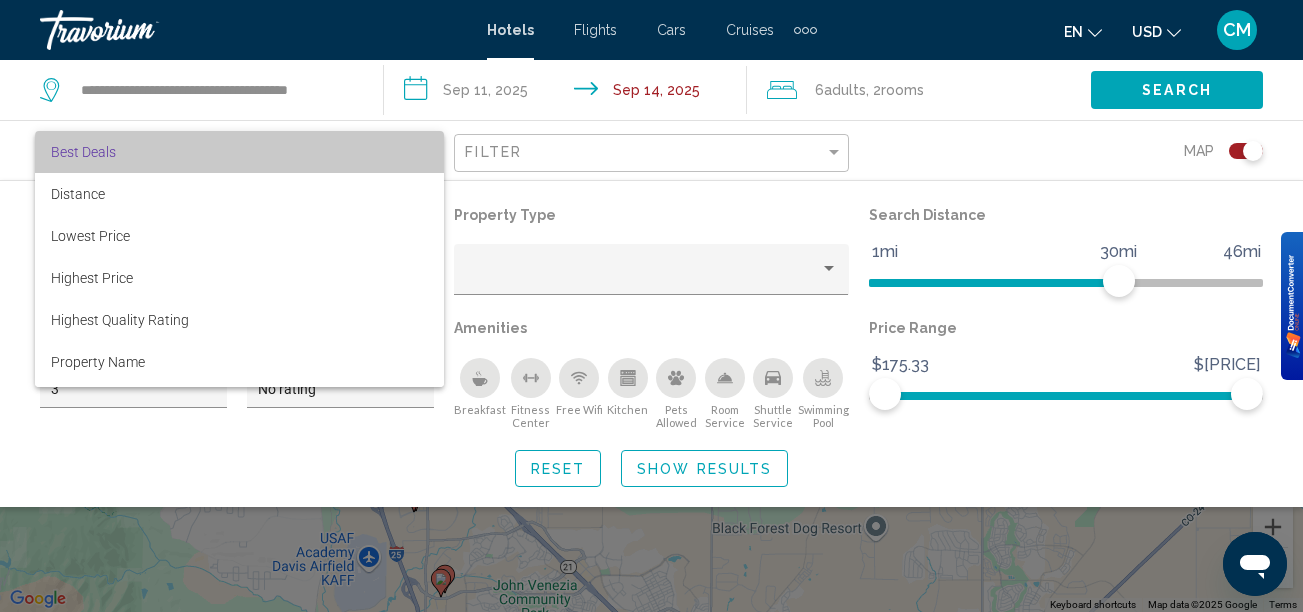 click on "Best Deals" at bounding box center [239, 152] 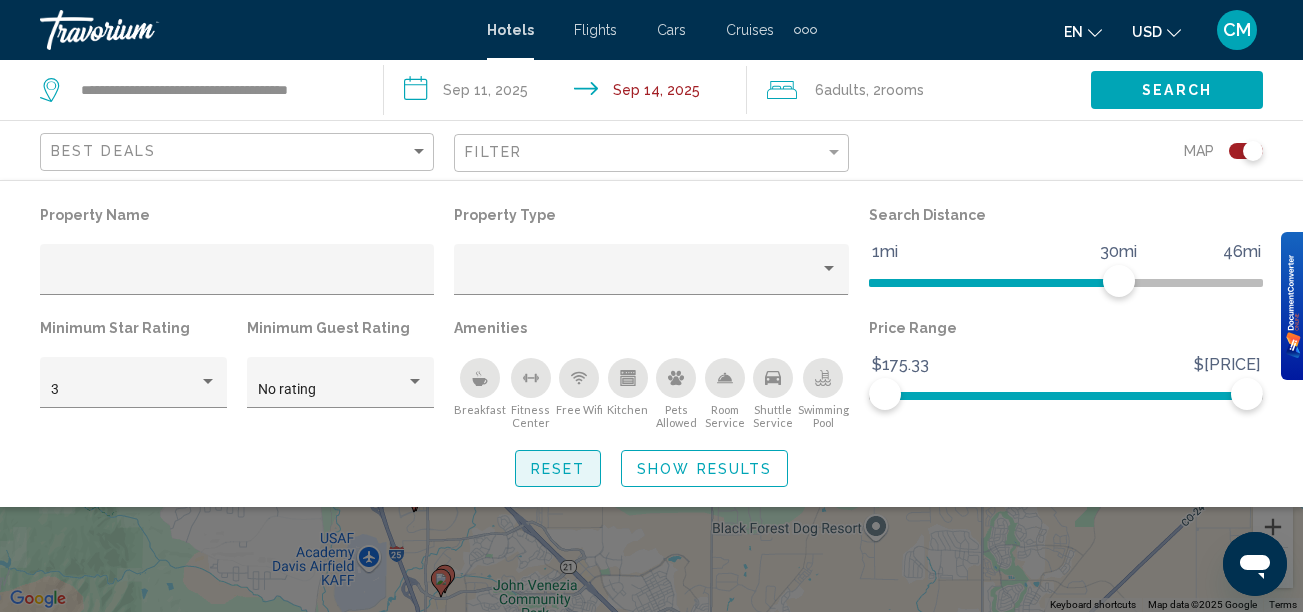 click on "Reset" 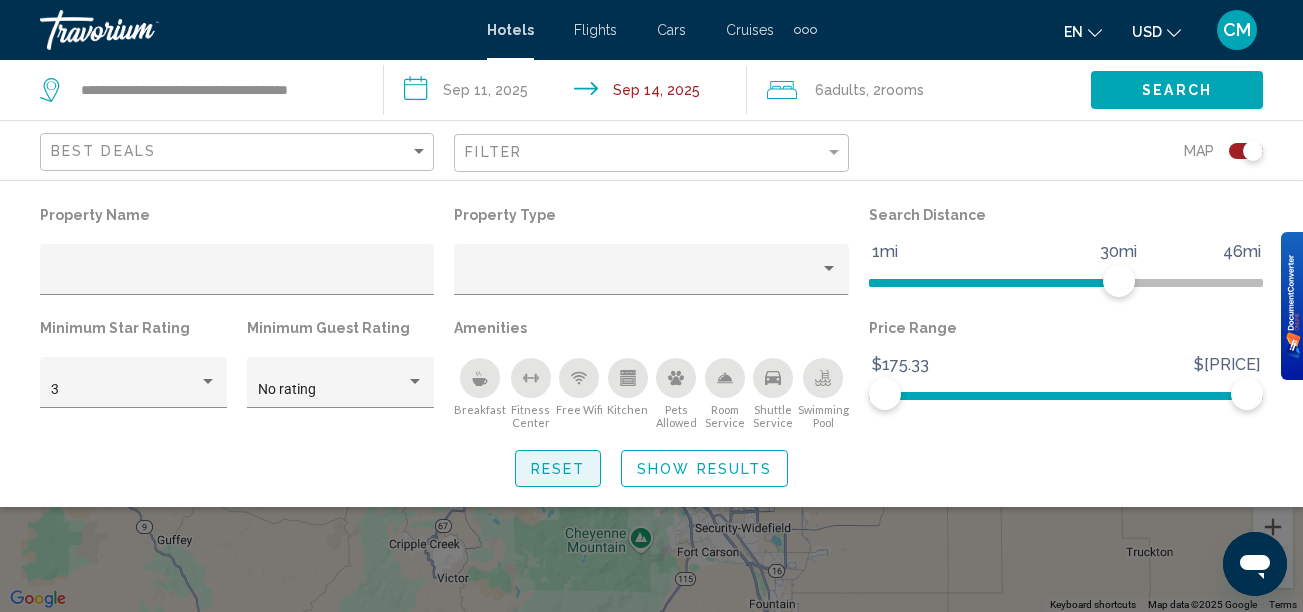 click on "Reset" 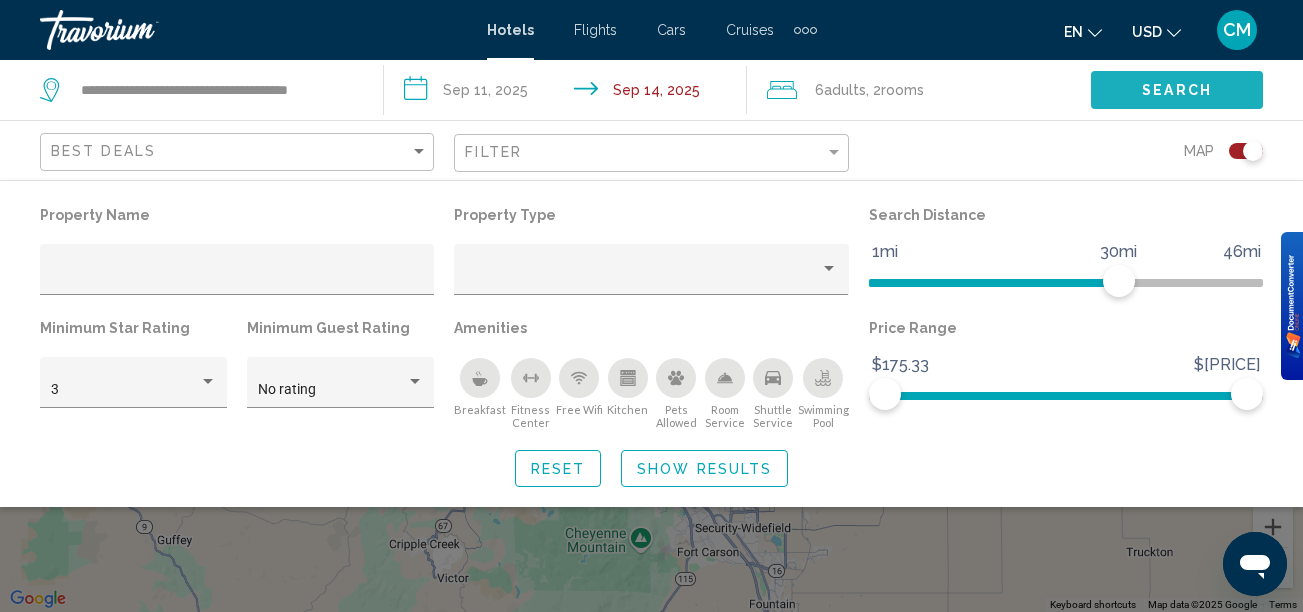 click on "Search" 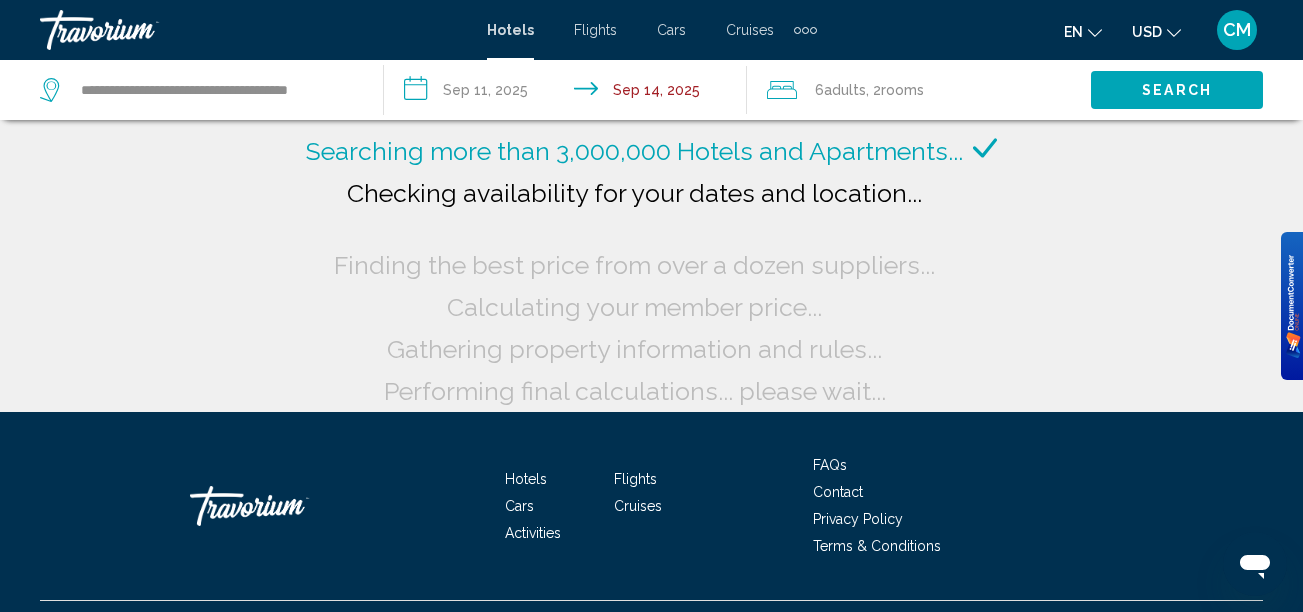 click on ", 2  Room rooms" 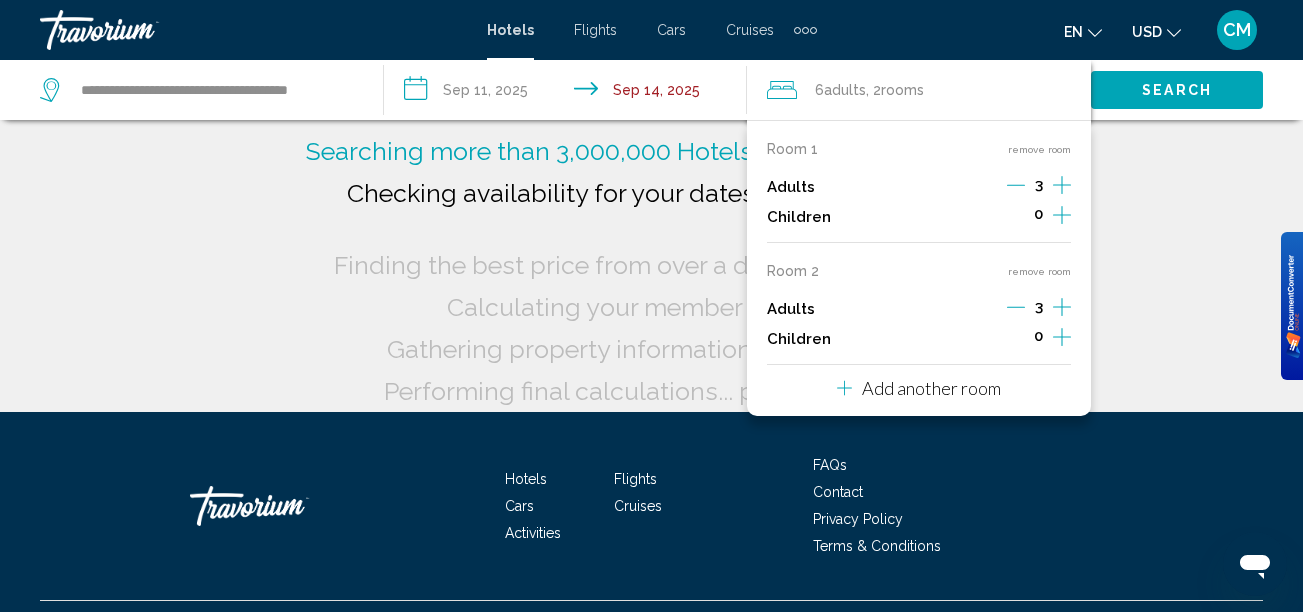 click at bounding box center [805, 30] 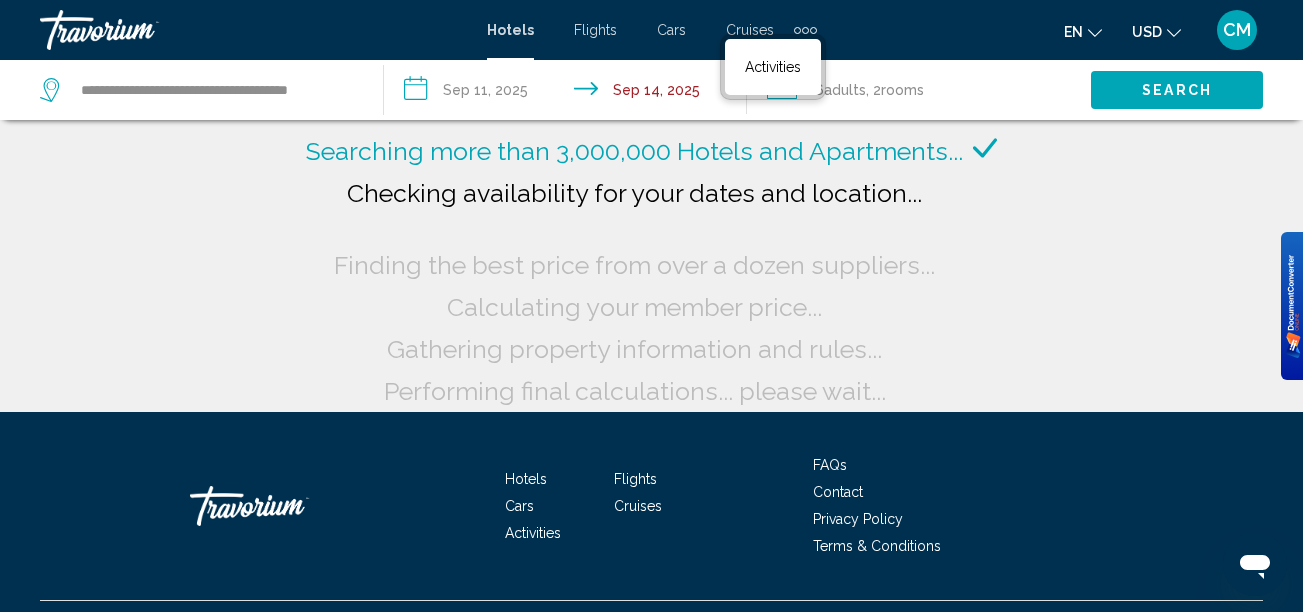 click on ", 2  Room rooms" 